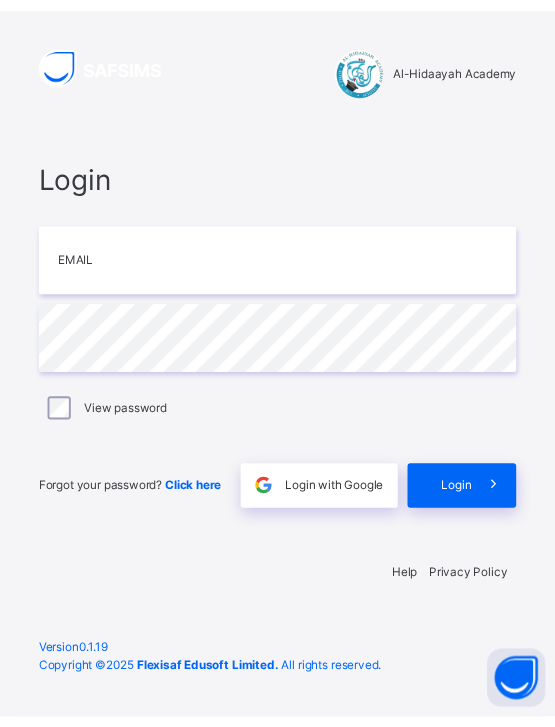 scroll, scrollTop: 0, scrollLeft: 0, axis: both 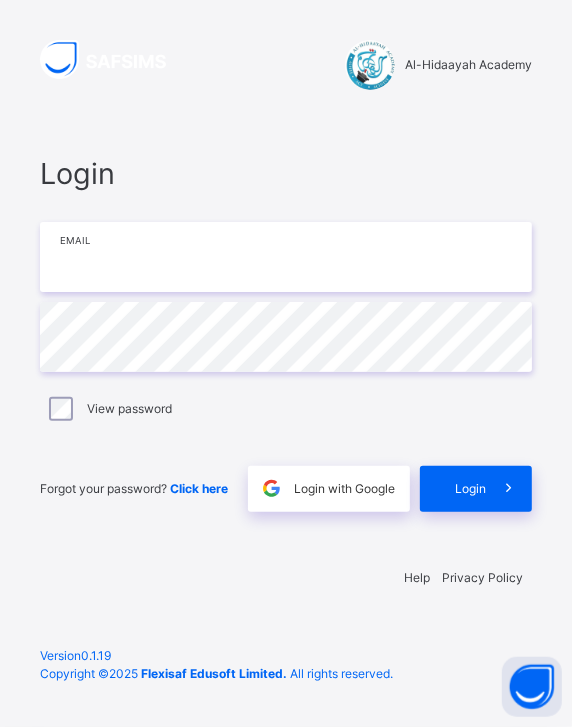 click at bounding box center (286, 257) 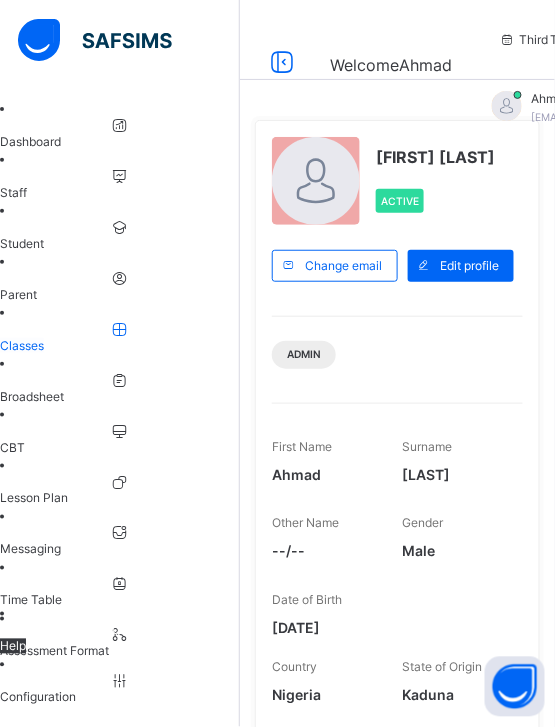 click on "Classes" at bounding box center (22, 345) 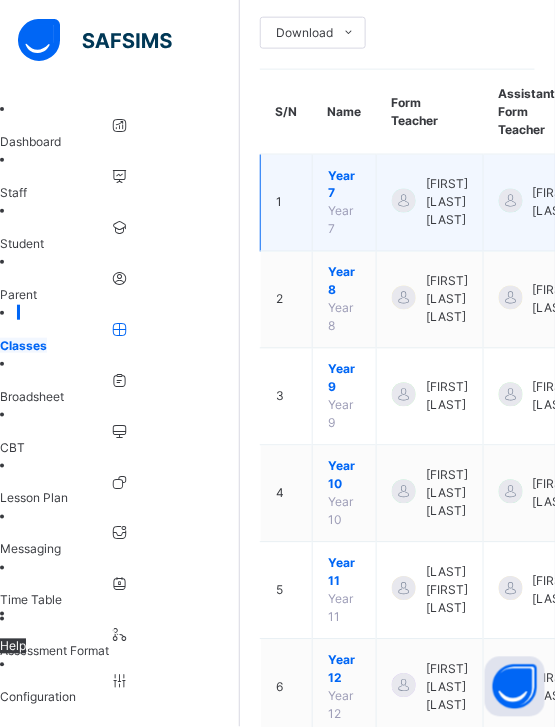 scroll, scrollTop: 322, scrollLeft: 0, axis: vertical 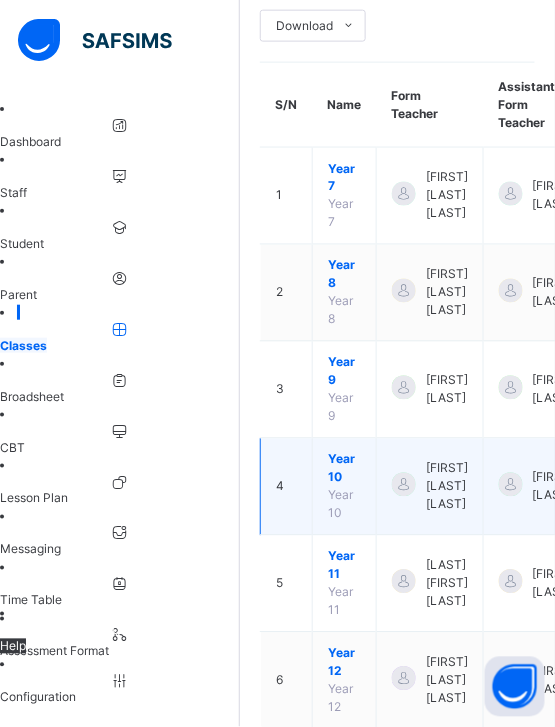 click on "Year 10" at bounding box center (344, 469) 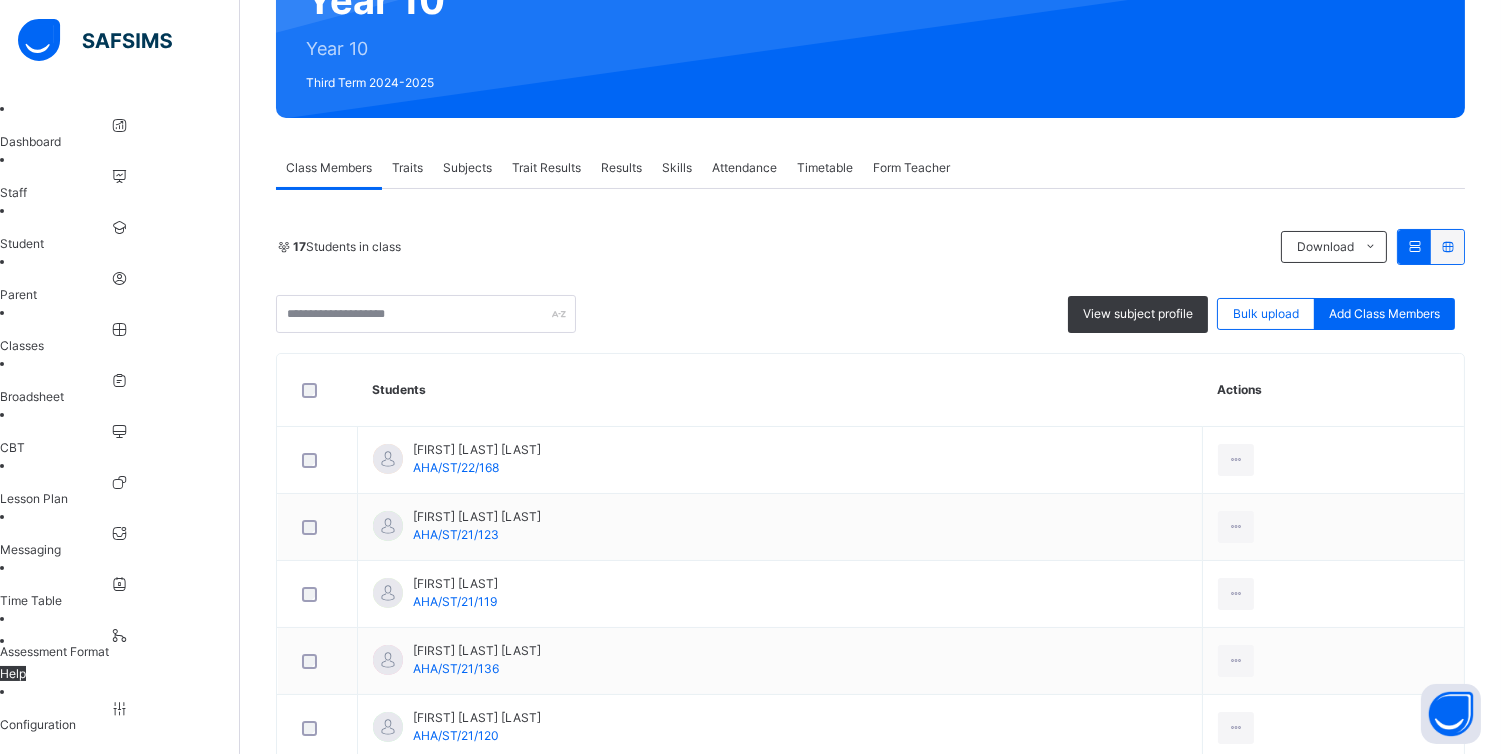 scroll, scrollTop: 231, scrollLeft: 0, axis: vertical 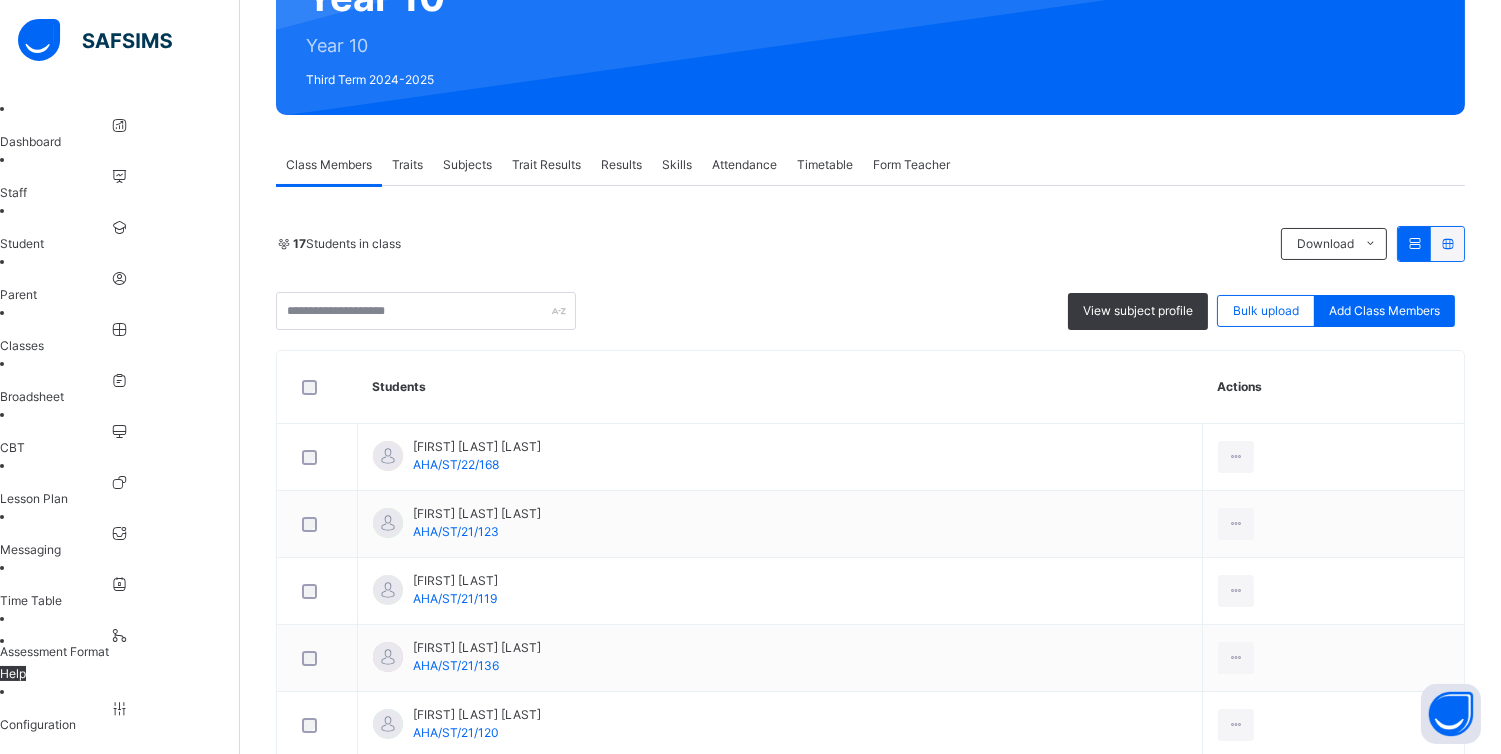 click on "Results" at bounding box center (621, 165) 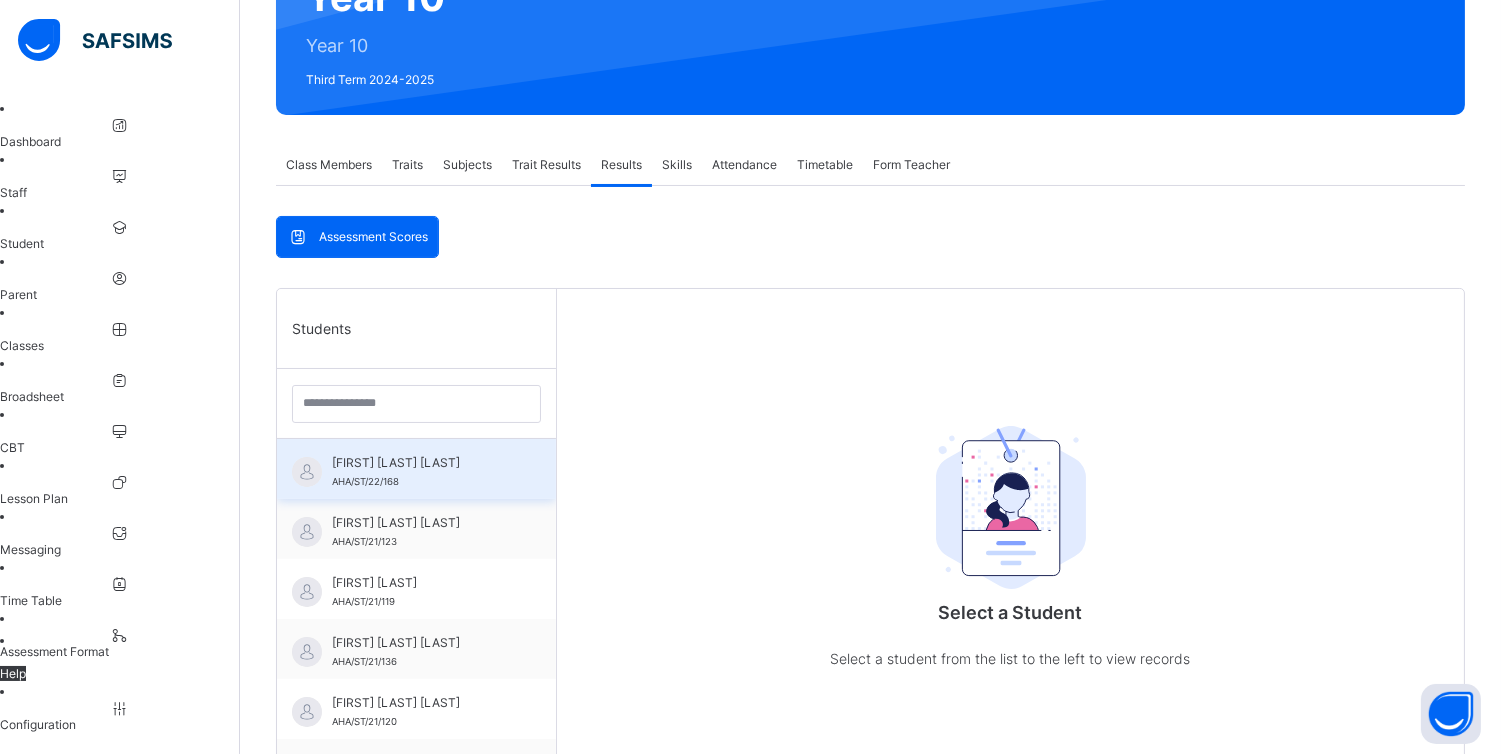 click on "[FIRST] [LAST] [LAST]" at bounding box center [421, 463] 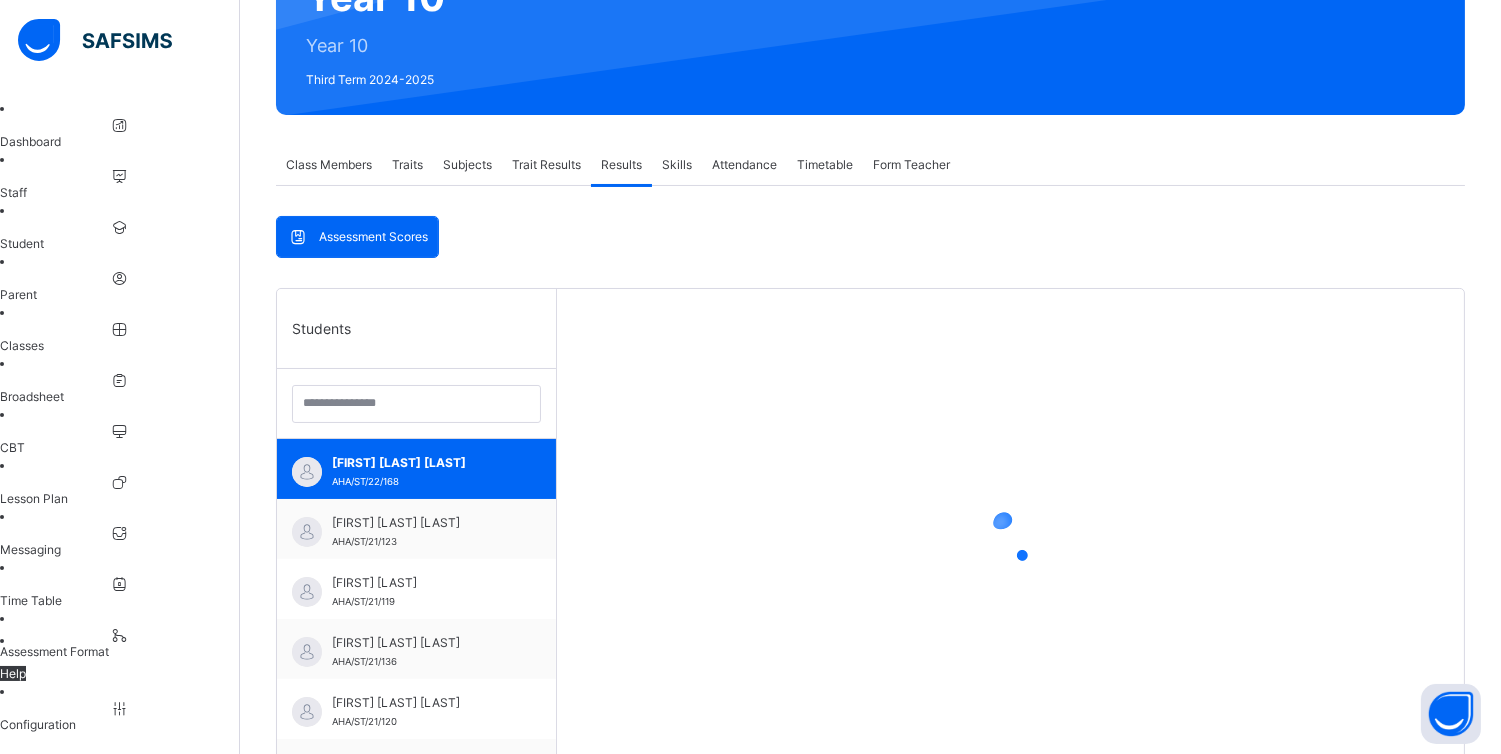 click on "Traits" at bounding box center (407, 165) 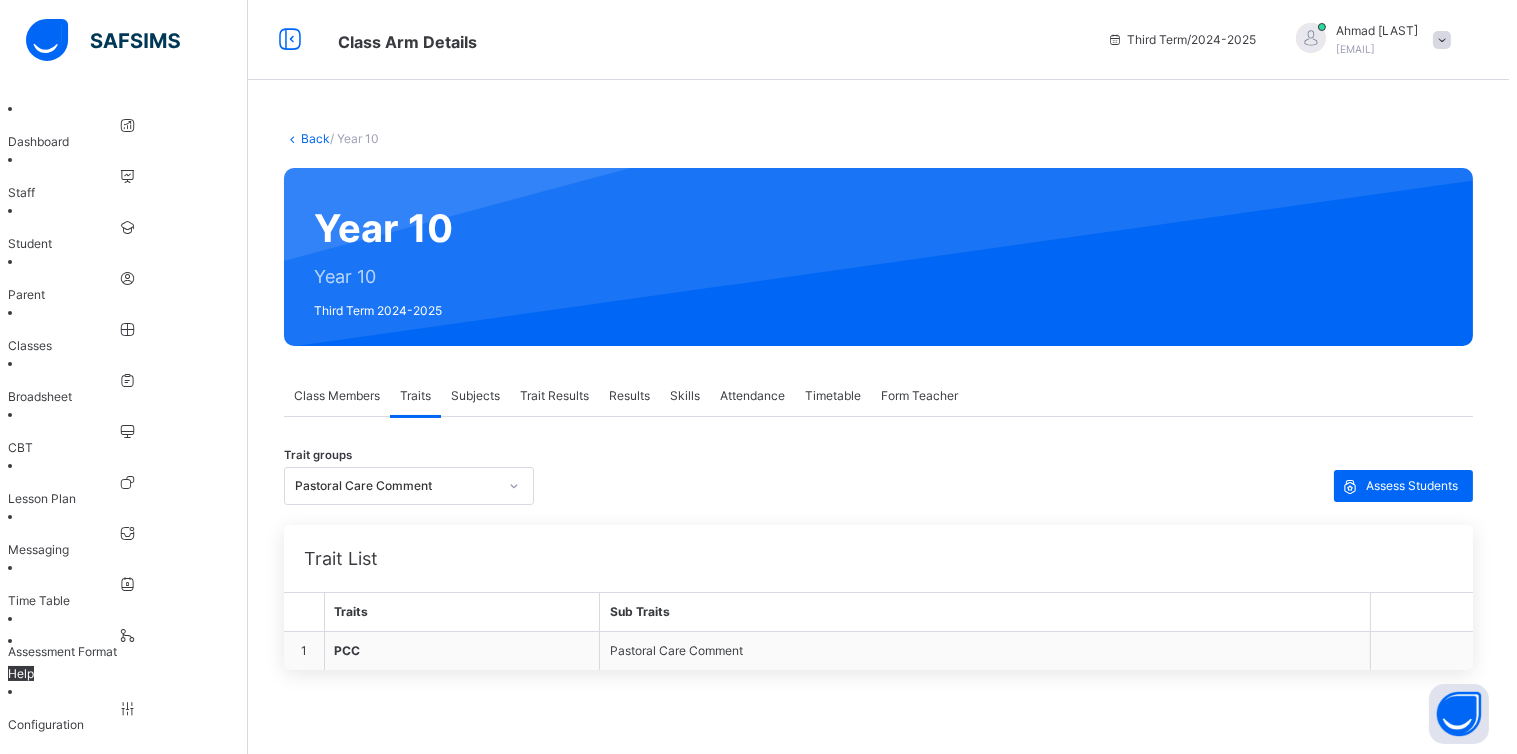 scroll, scrollTop: 0, scrollLeft: 0, axis: both 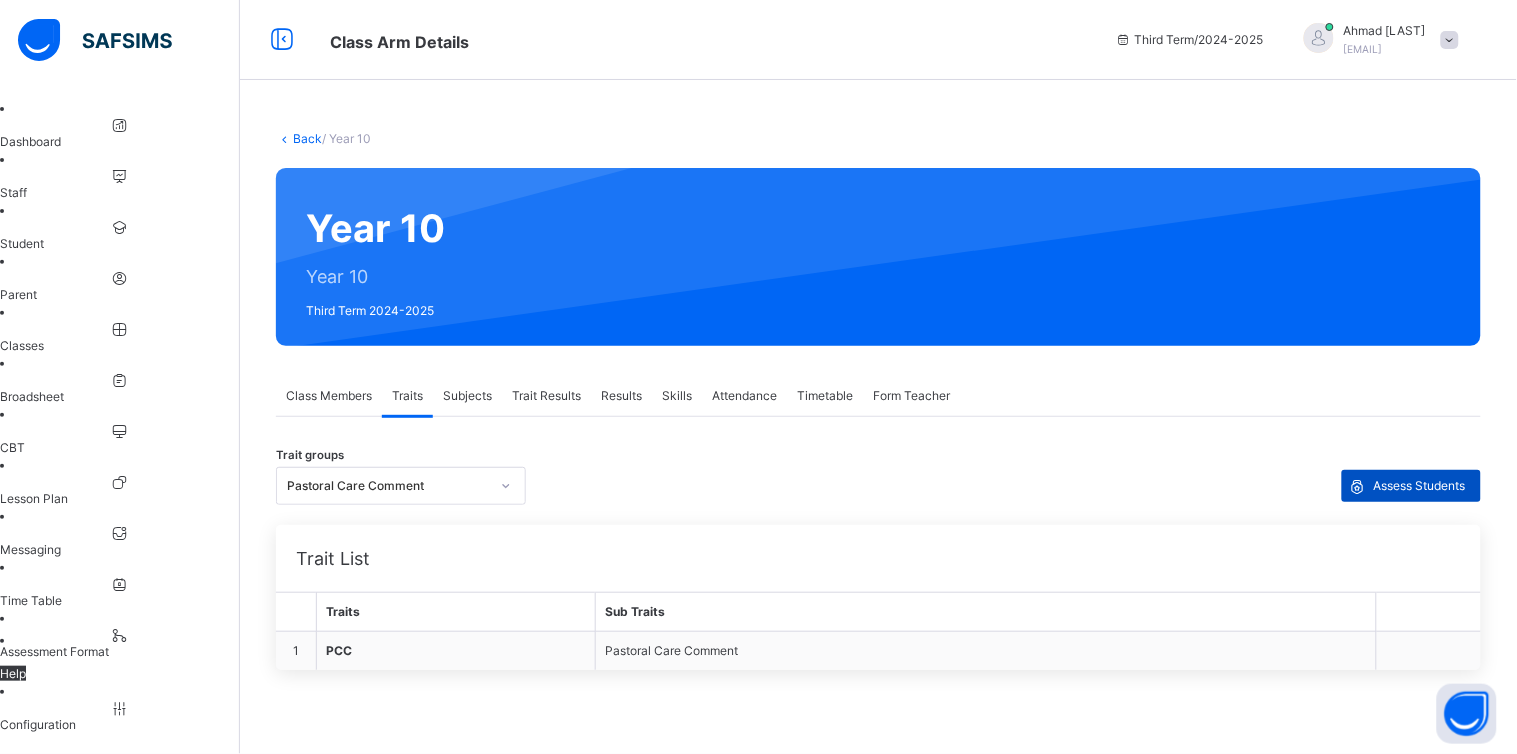 click on "Assess Students" at bounding box center [1420, 486] 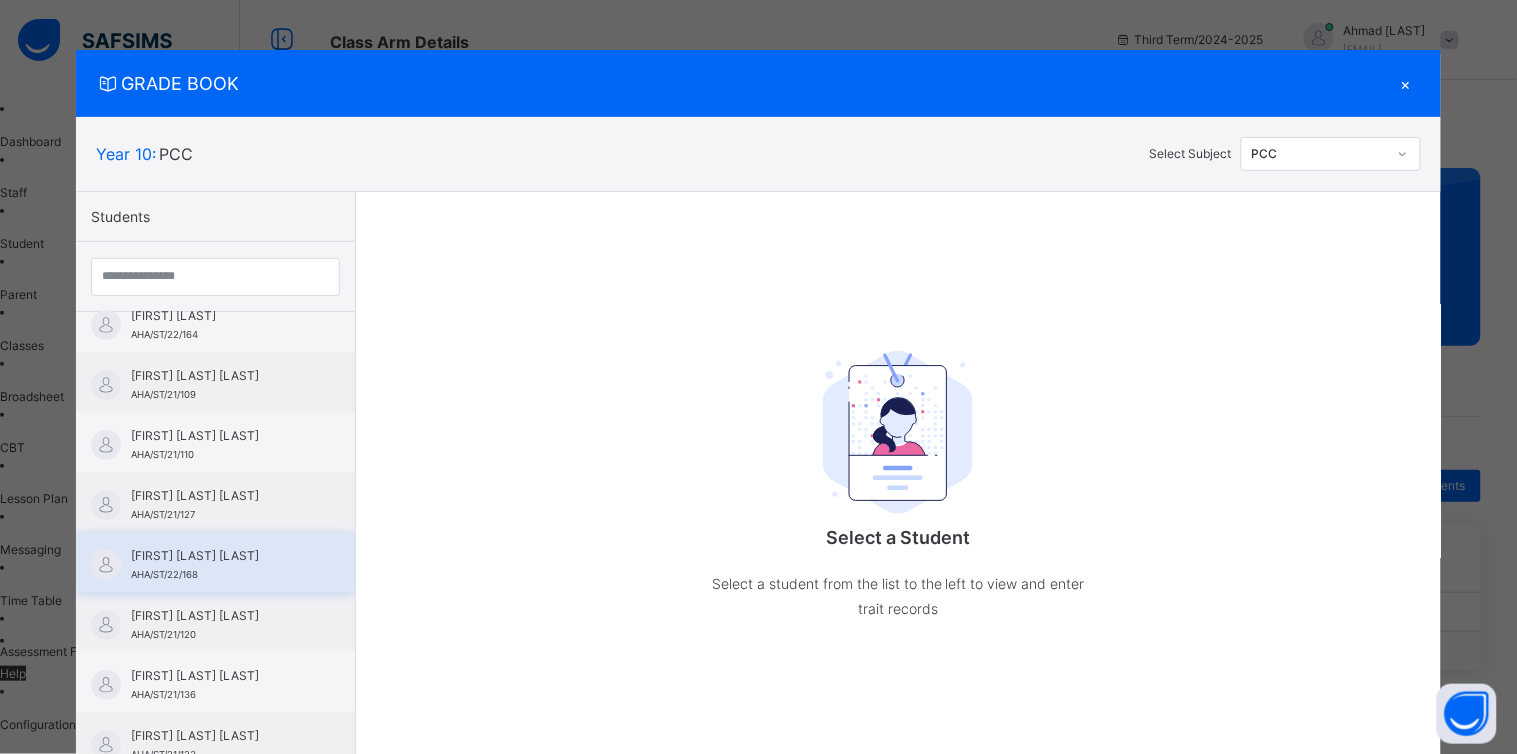 scroll, scrollTop: 141, scrollLeft: 0, axis: vertical 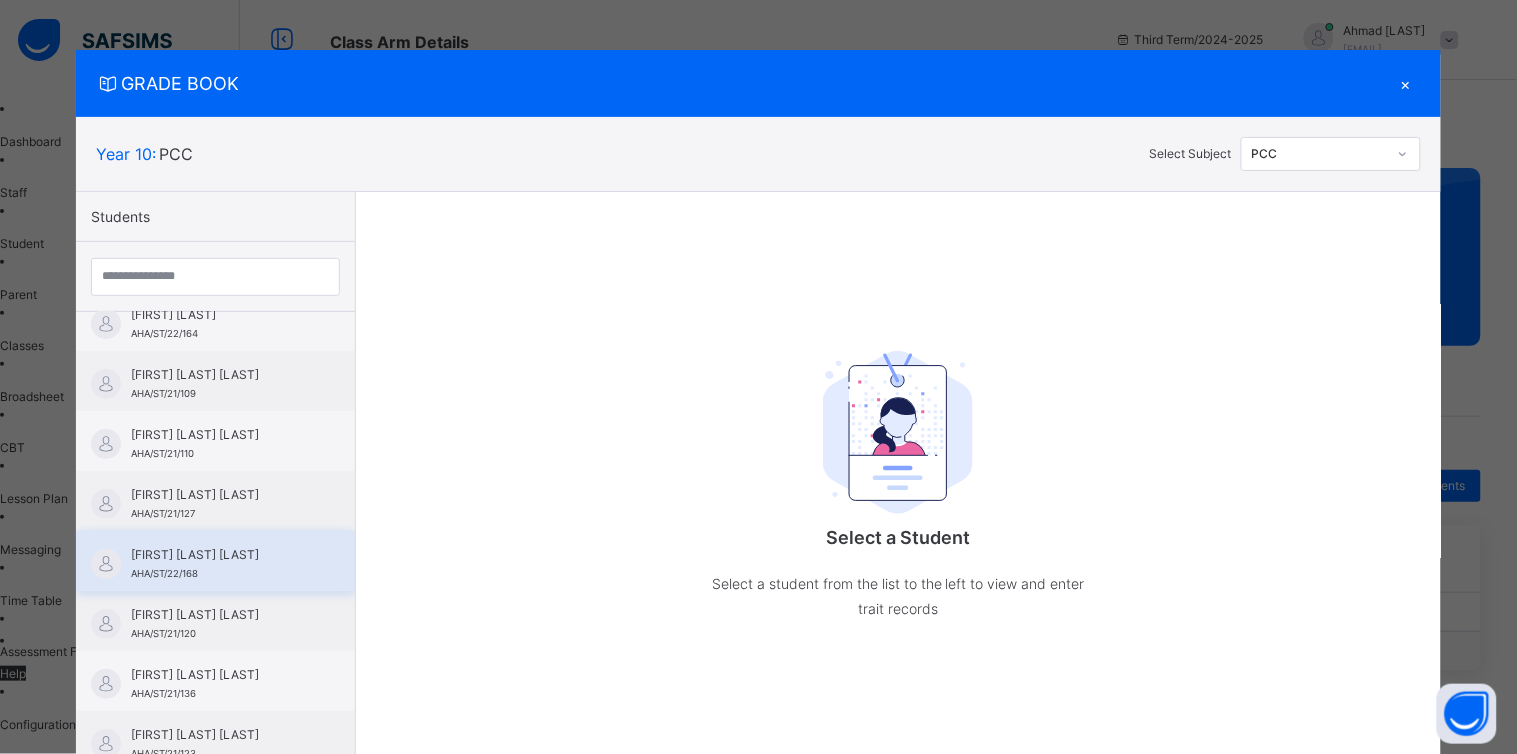 click on "[FIRST] [LAST] [LAST]" at bounding box center [220, 555] 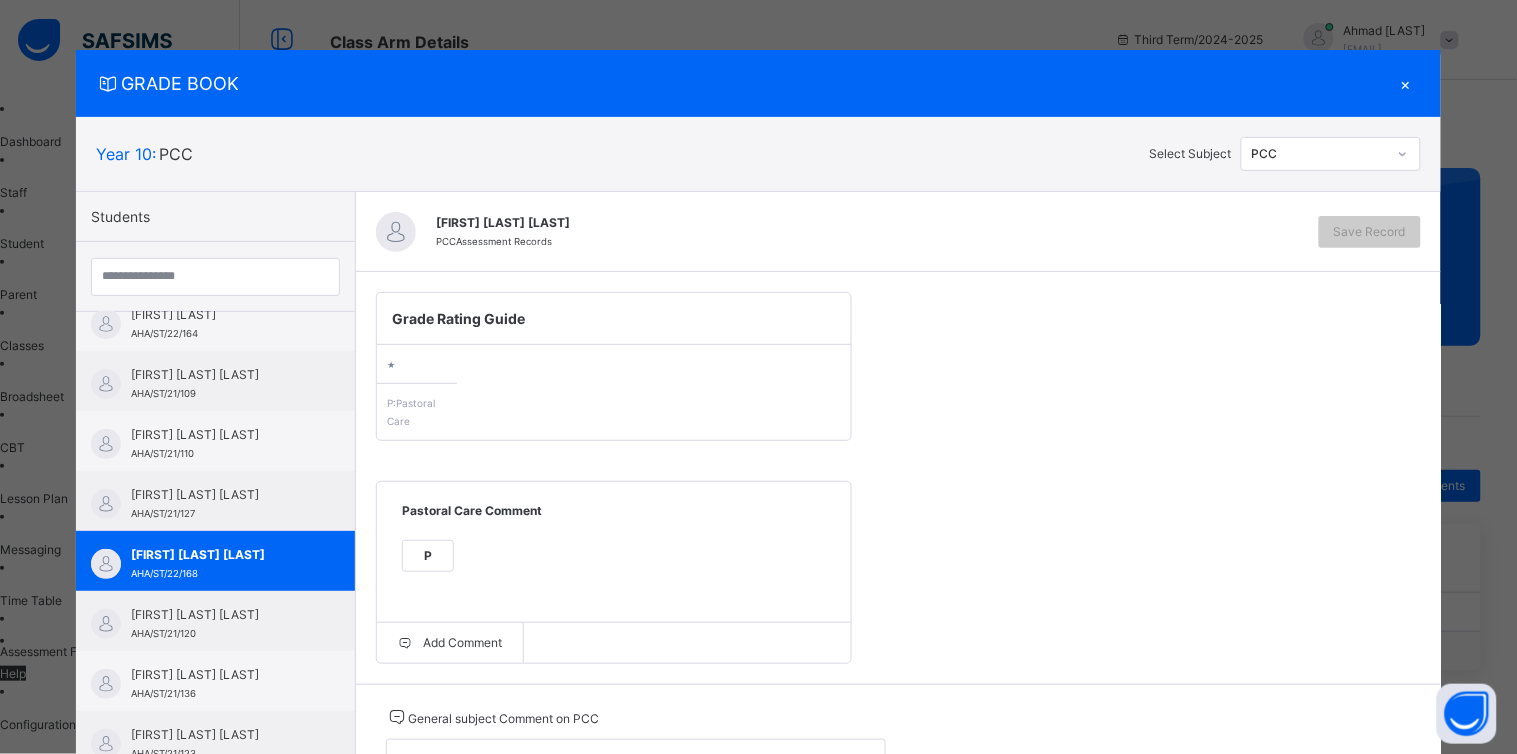 scroll, scrollTop: 120, scrollLeft: 0, axis: vertical 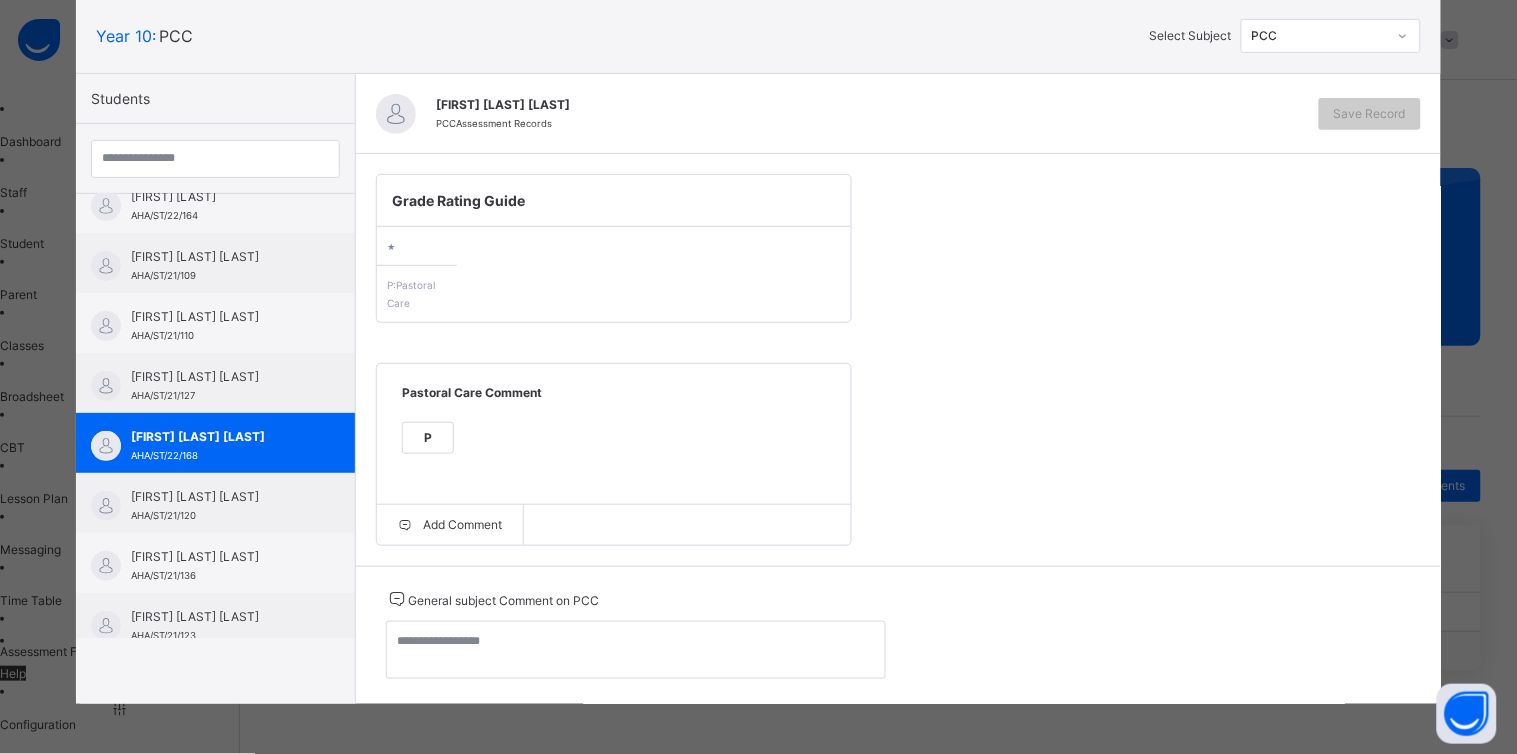 click on "P" at bounding box center (428, 438) 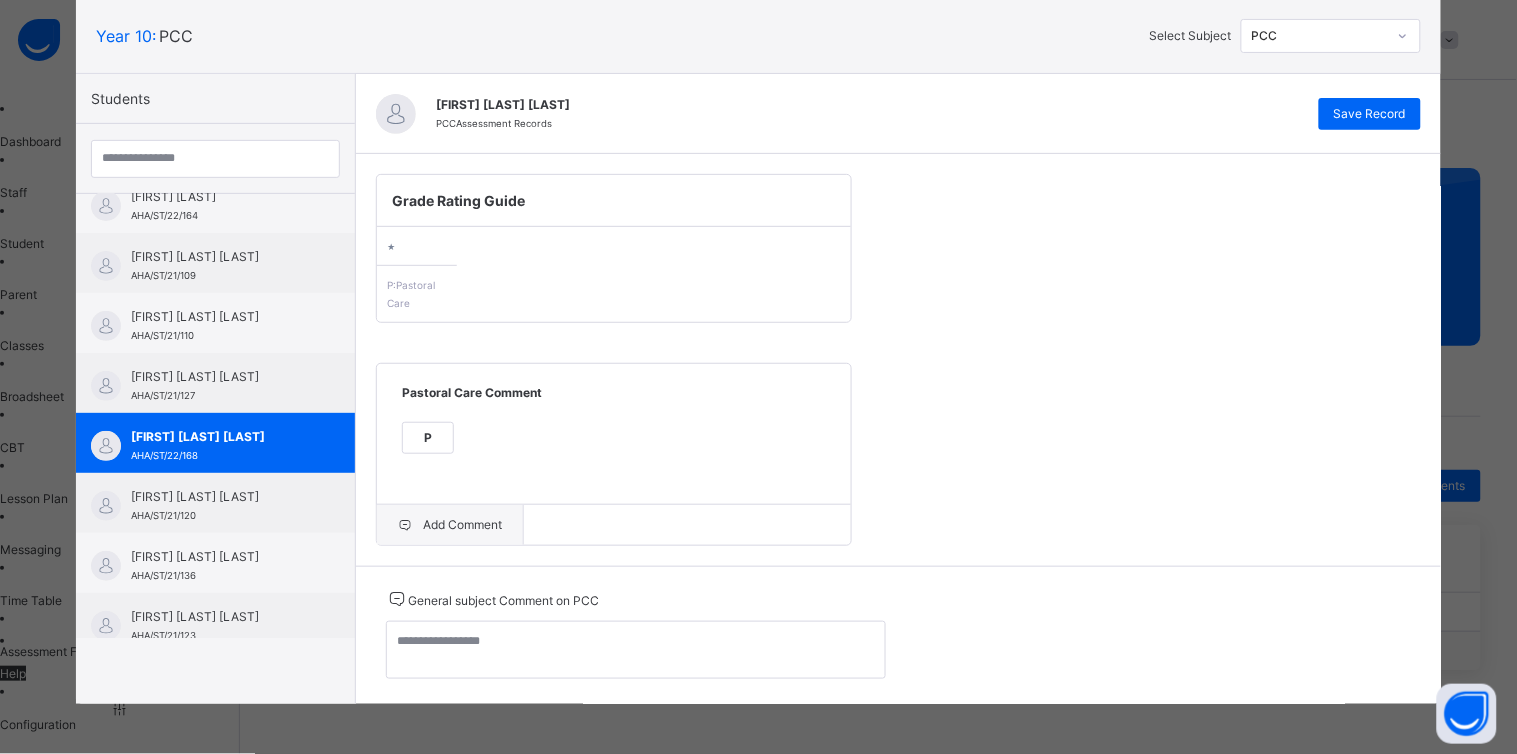 click on "Add Comment" at bounding box center [450, 525] 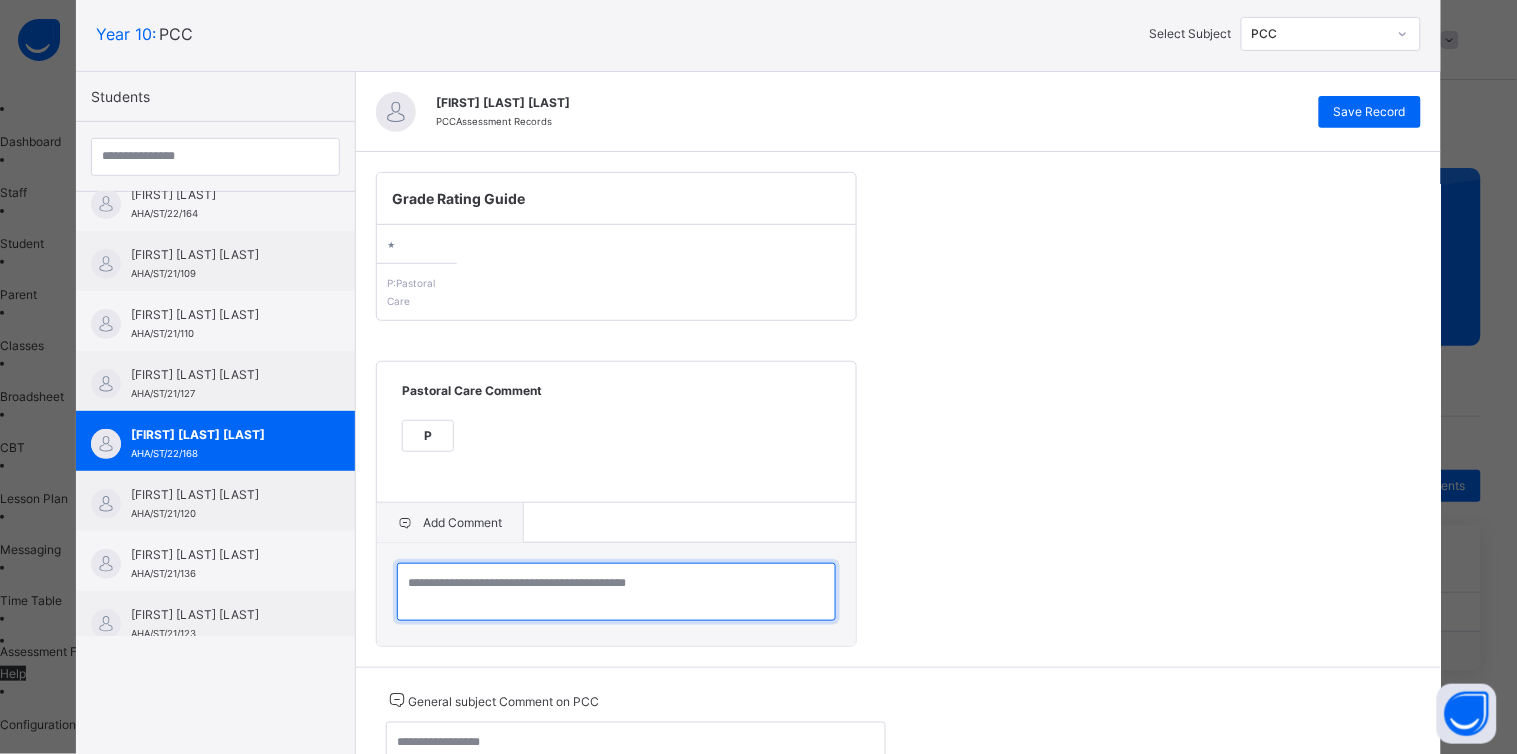 click at bounding box center [616, 592] 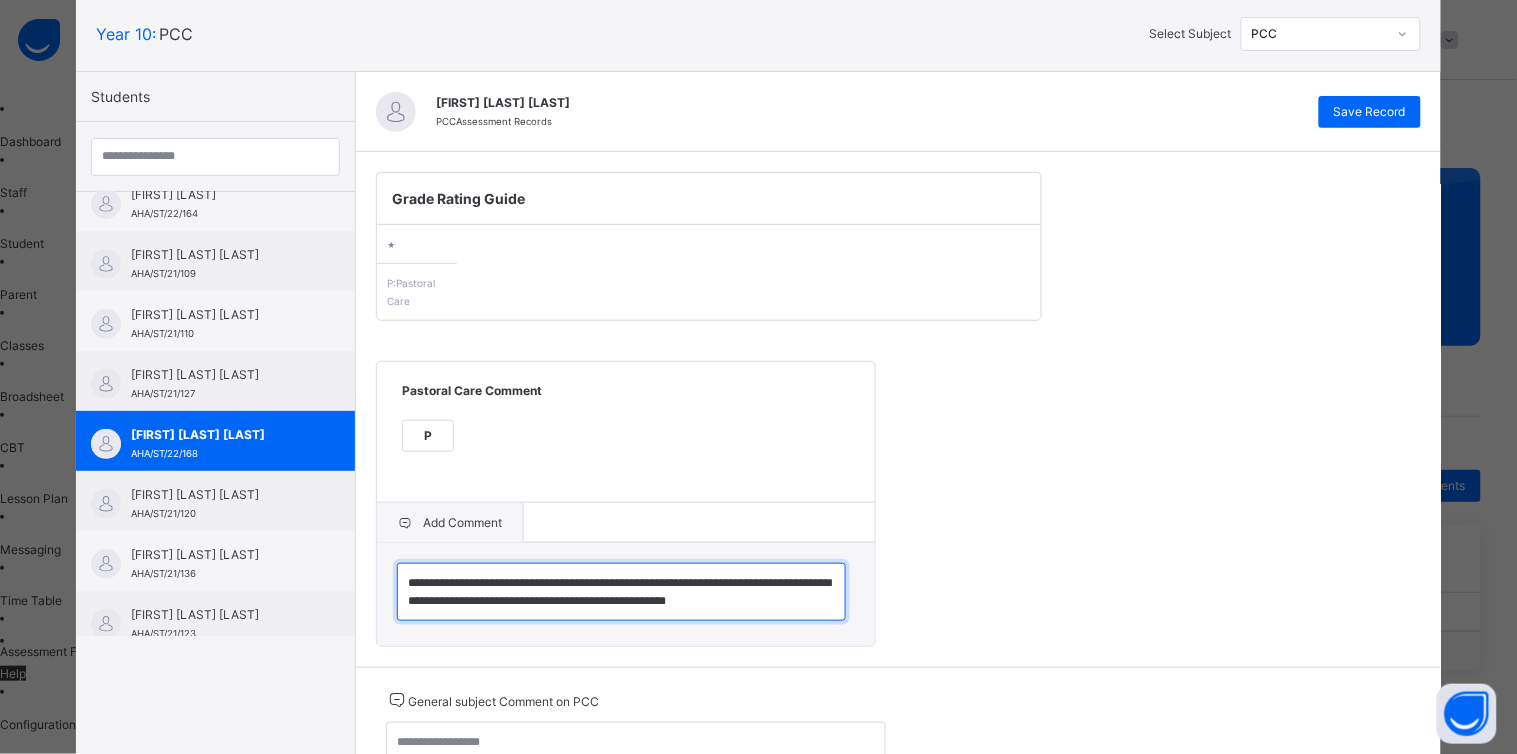 scroll, scrollTop: 5, scrollLeft: 0, axis: vertical 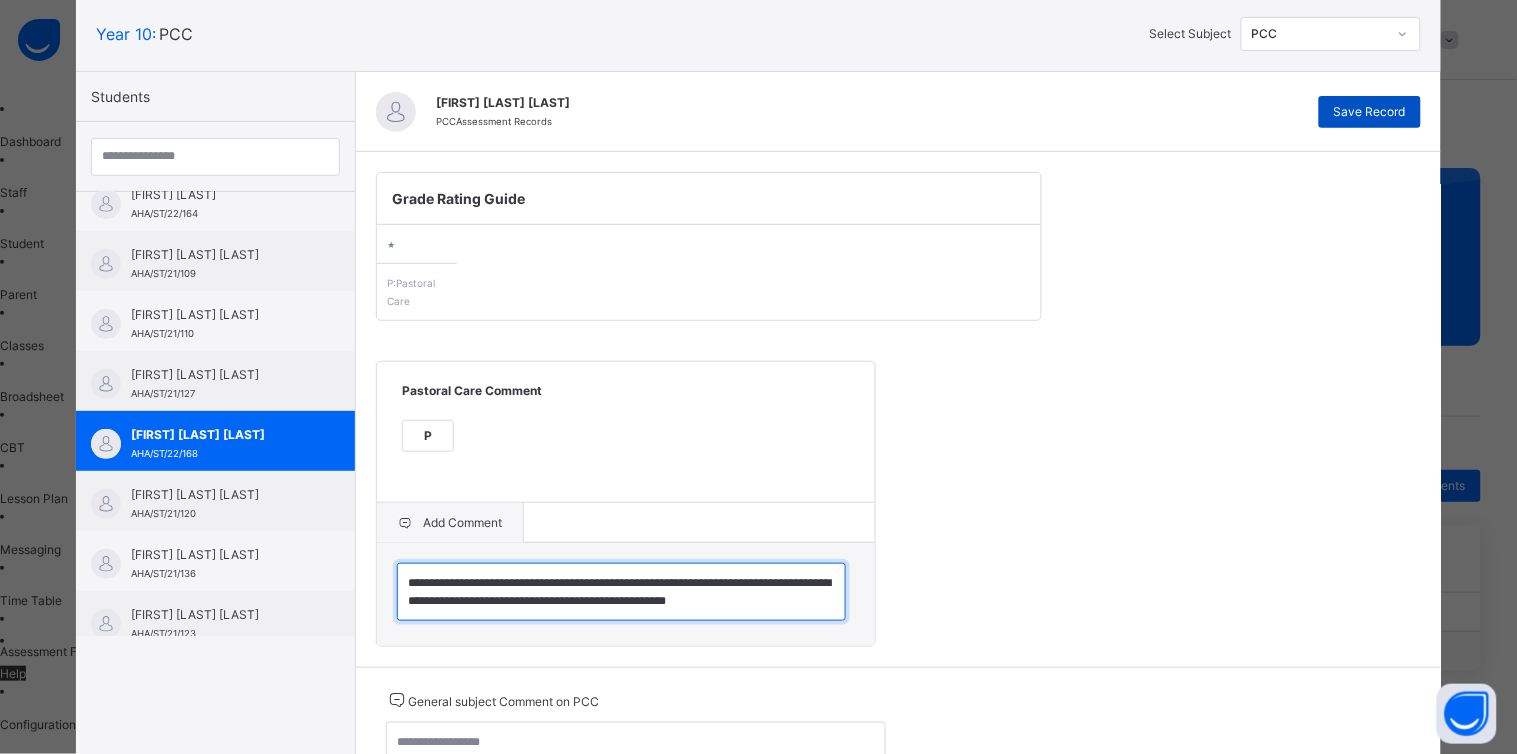 type on "**********" 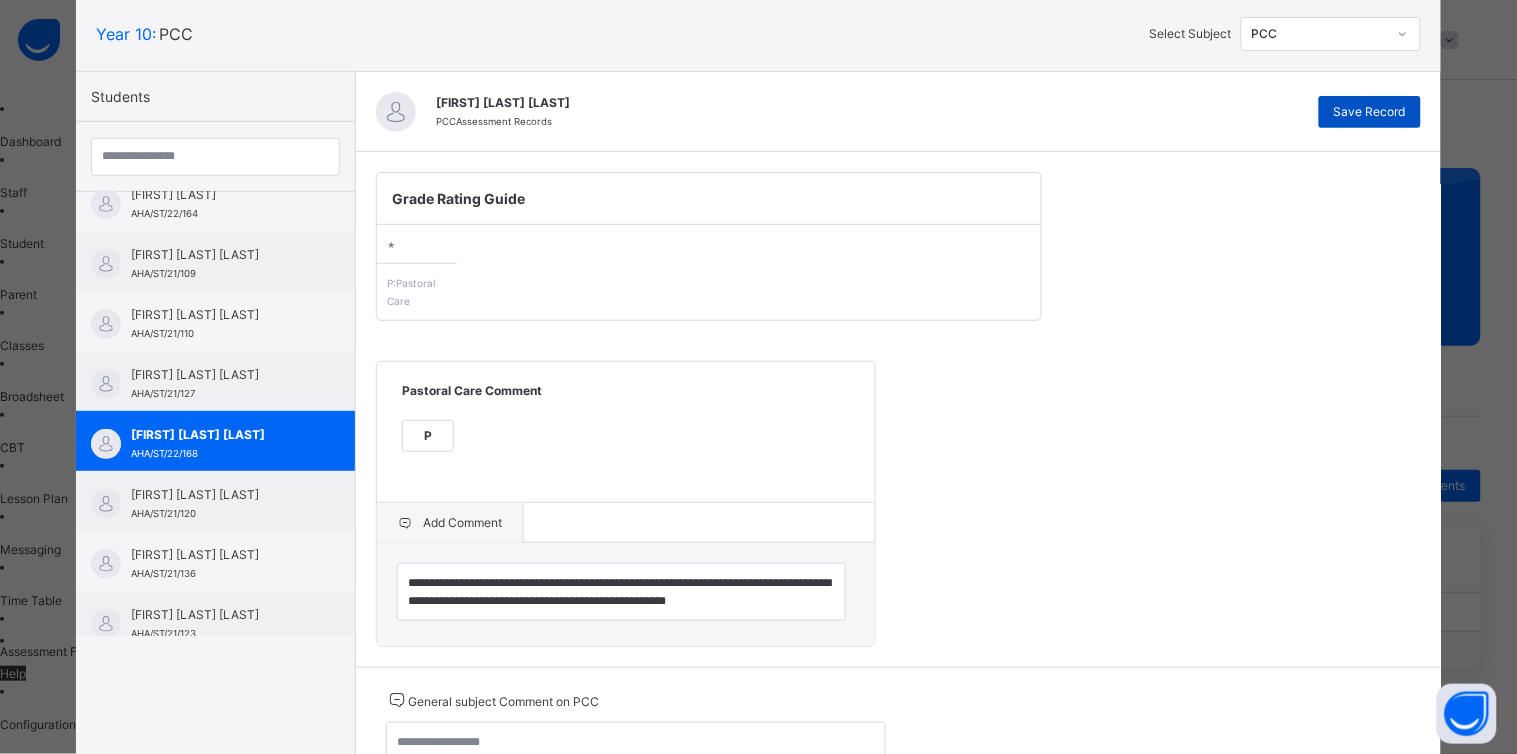 click on "Save Record" at bounding box center [1370, 112] 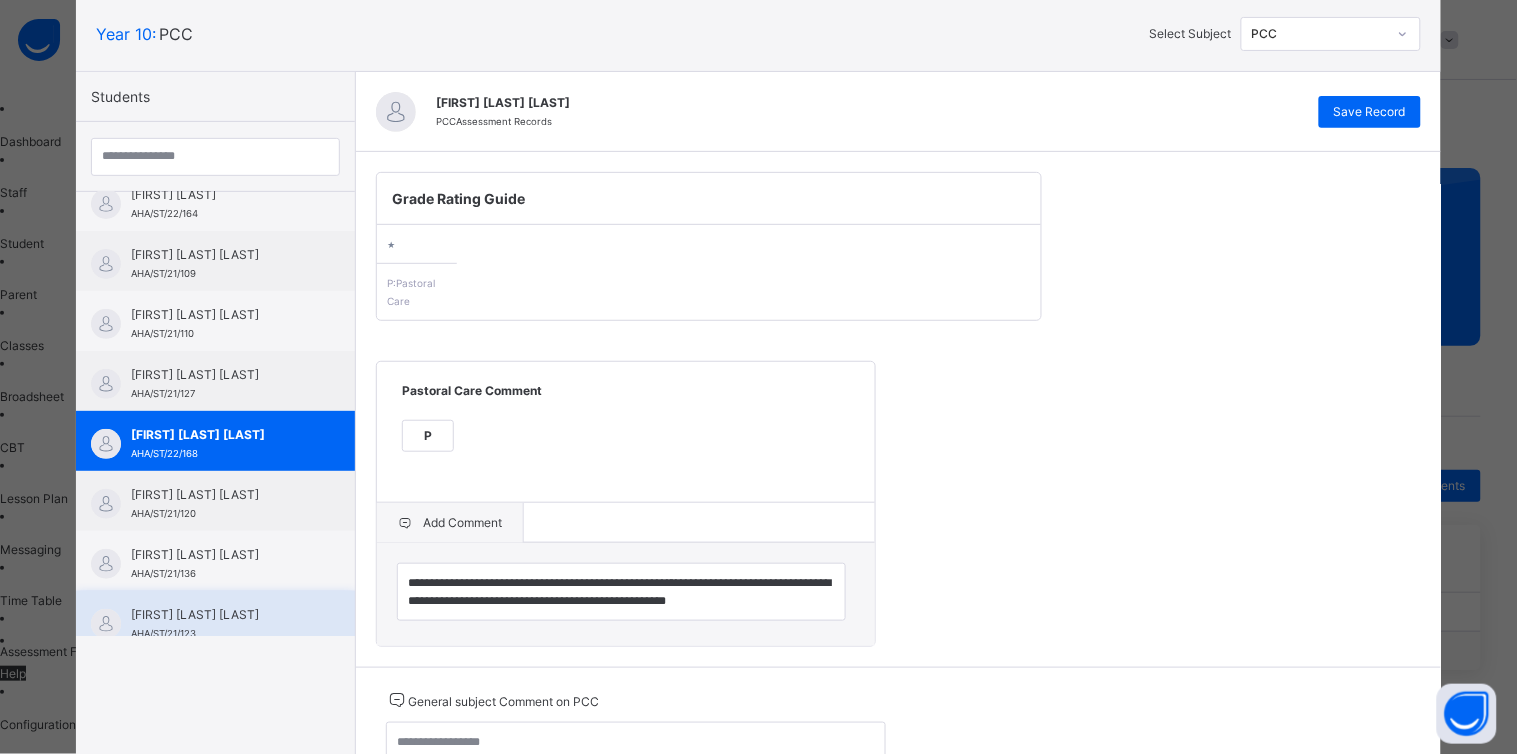 click on "[FIRST]  [LAST] [LAST] [ID]" at bounding box center [215, 621] 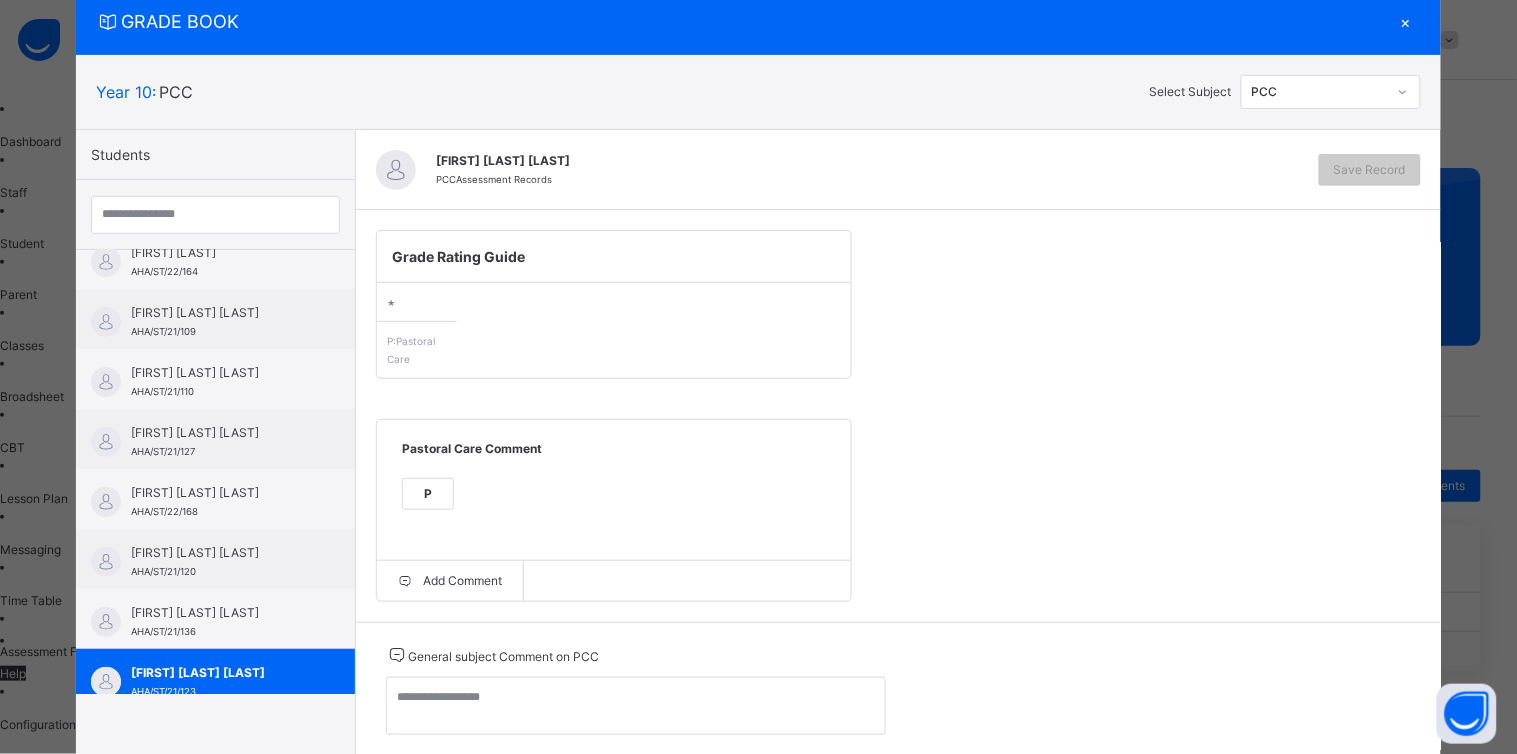 scroll, scrollTop: 120, scrollLeft: 0, axis: vertical 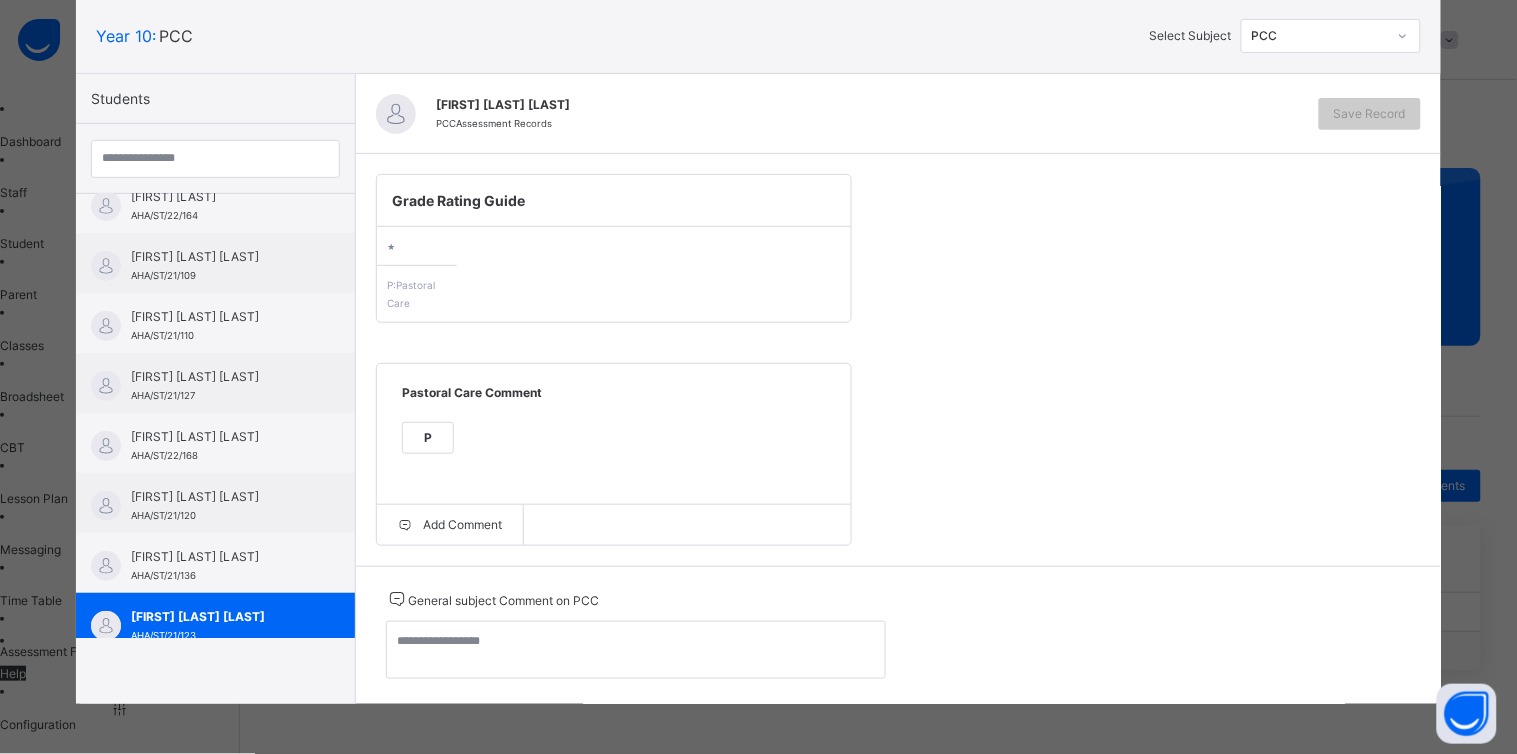 click on "P" at bounding box center [428, 438] 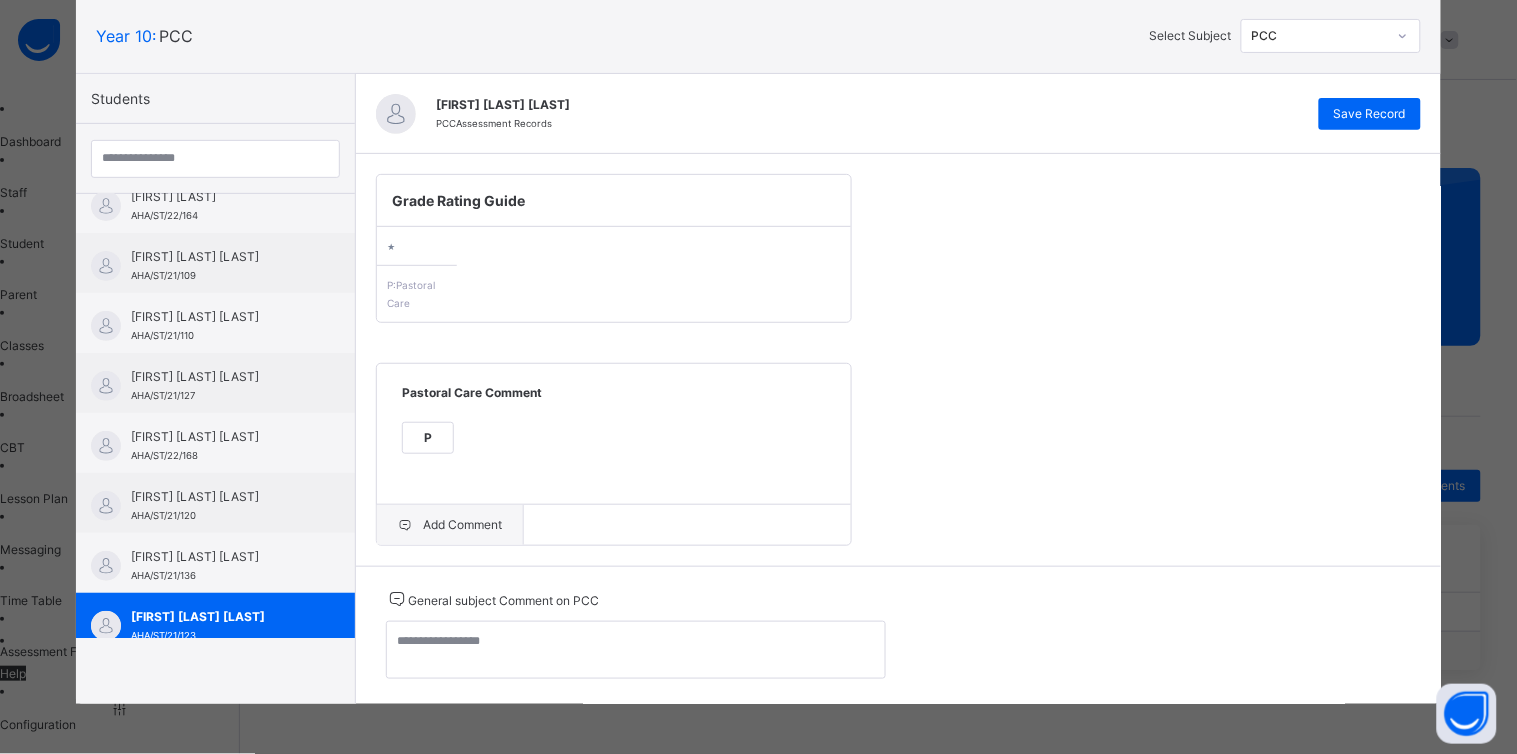 click on "Add Comment" at bounding box center (450, 525) 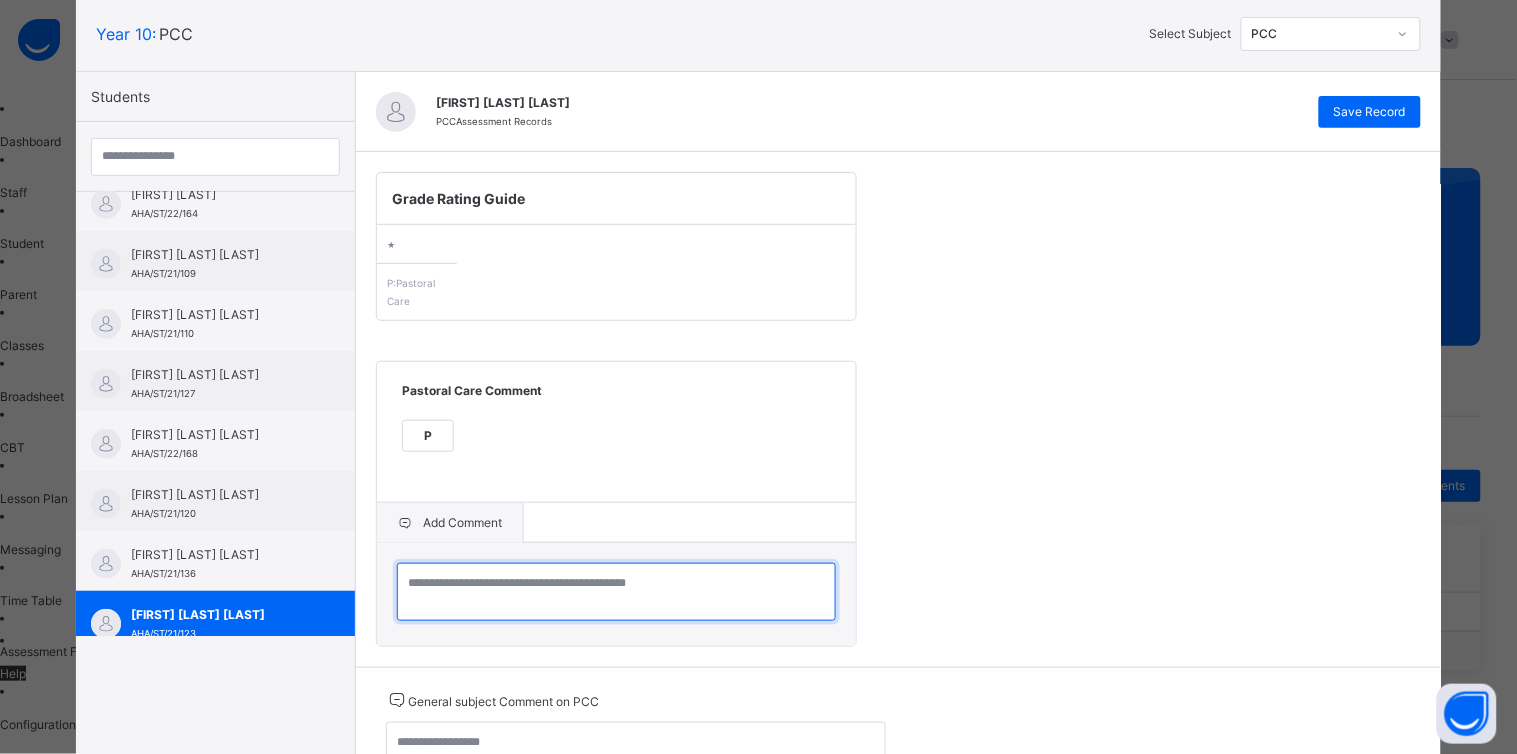click at bounding box center [616, 592] 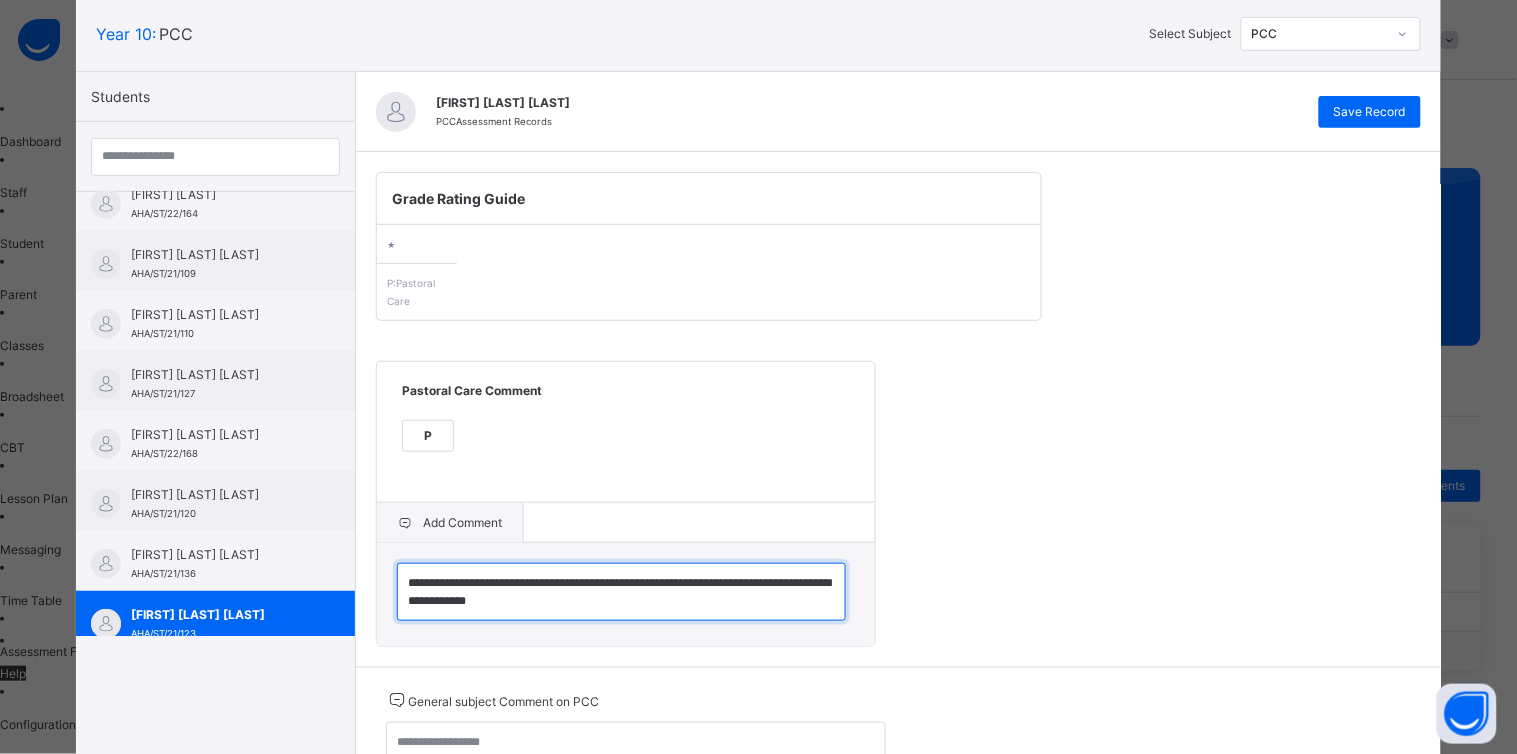 scroll, scrollTop: 5, scrollLeft: 0, axis: vertical 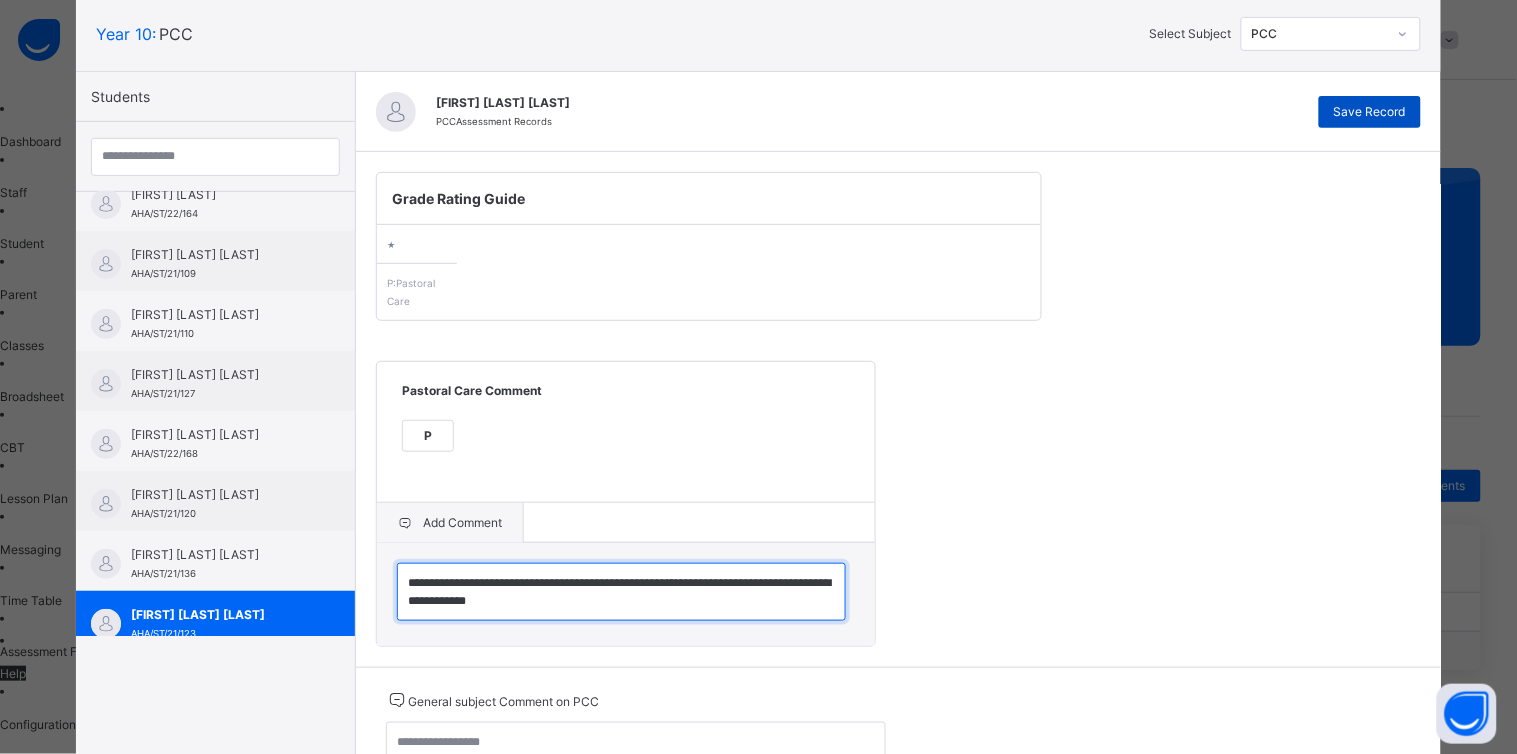 type on "**********" 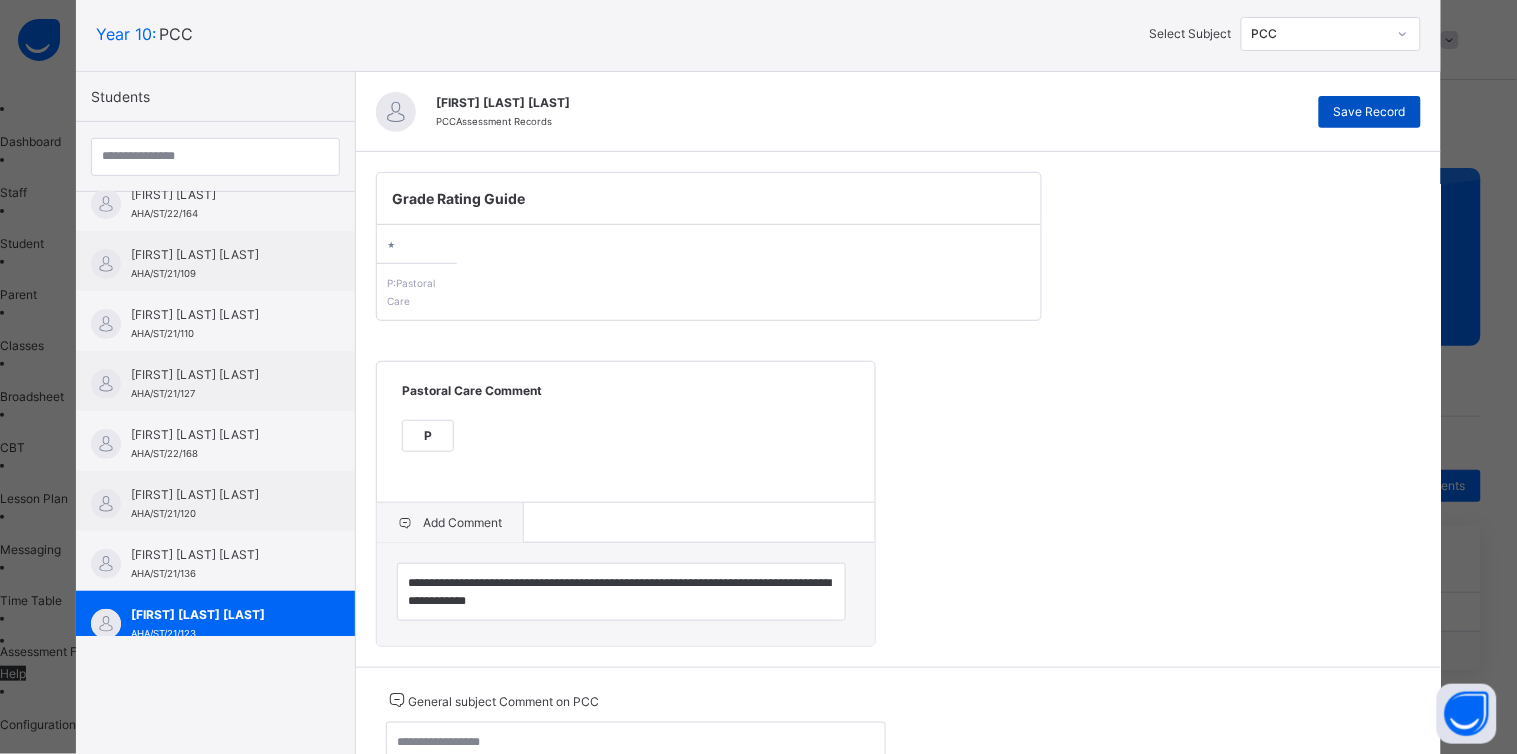 click on "Save Record" at bounding box center (1370, 112) 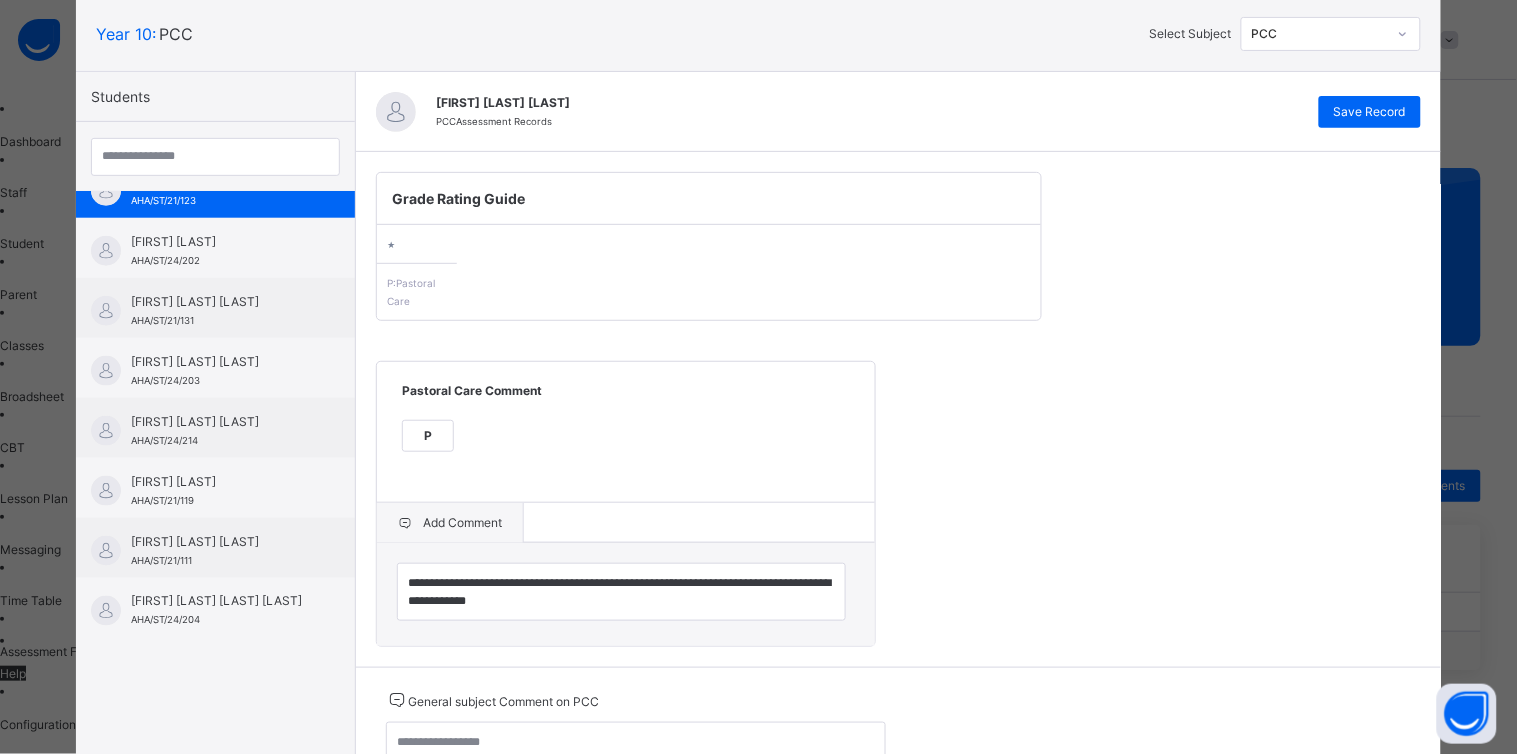 scroll, scrollTop: 575, scrollLeft: 0, axis: vertical 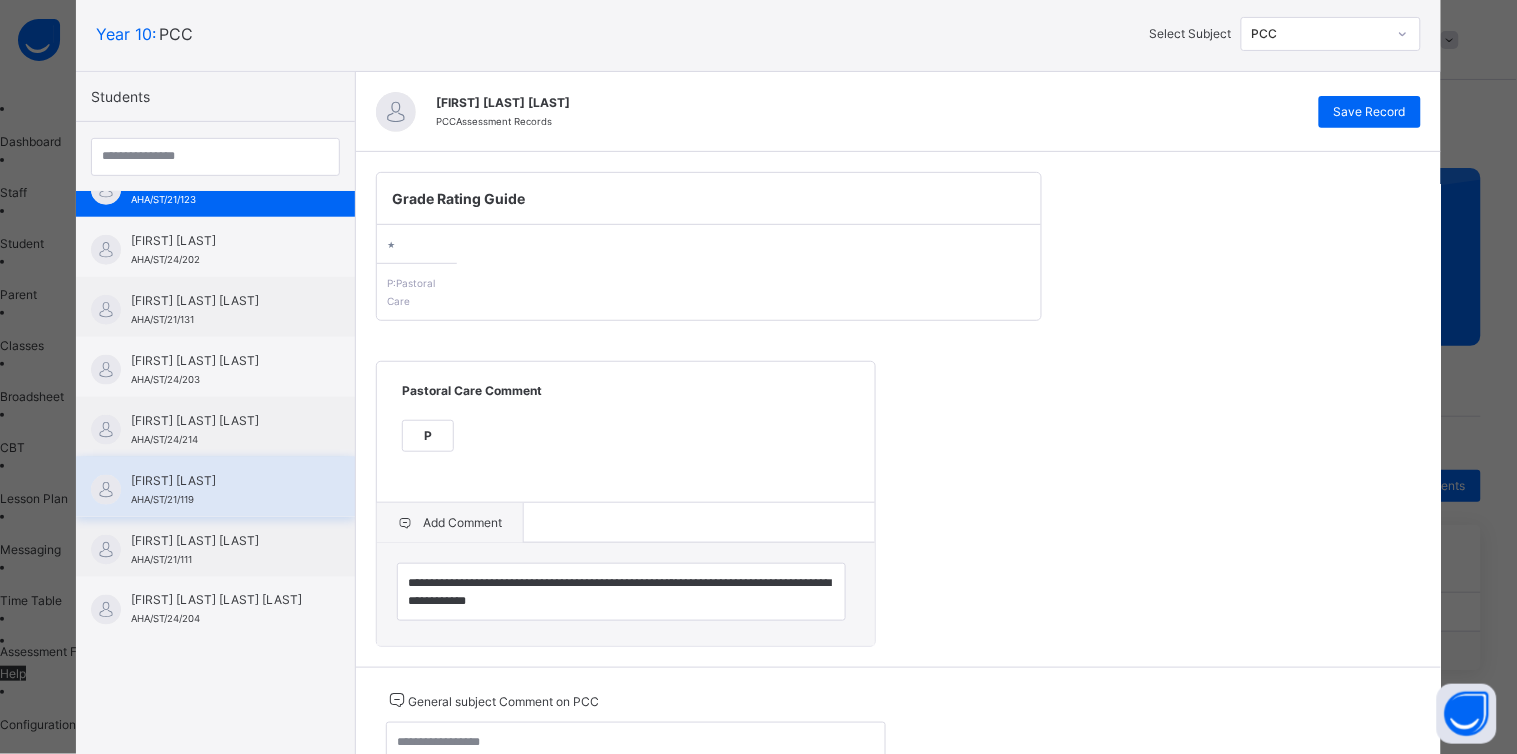 click on "[FIRST] [LAST] [LAST] [ID]" at bounding box center (215, 487) 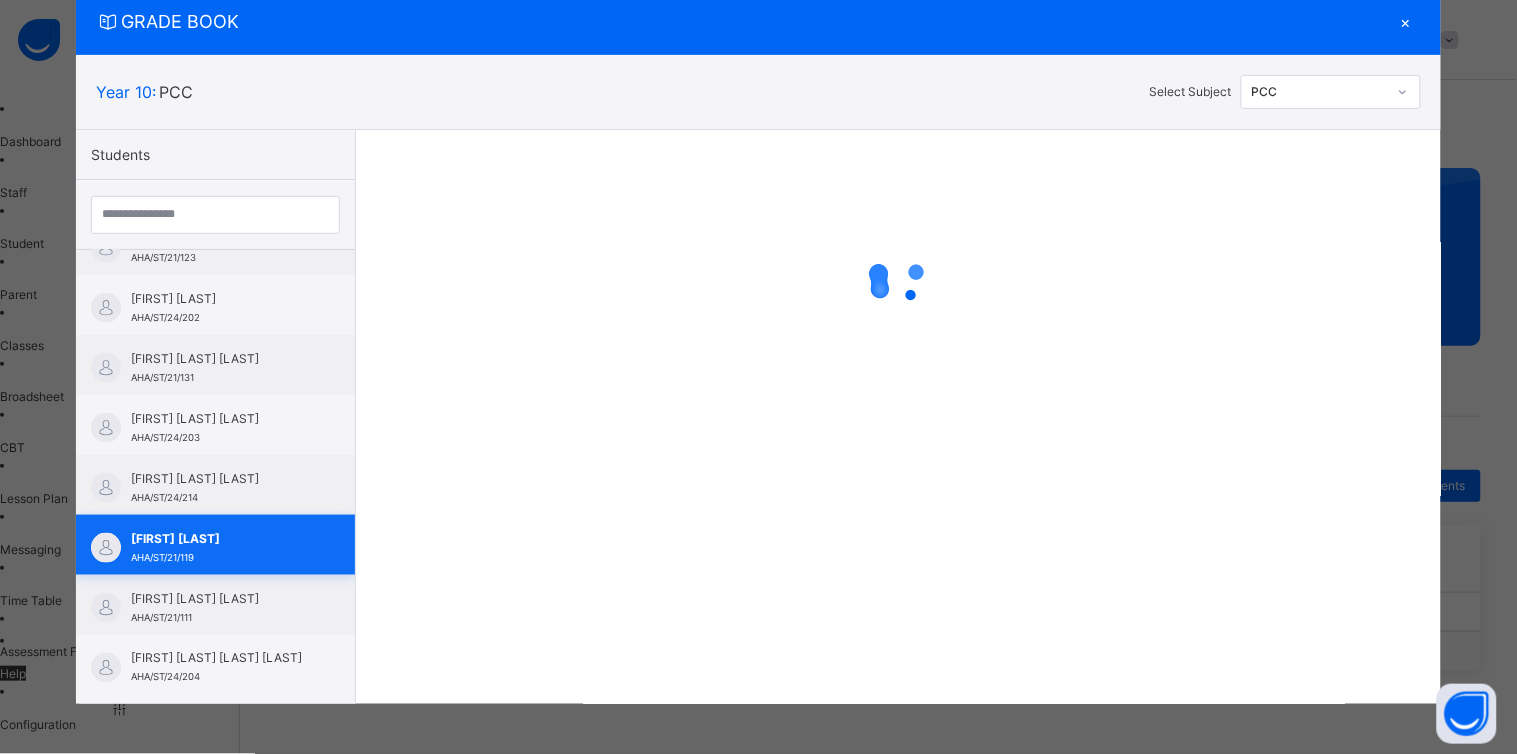 scroll, scrollTop: 62, scrollLeft: 0, axis: vertical 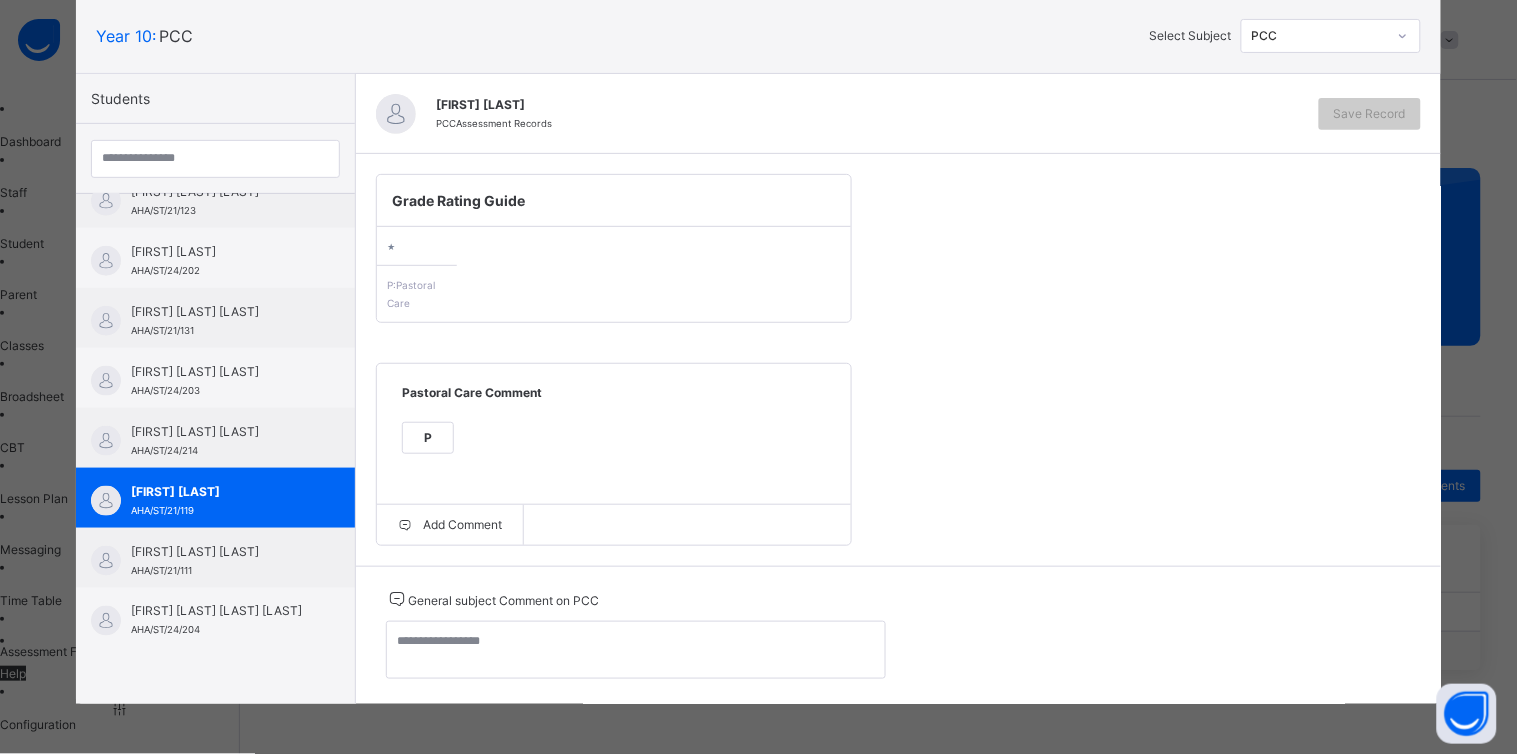 click on "P" at bounding box center (428, 438) 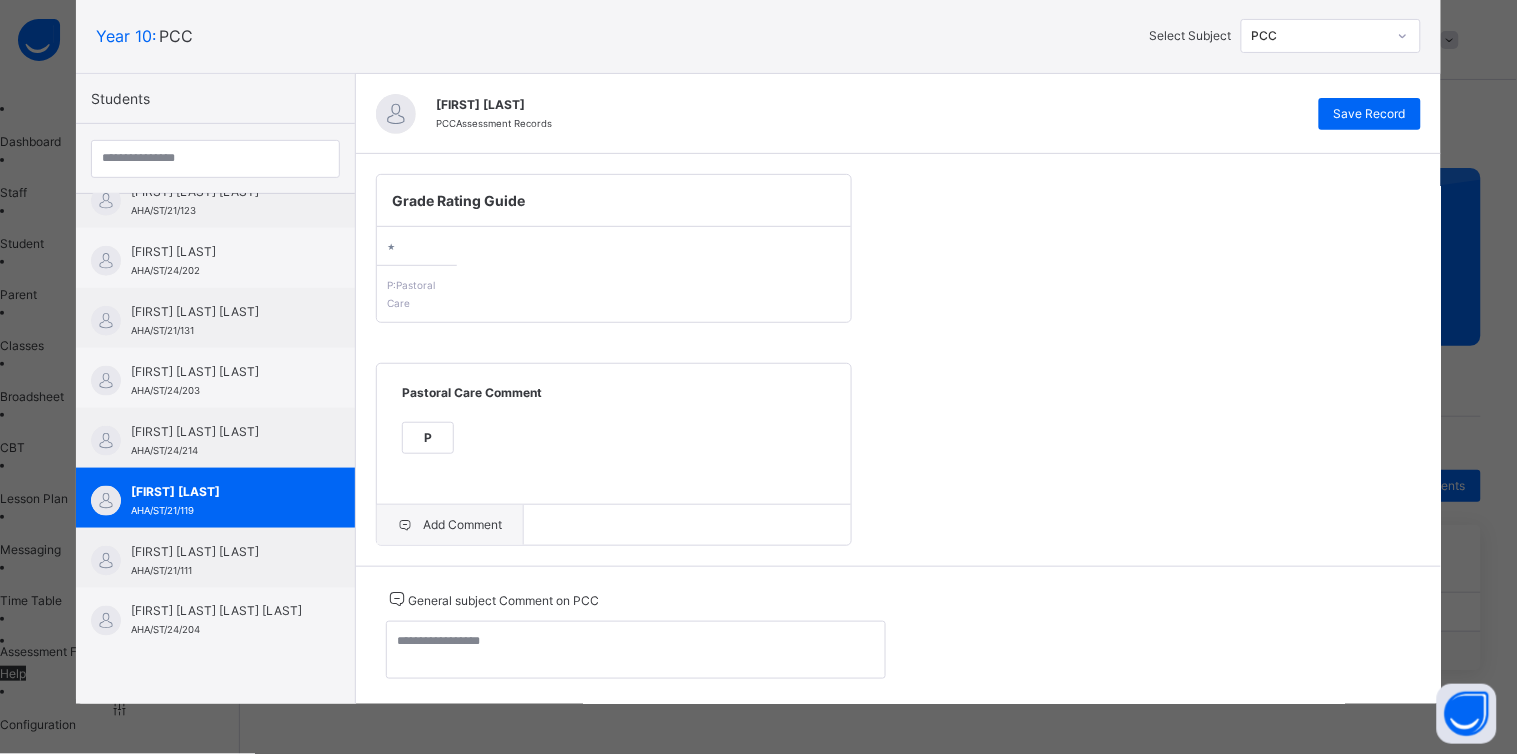 click on "Add Comment" at bounding box center [450, 525] 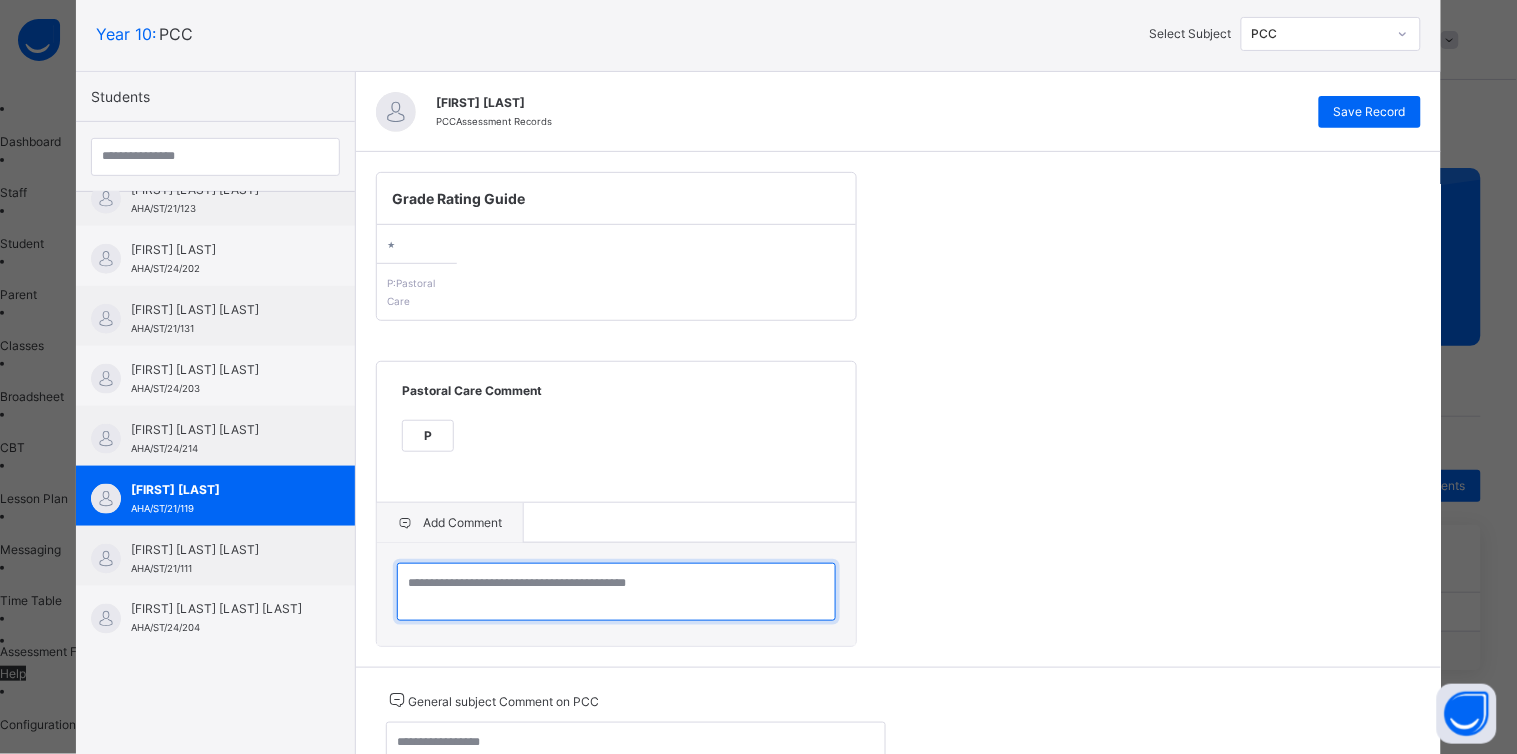 click at bounding box center [616, 592] 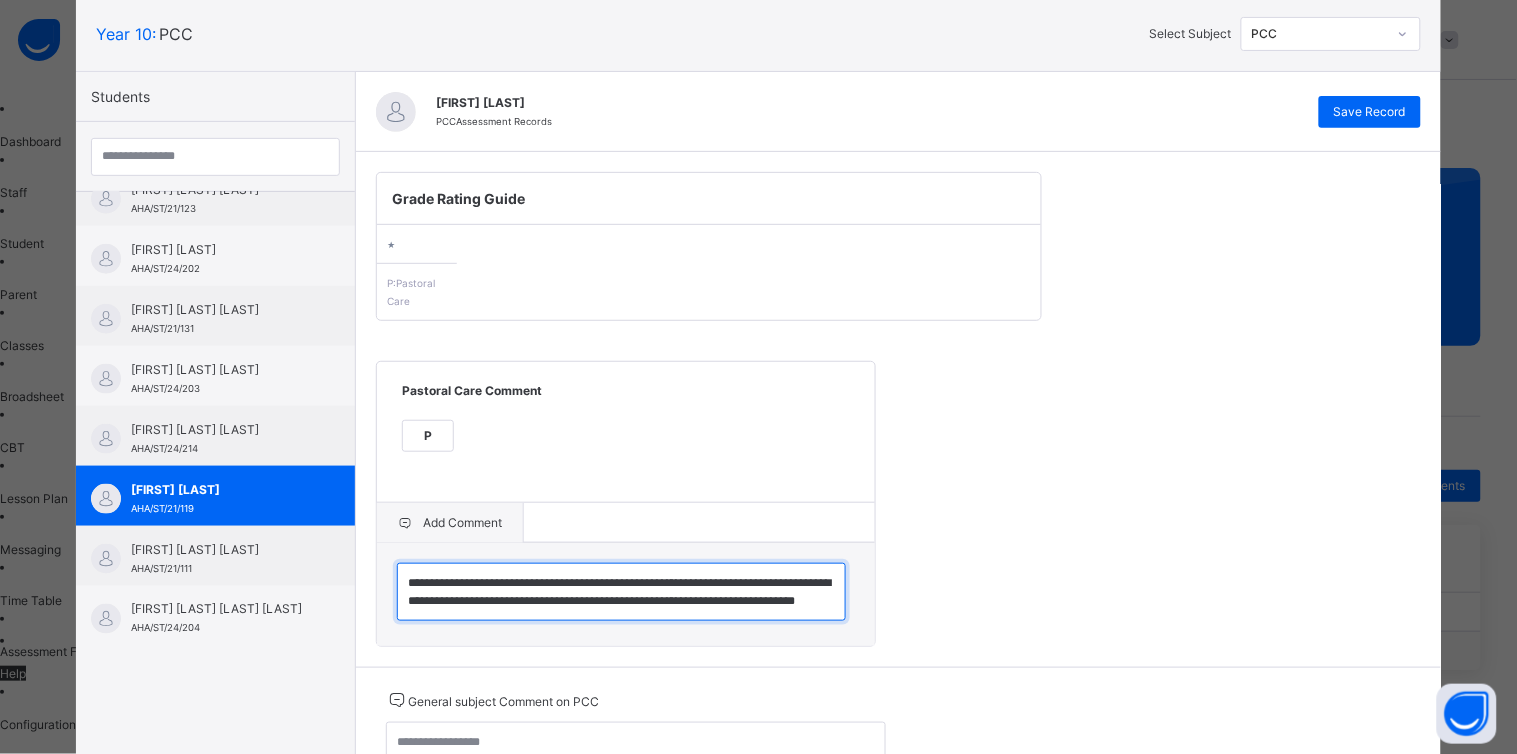 scroll, scrollTop: 23, scrollLeft: 0, axis: vertical 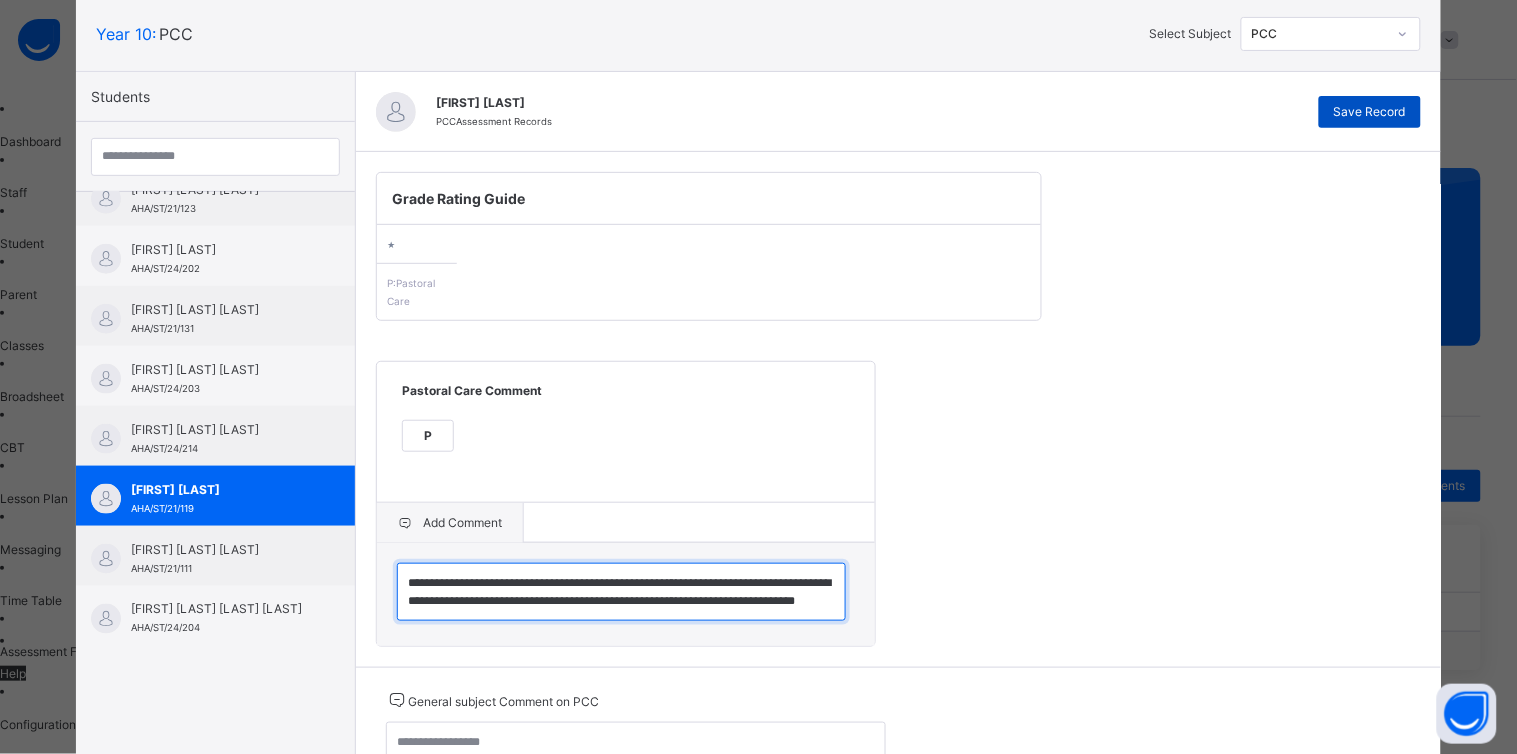 type on "**********" 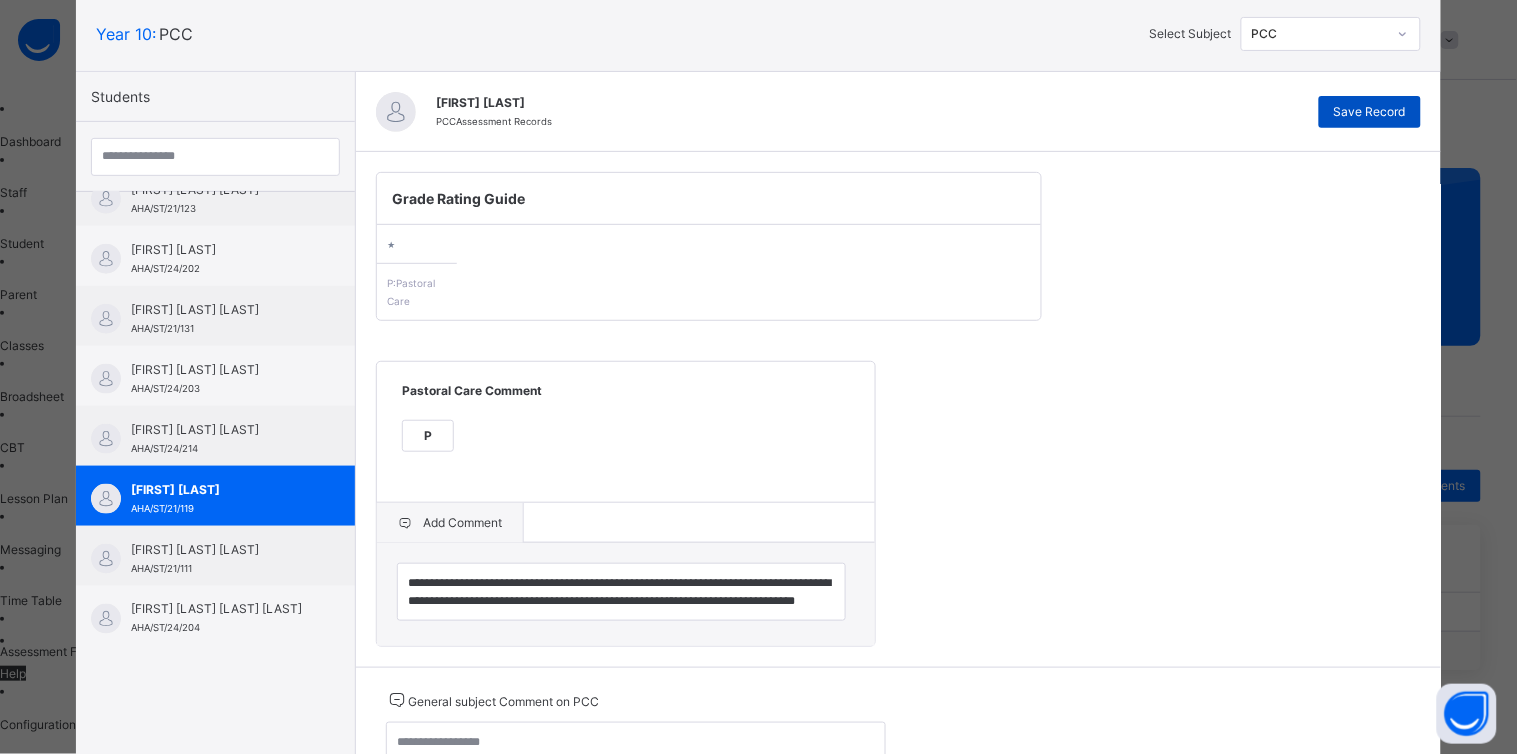 click on "Save Record" at bounding box center [1370, 112] 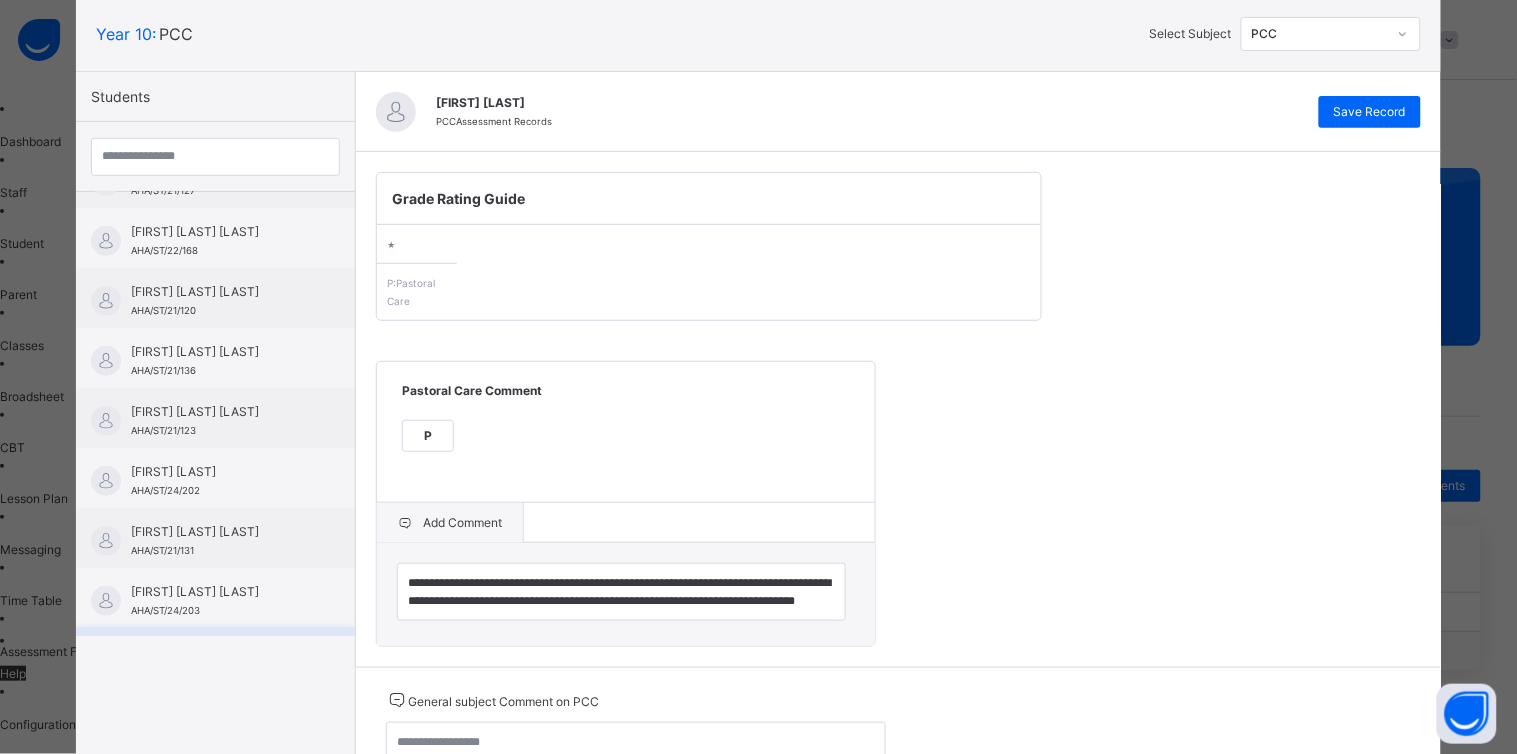 scroll, scrollTop: 337, scrollLeft: 0, axis: vertical 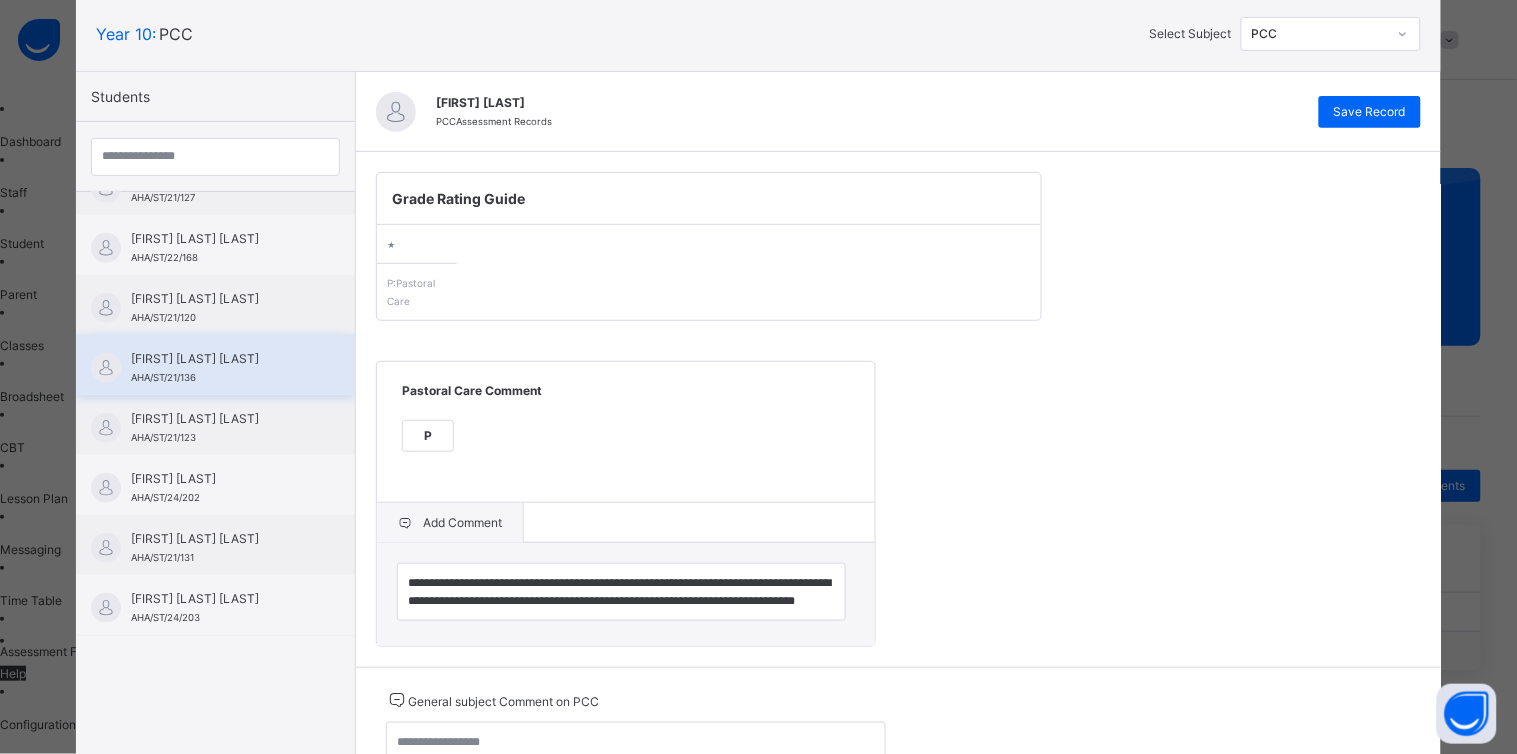 click on "[FIRST] [LAST] [LAST]" at bounding box center (220, 359) 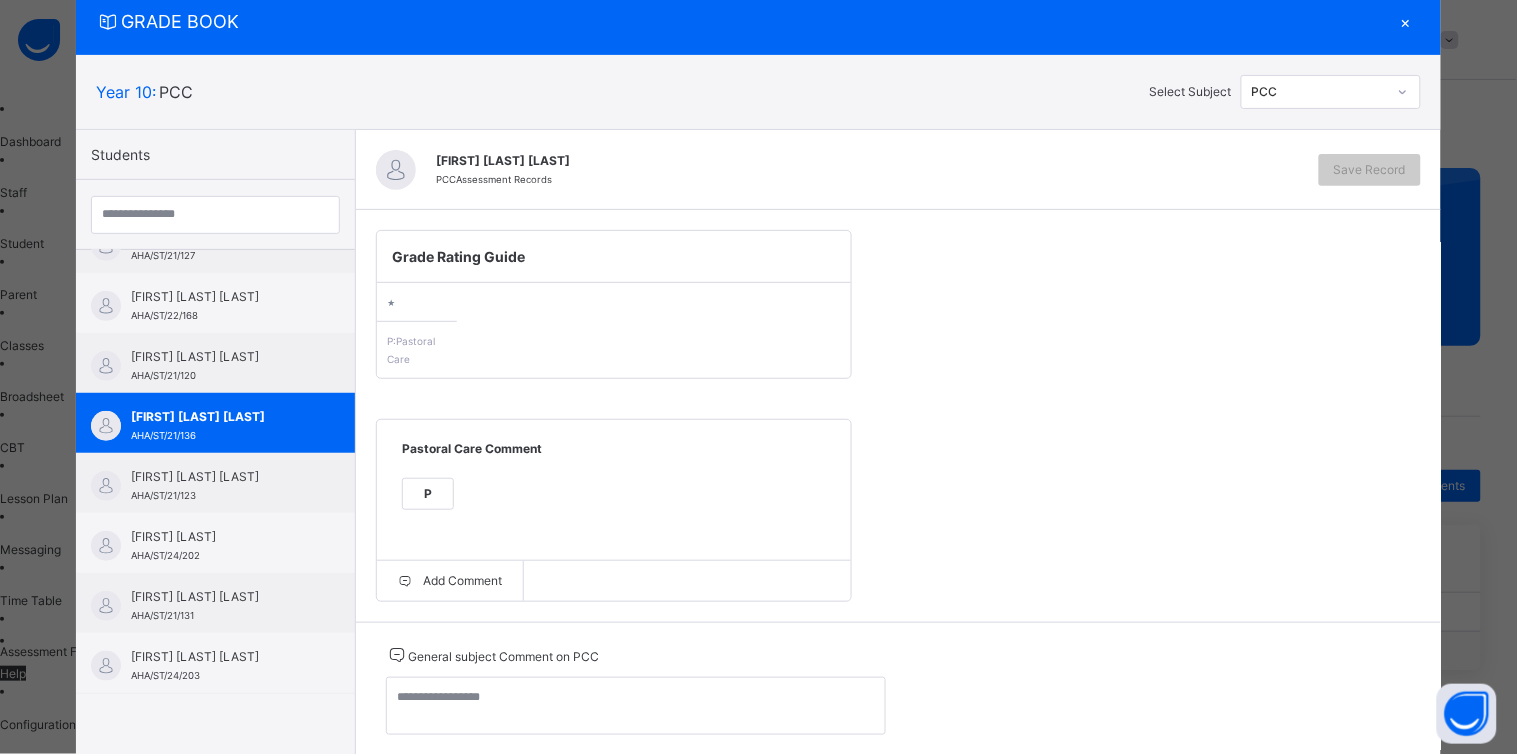 scroll, scrollTop: 120, scrollLeft: 0, axis: vertical 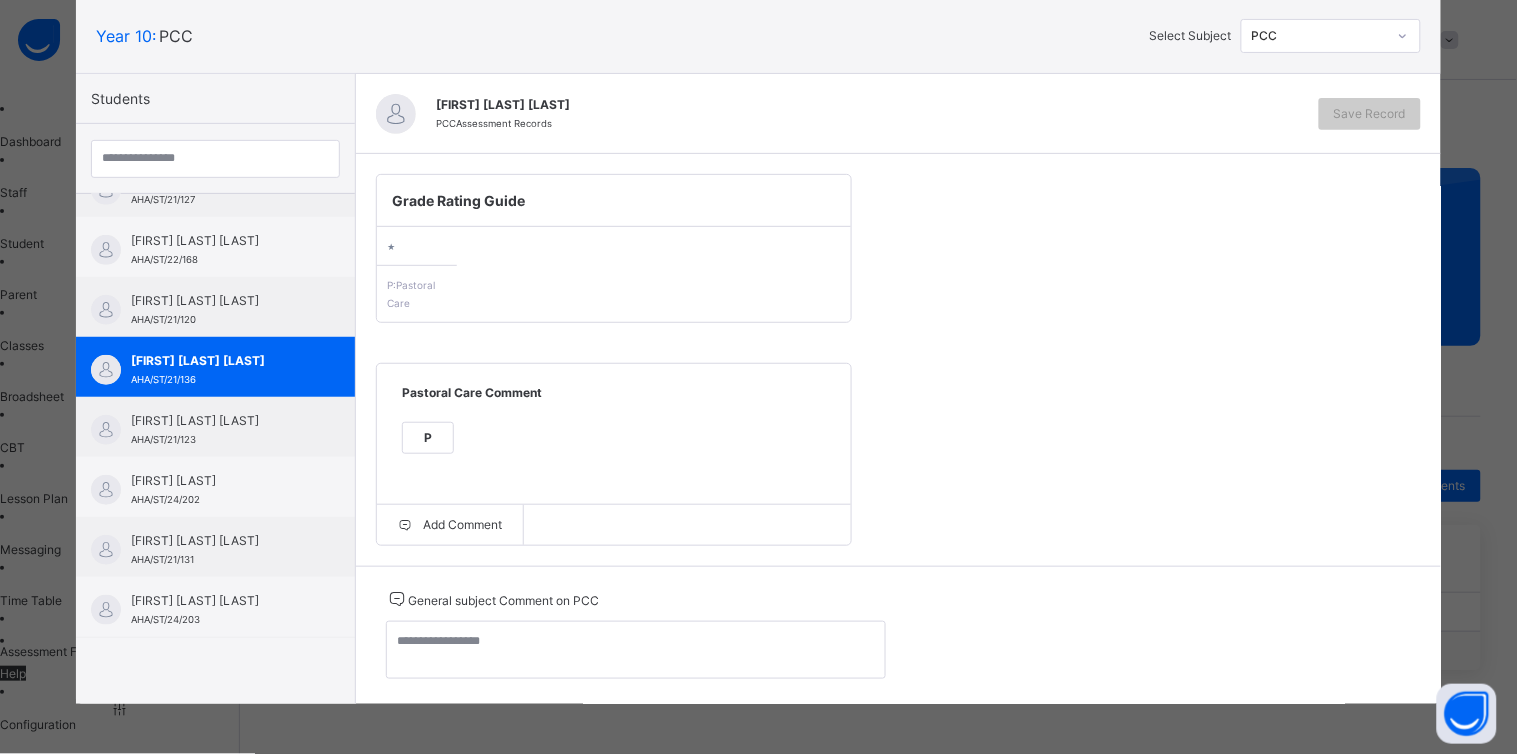 click on "P" at bounding box center (428, 438) 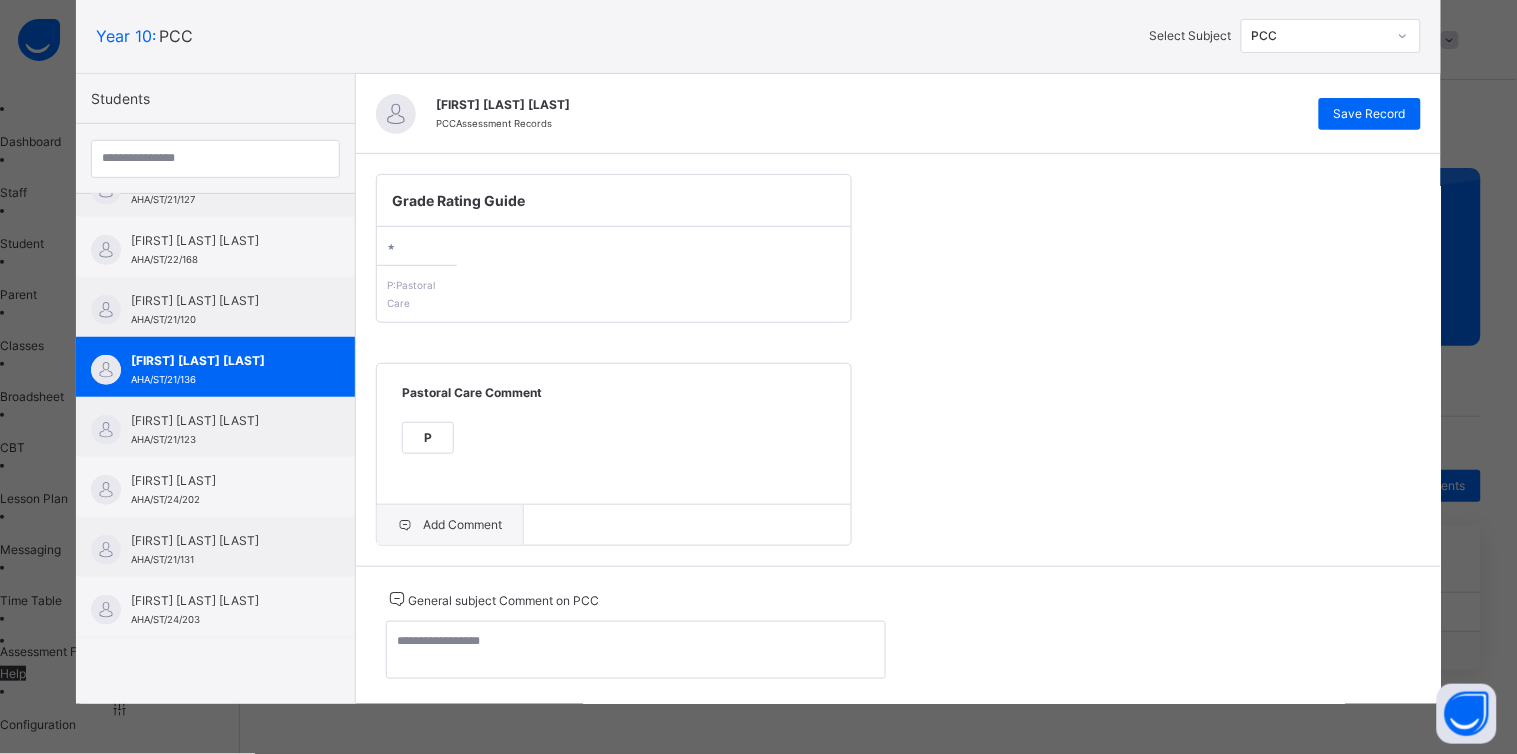 click on "Add Comment" at bounding box center (450, 525) 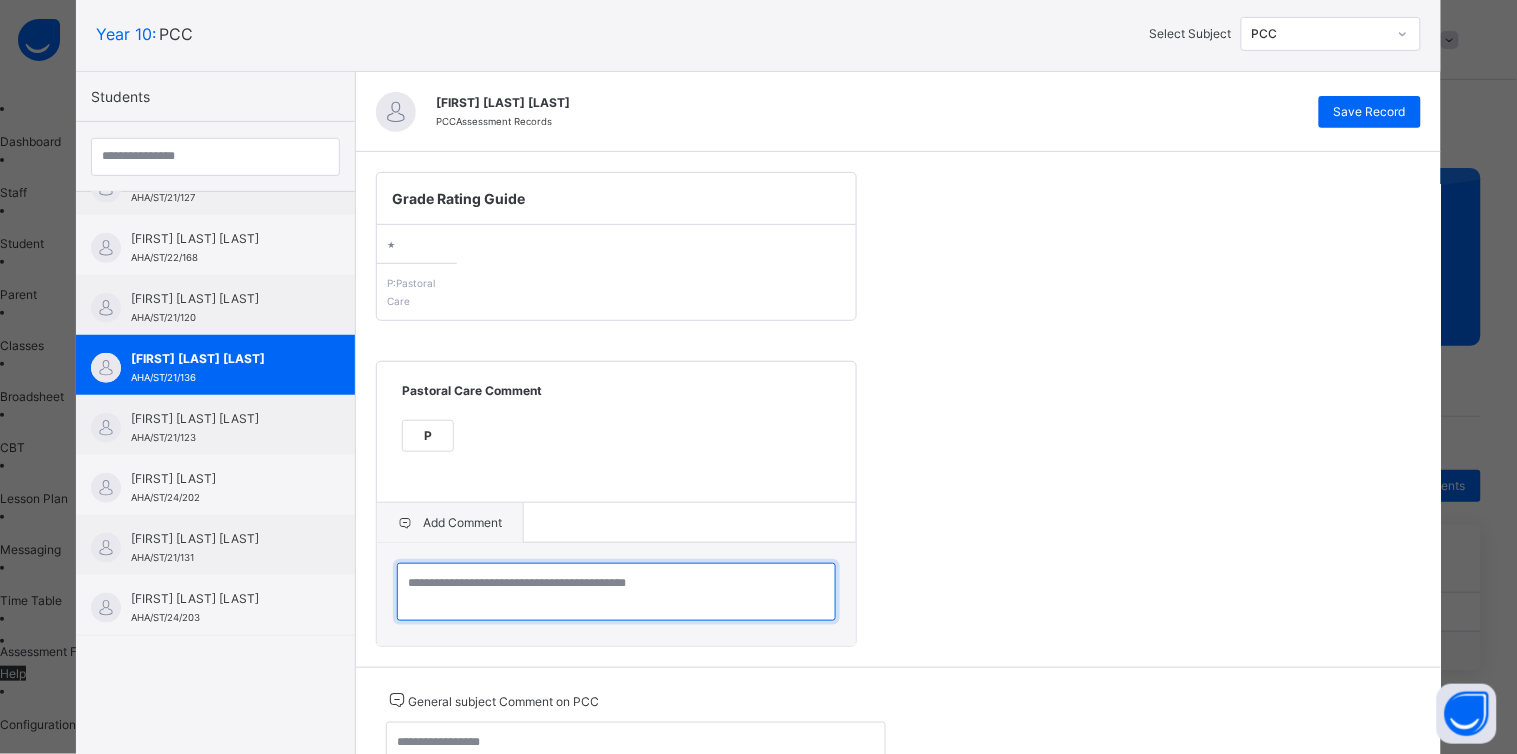 click at bounding box center [616, 592] 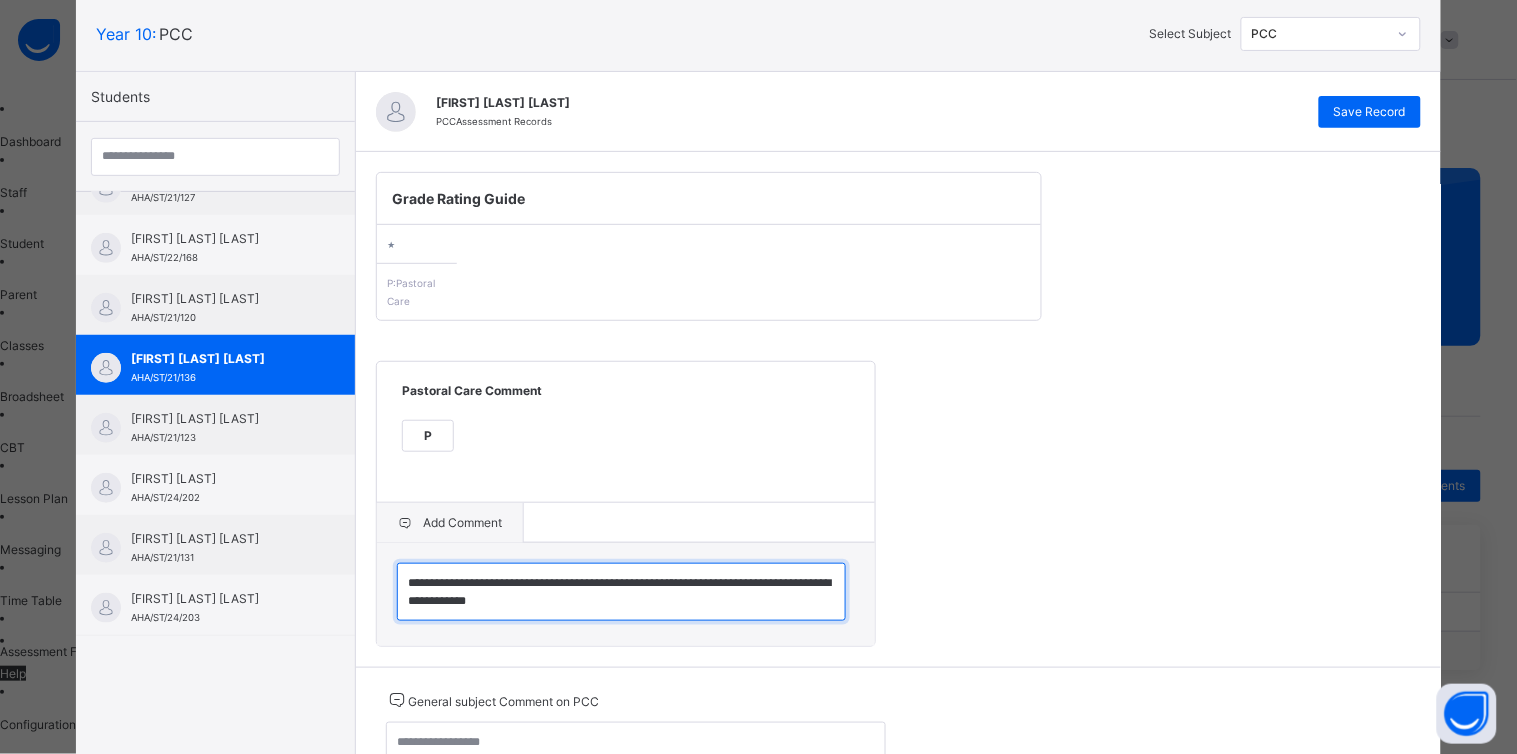 scroll, scrollTop: 5, scrollLeft: 0, axis: vertical 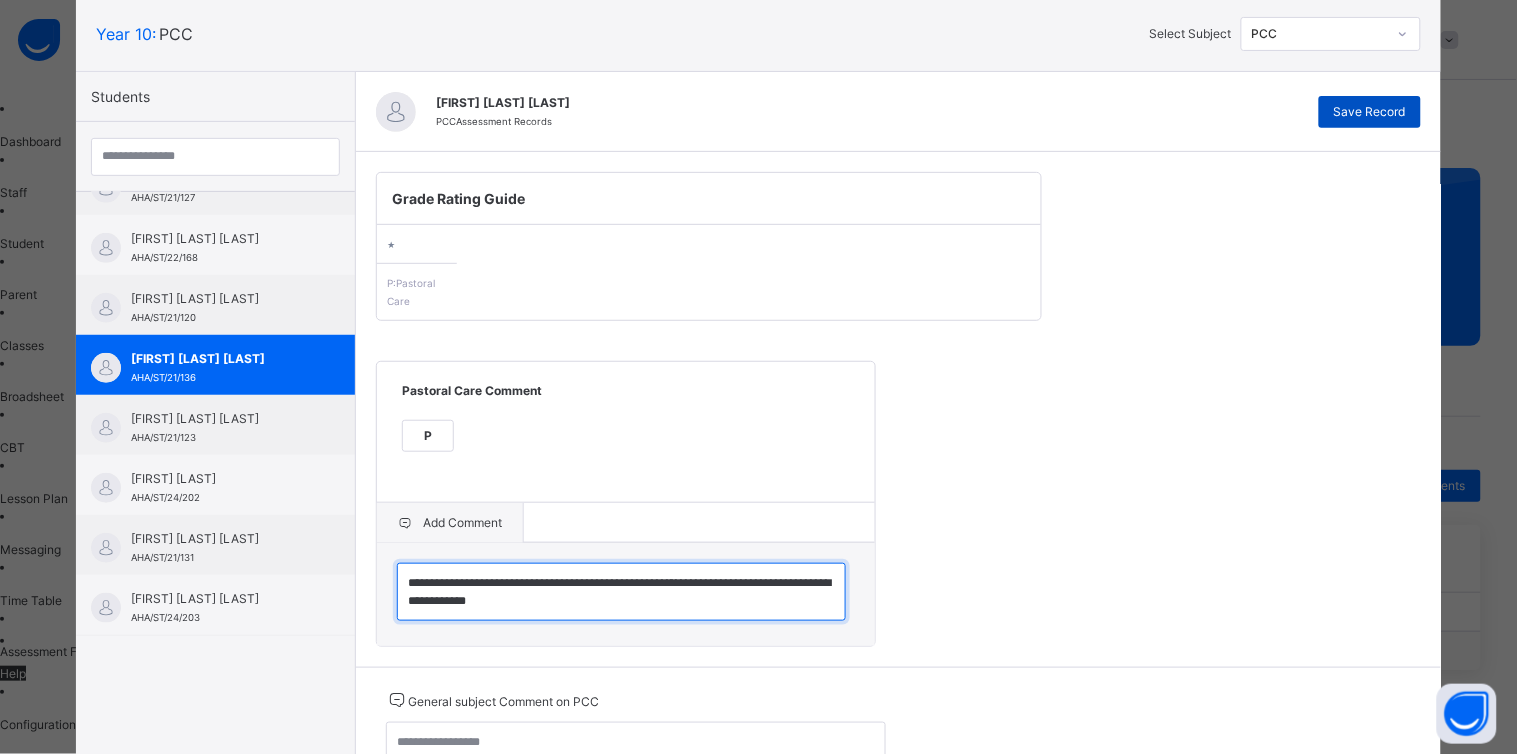 type on "**********" 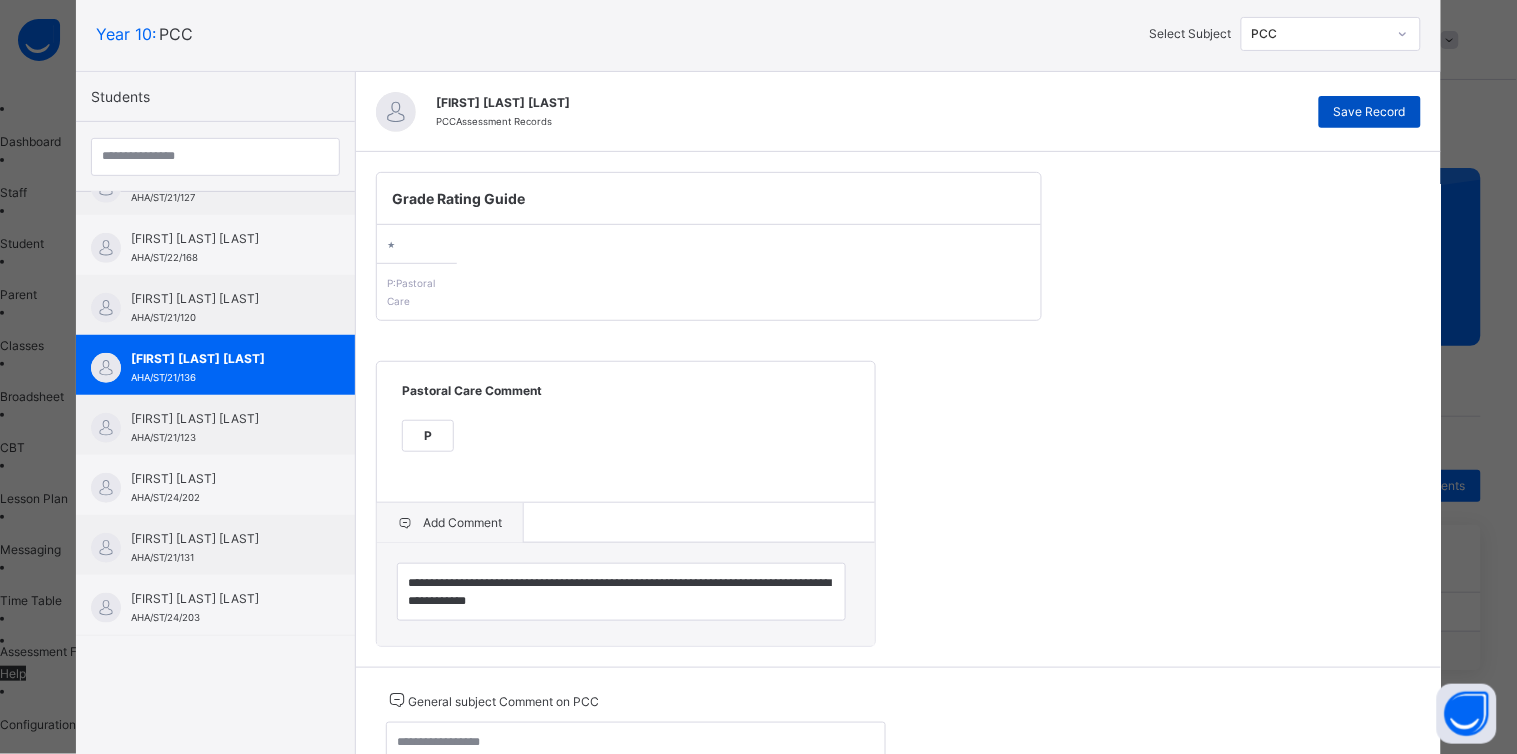 click on "Save Record" at bounding box center (1370, 112) 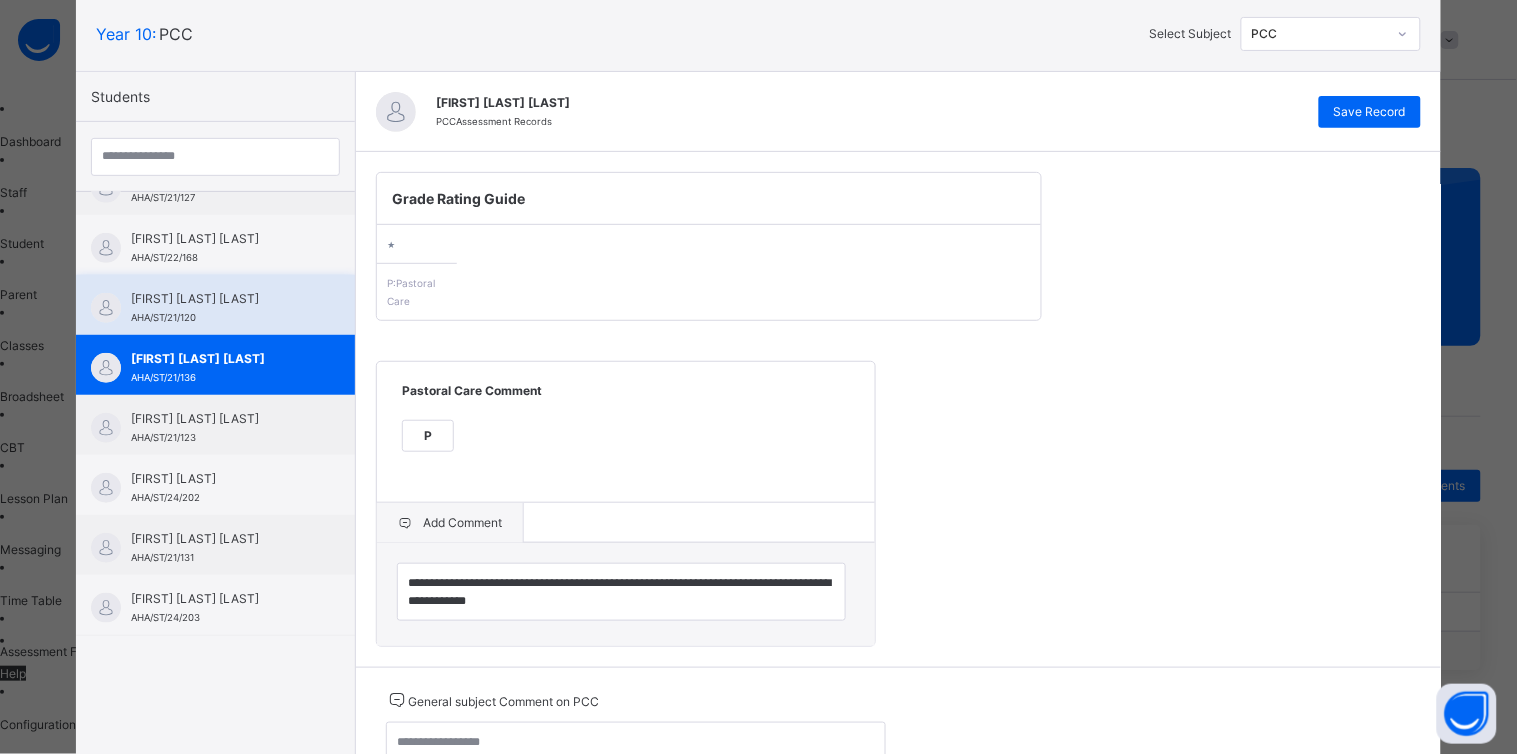 click on "[FIRST] [LAST] [LAST] [ID]" at bounding box center [220, 308] 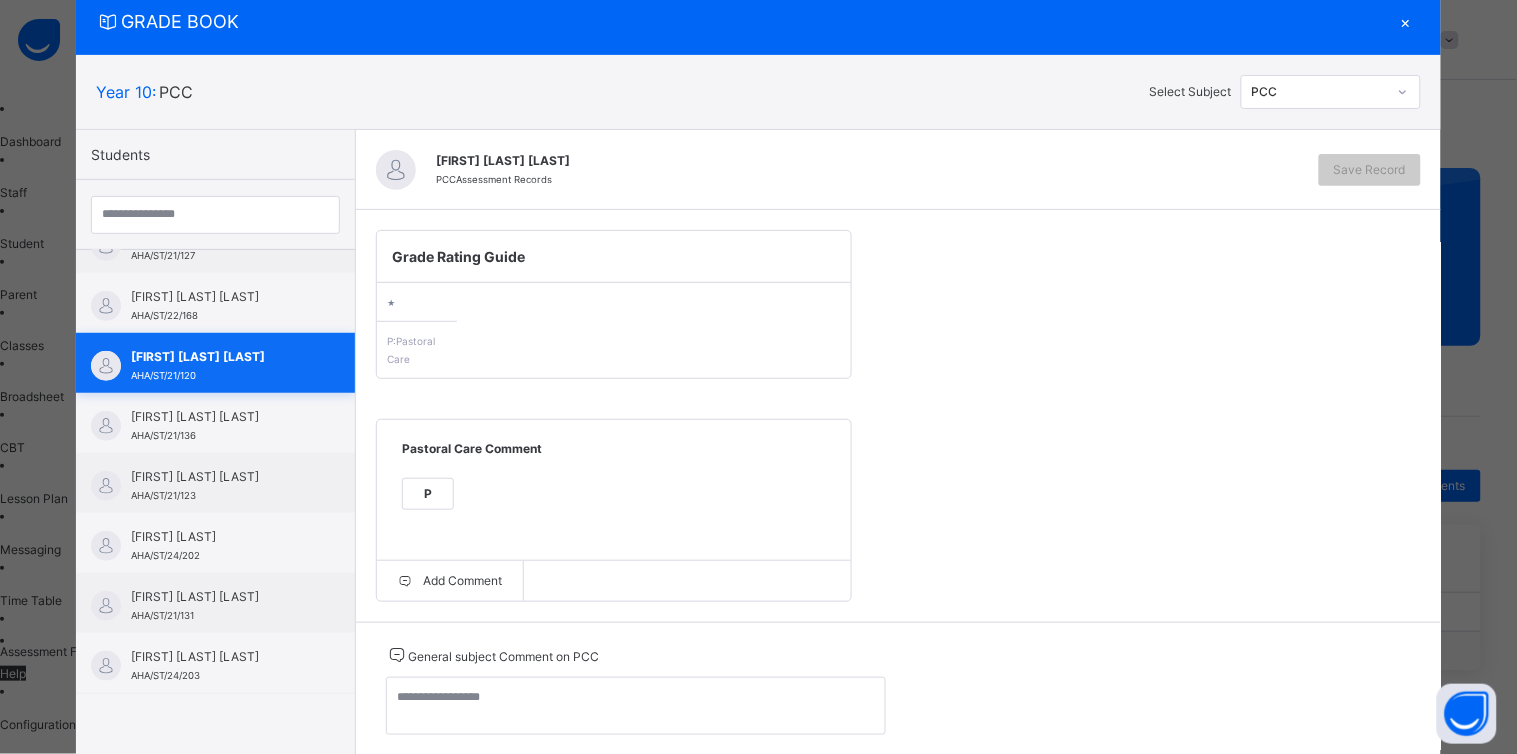 scroll, scrollTop: 120, scrollLeft: 0, axis: vertical 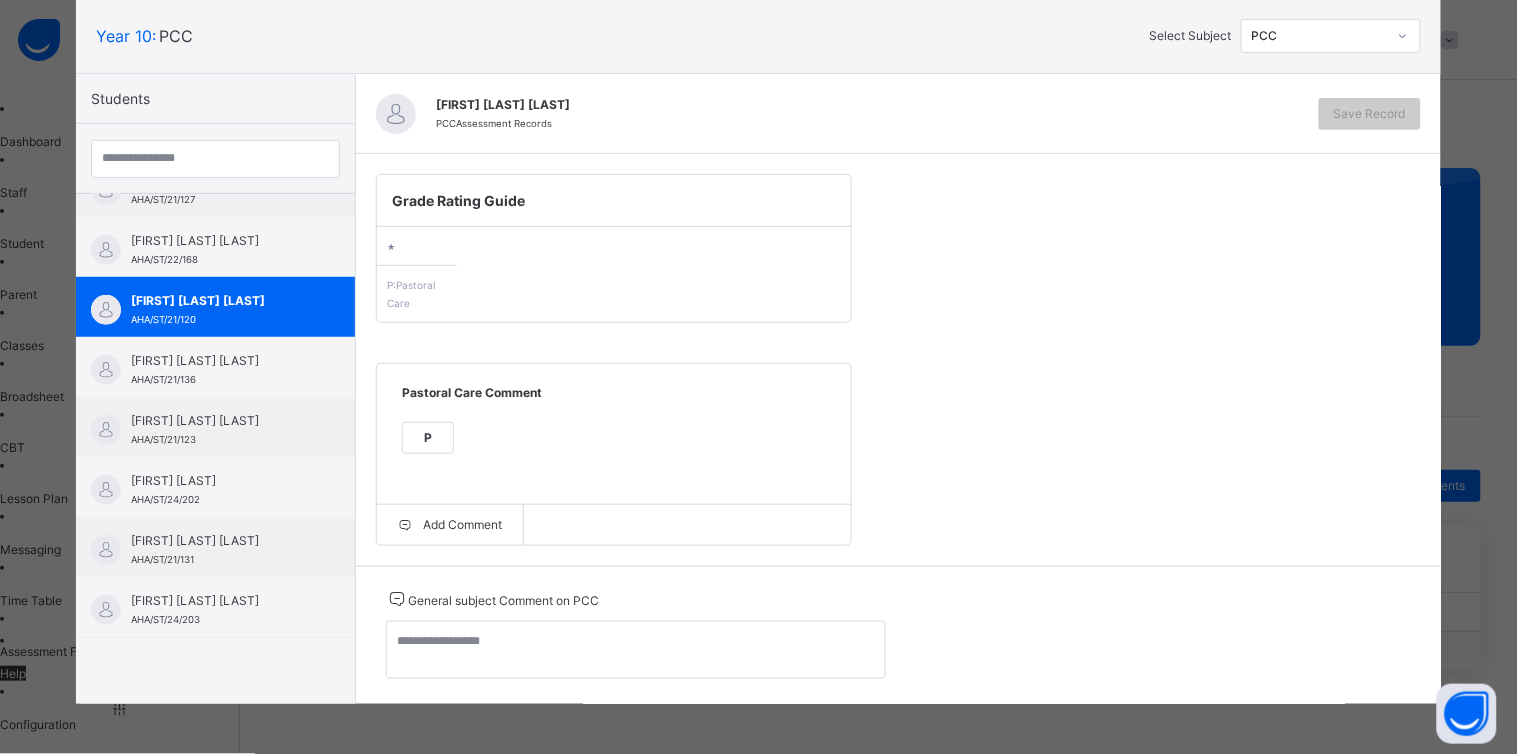 click on "P" at bounding box center (428, 438) 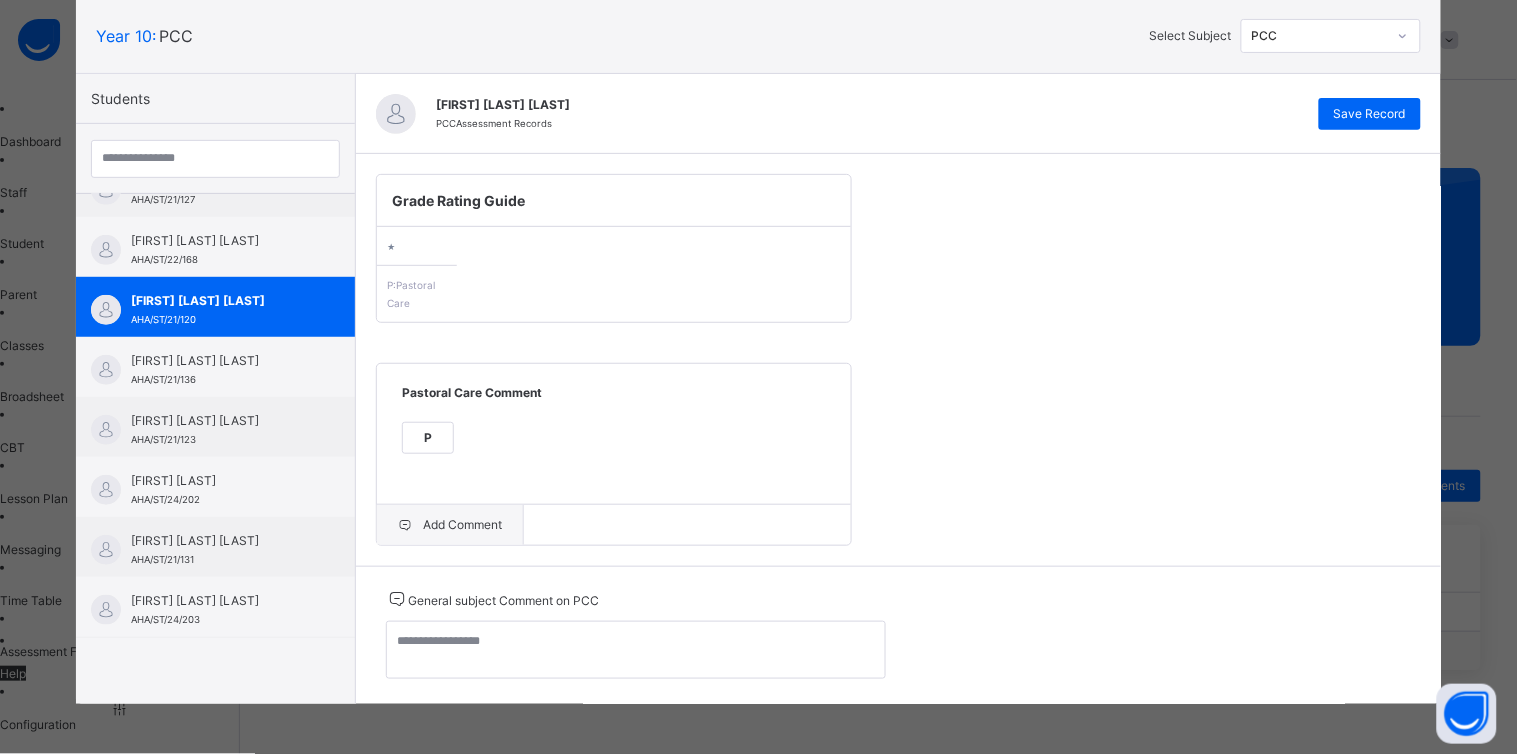 click on "Add Comment" at bounding box center (450, 525) 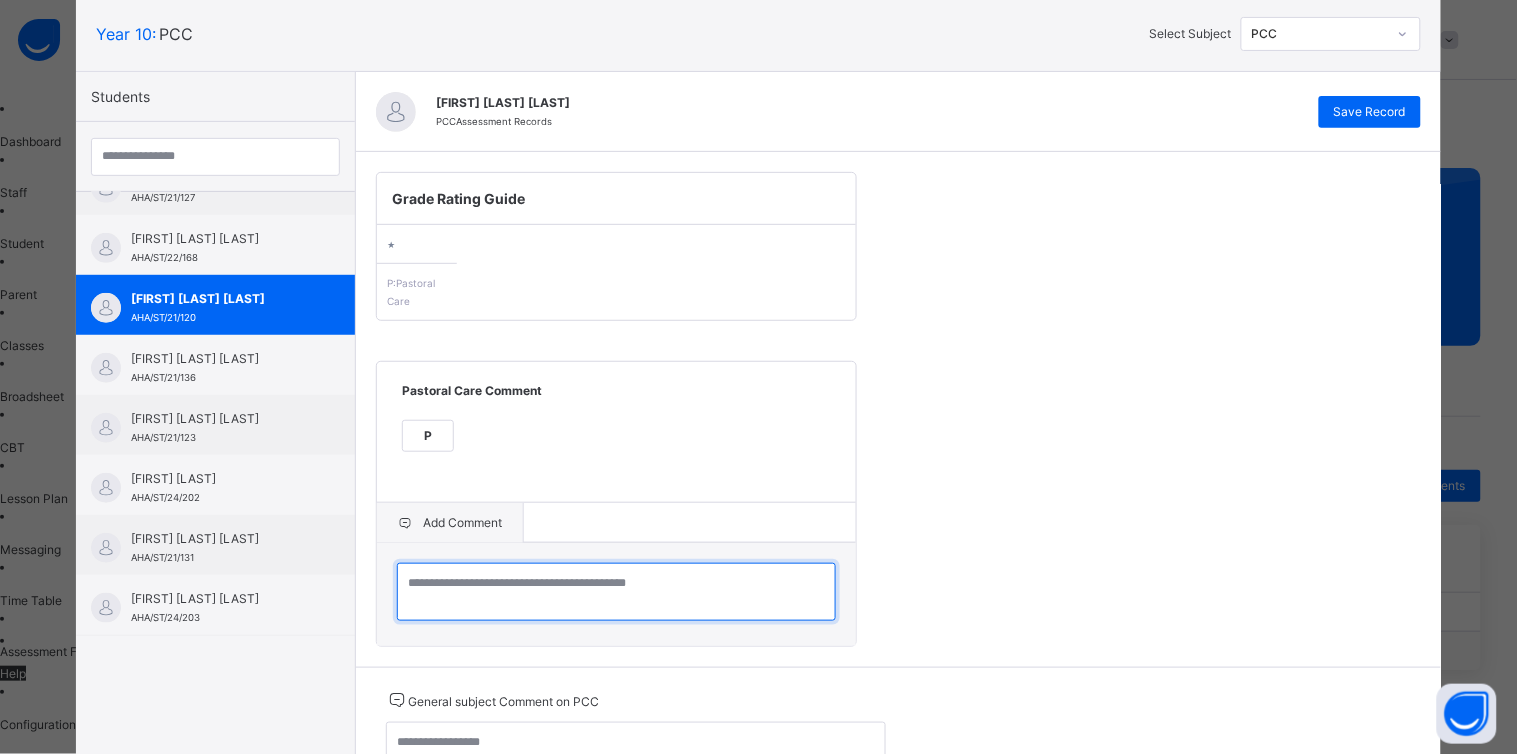 click at bounding box center (616, 592) 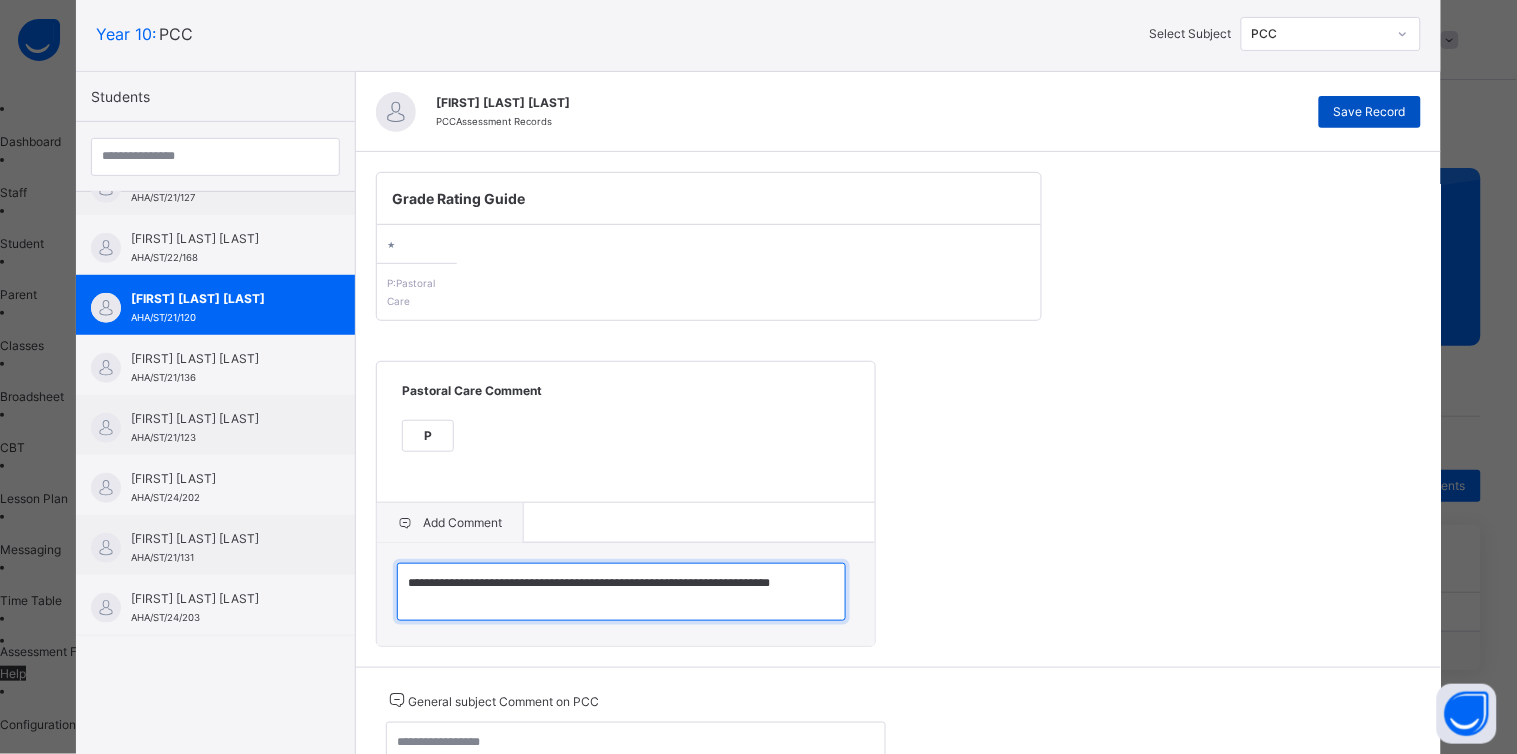 type on "**********" 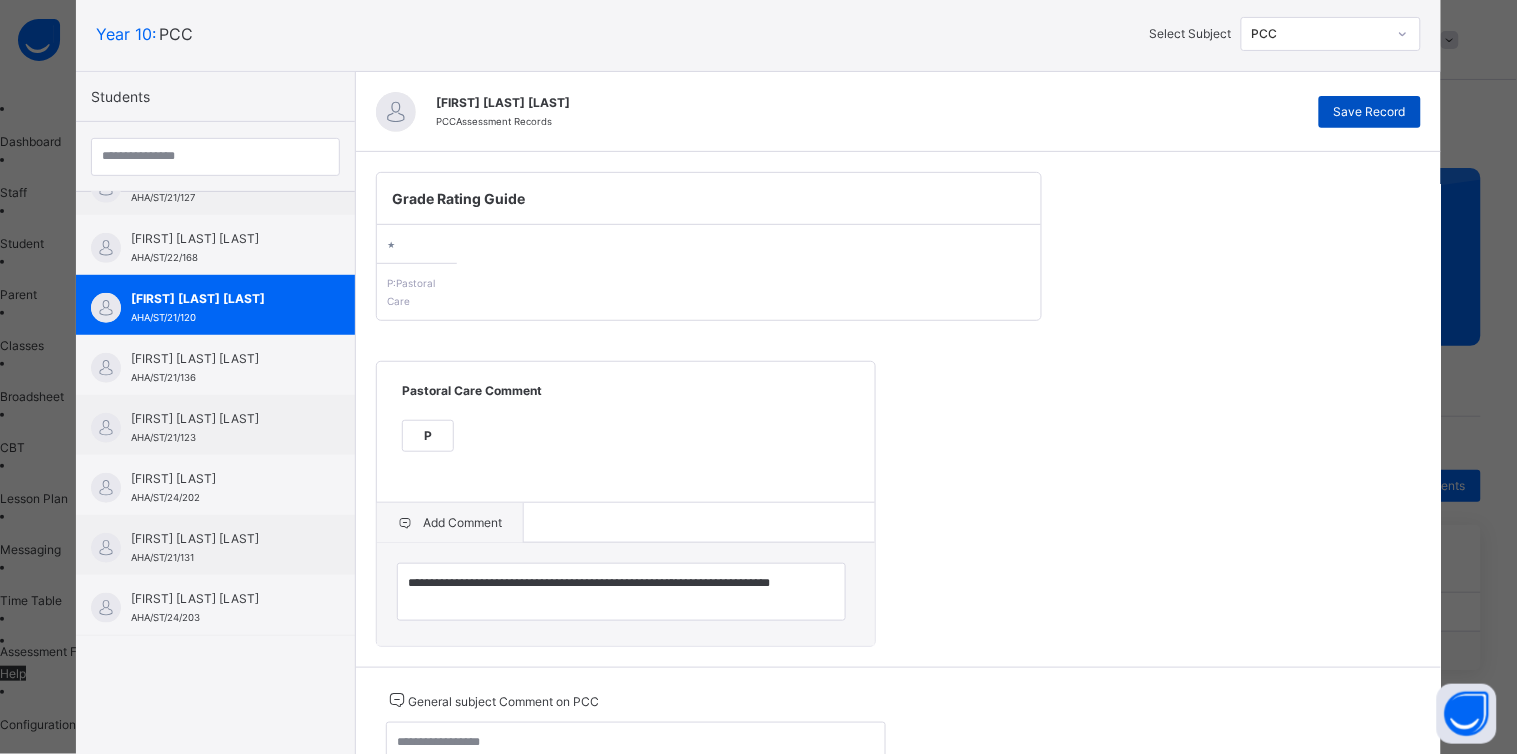 click on "Save Record" at bounding box center [1370, 112] 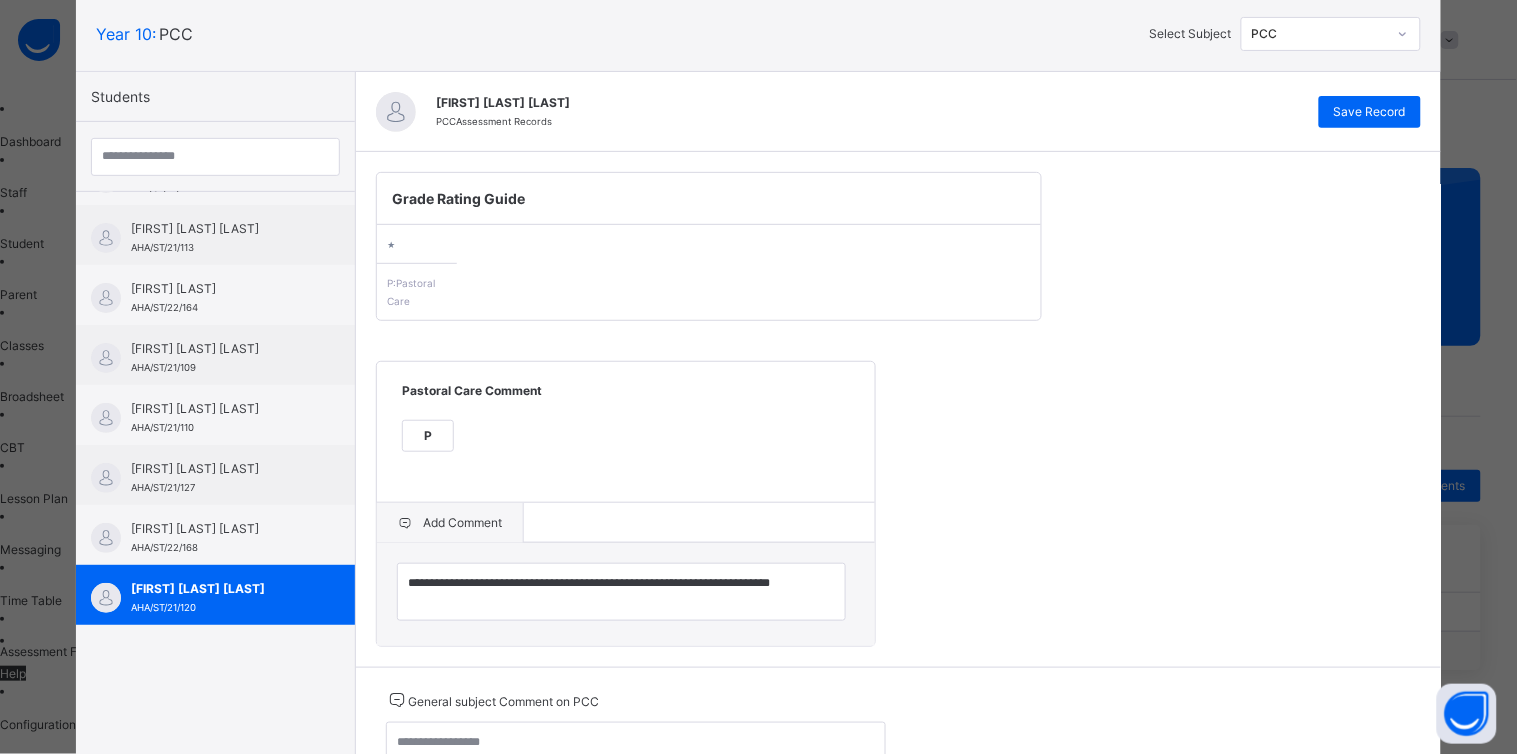 scroll, scrollTop: 46, scrollLeft: 0, axis: vertical 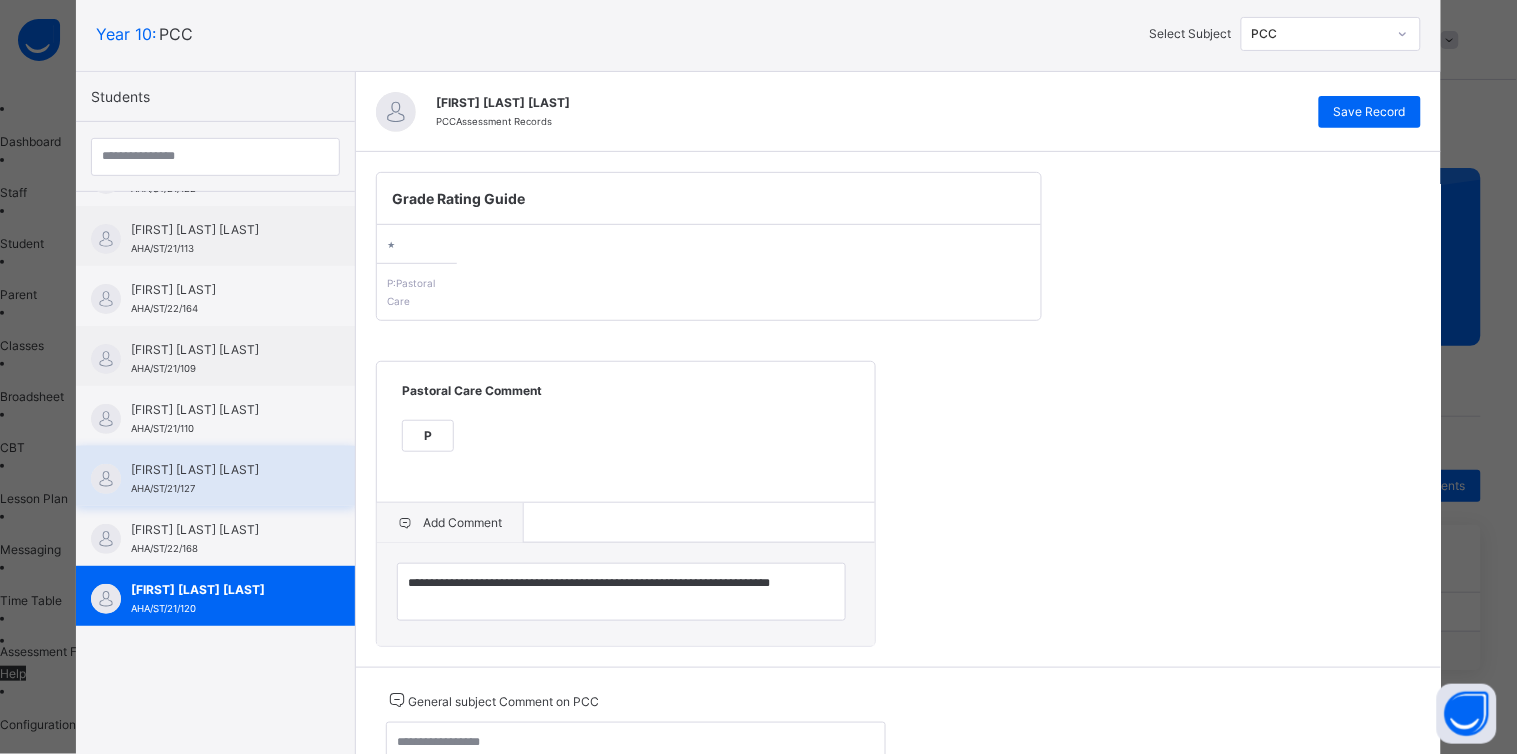 click on "[FIRST]  [LAST] [LAST] [ID]" at bounding box center (220, 479) 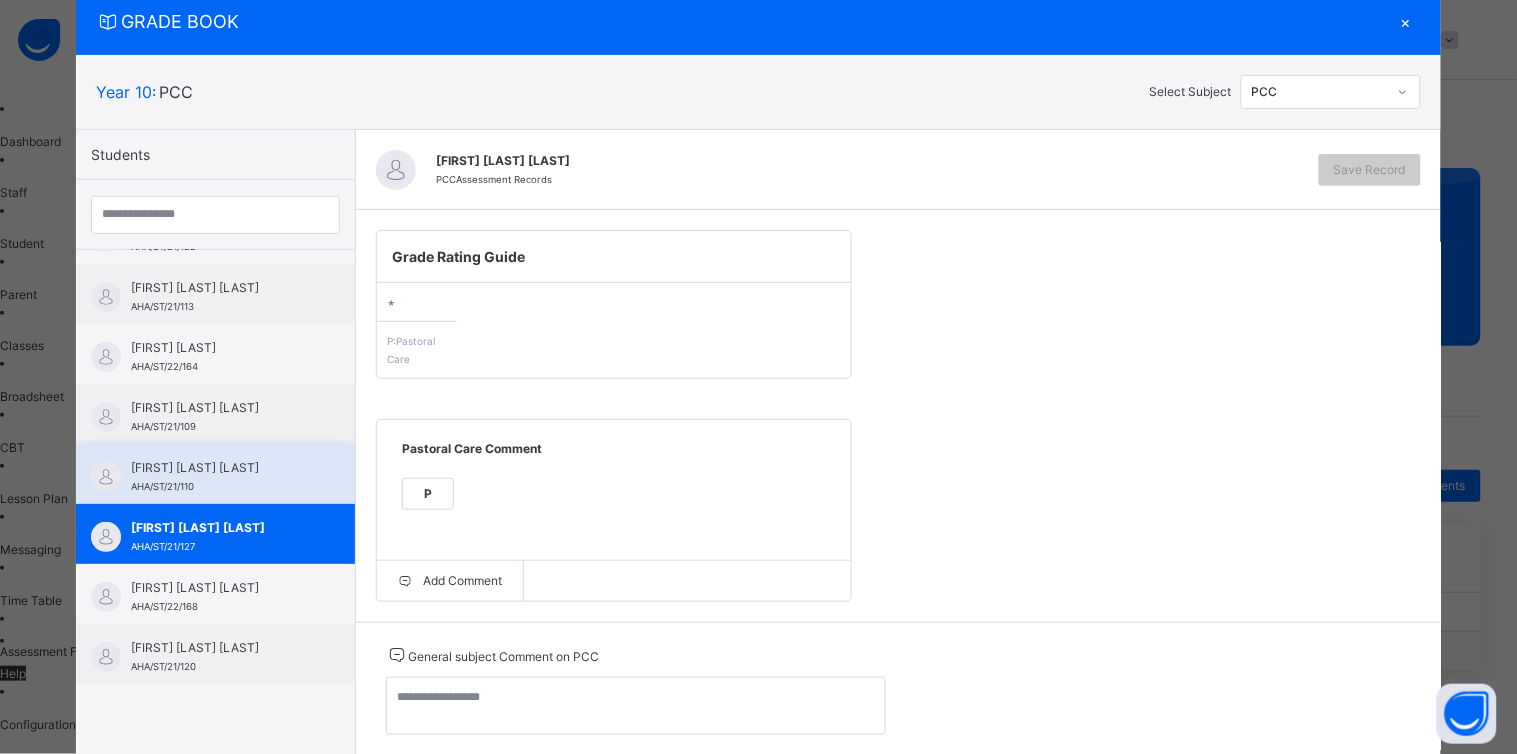 scroll, scrollTop: 120, scrollLeft: 0, axis: vertical 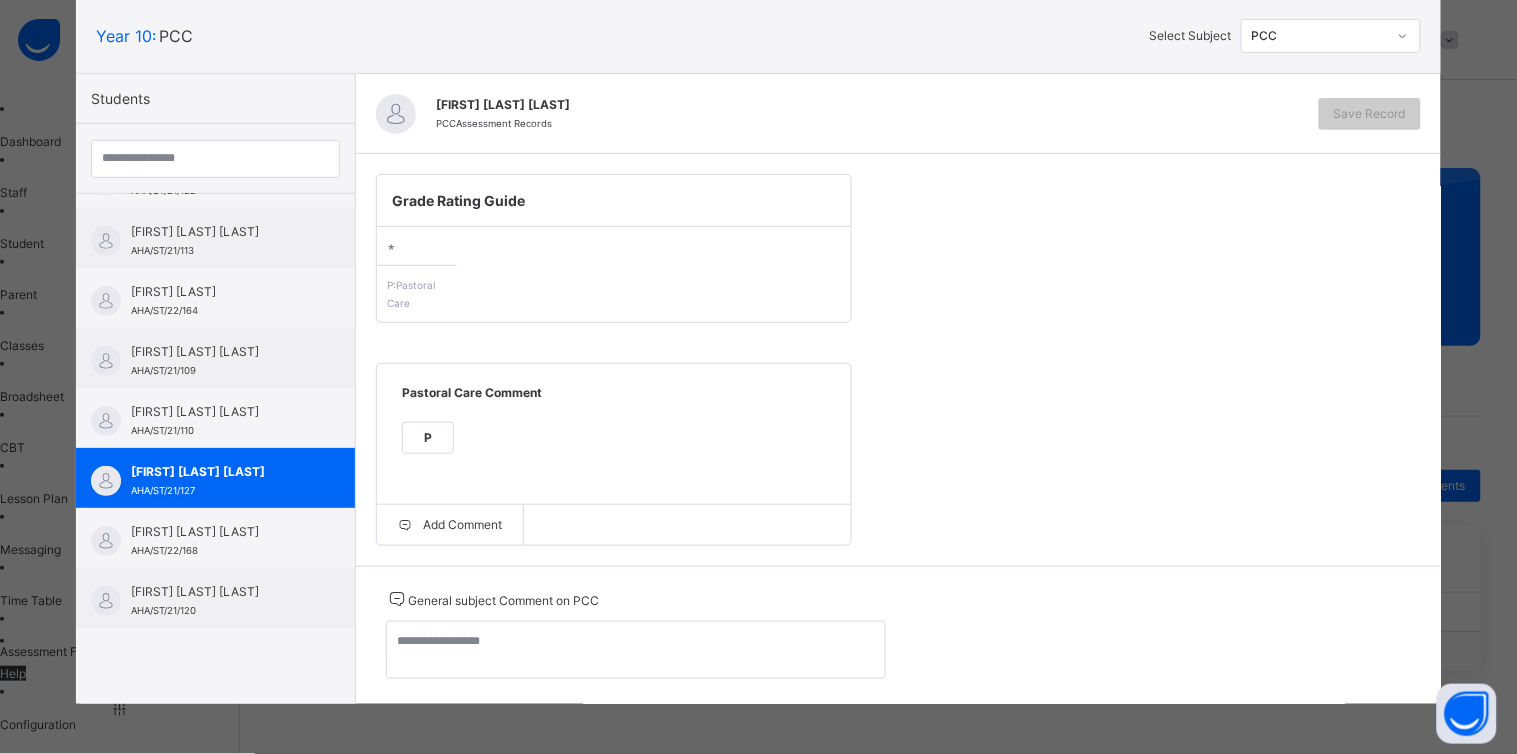 click on "P" at bounding box center [428, 438] 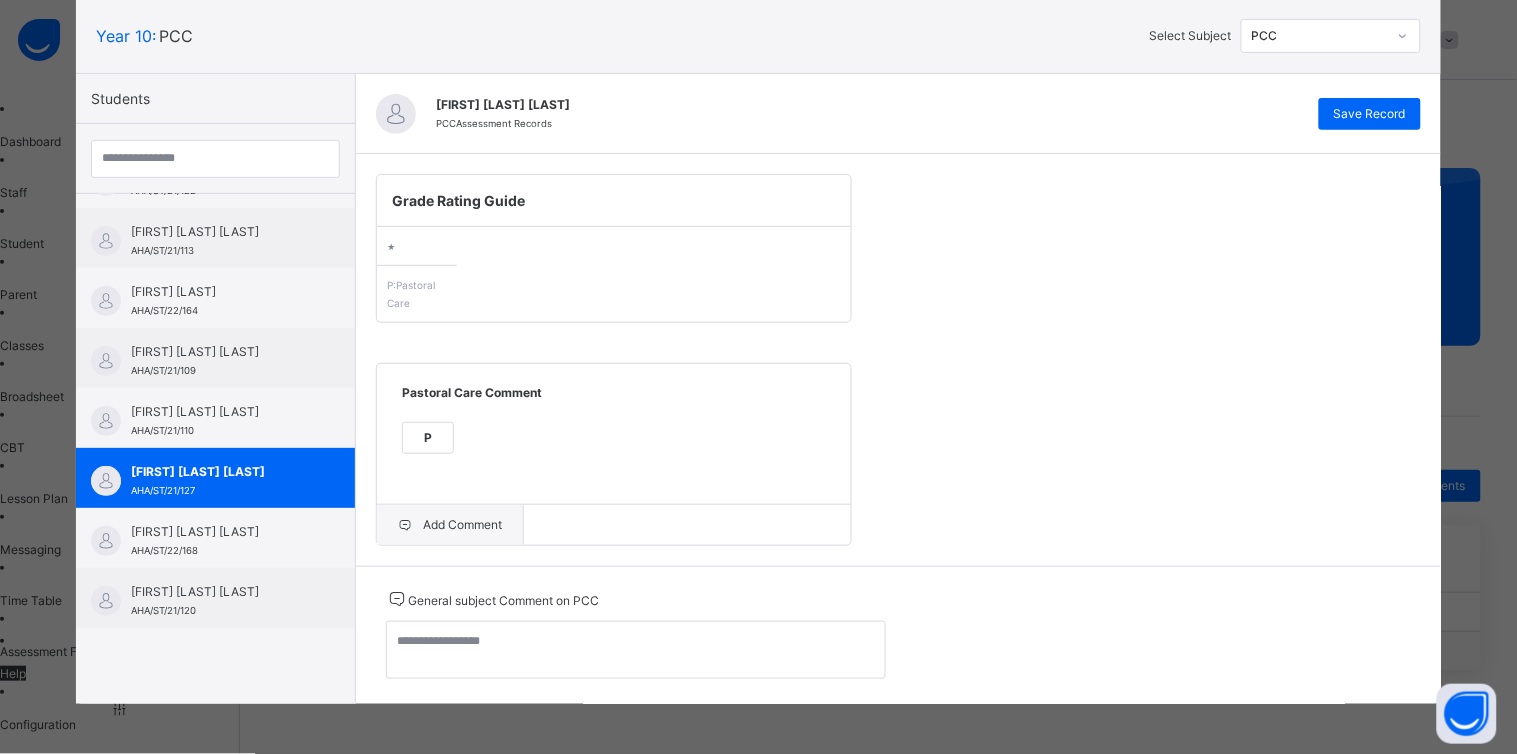 click on "Add Comment" at bounding box center (450, 525) 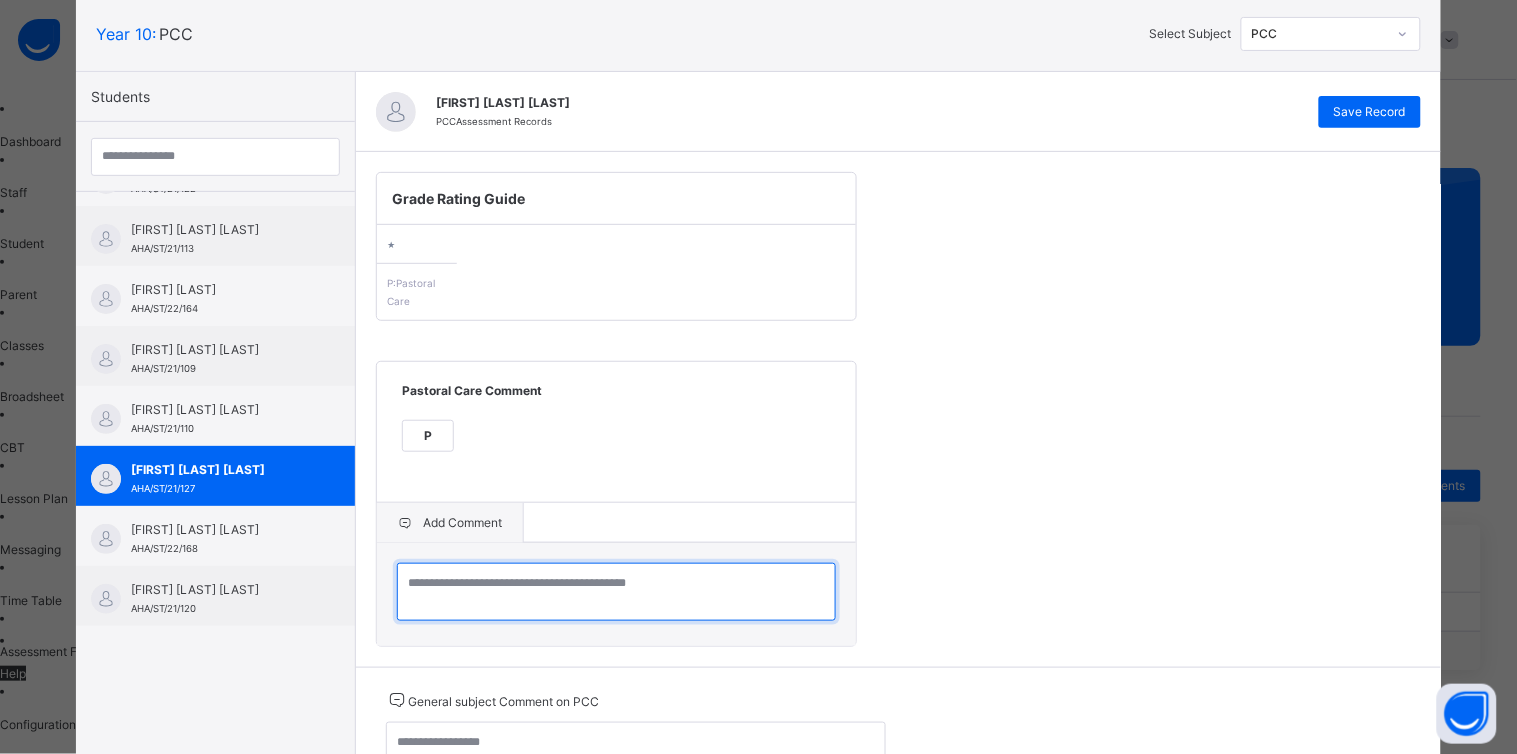click at bounding box center [616, 592] 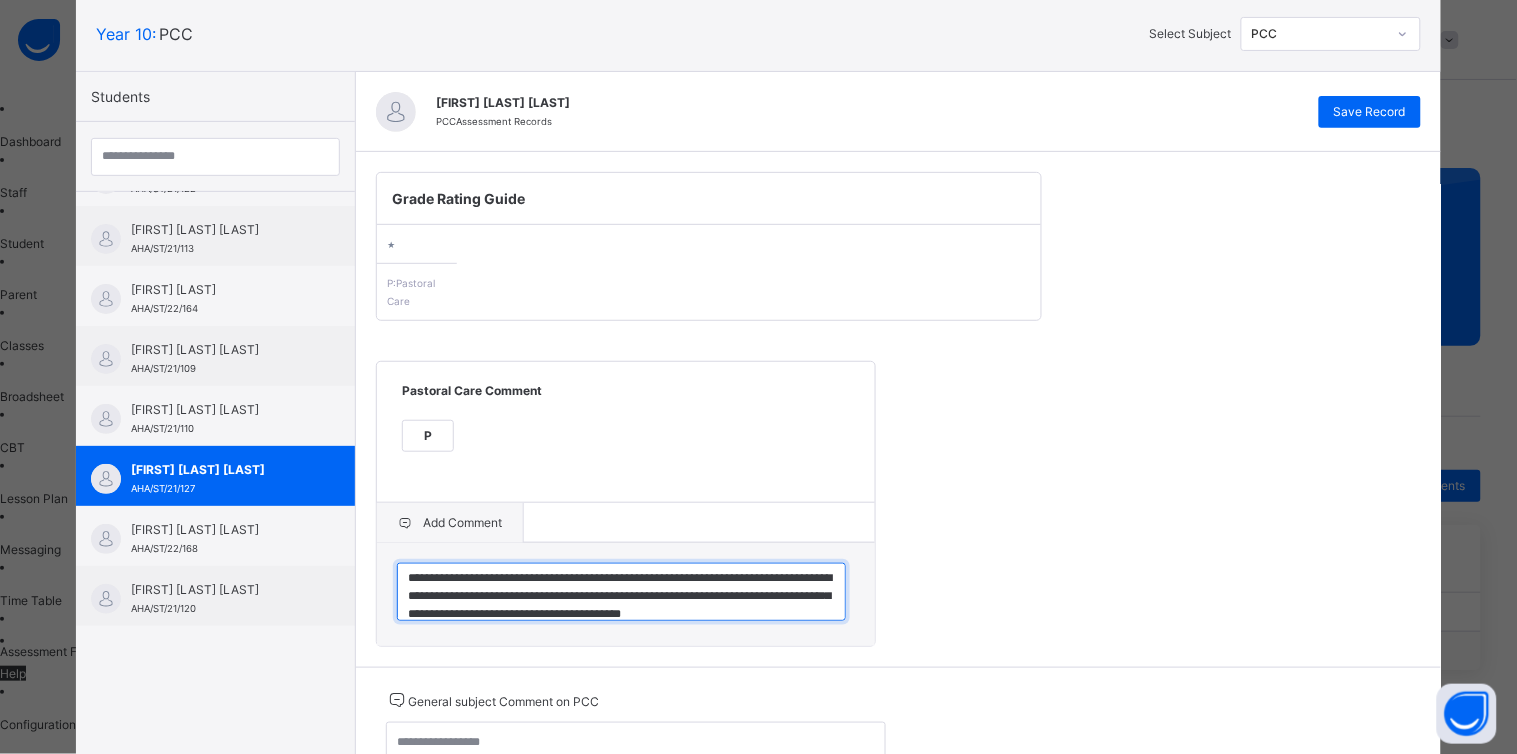 scroll, scrollTop: 23, scrollLeft: 0, axis: vertical 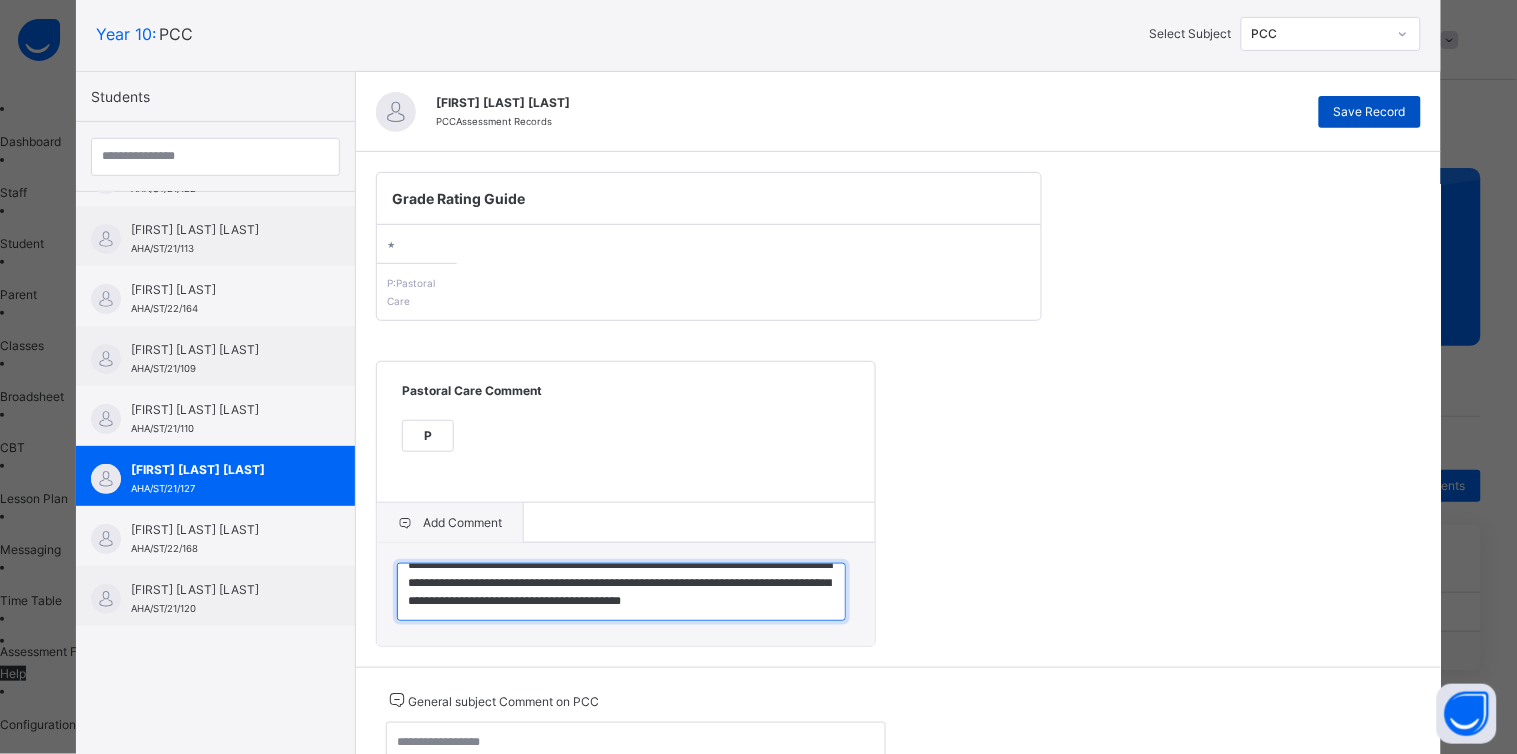 type on "**********" 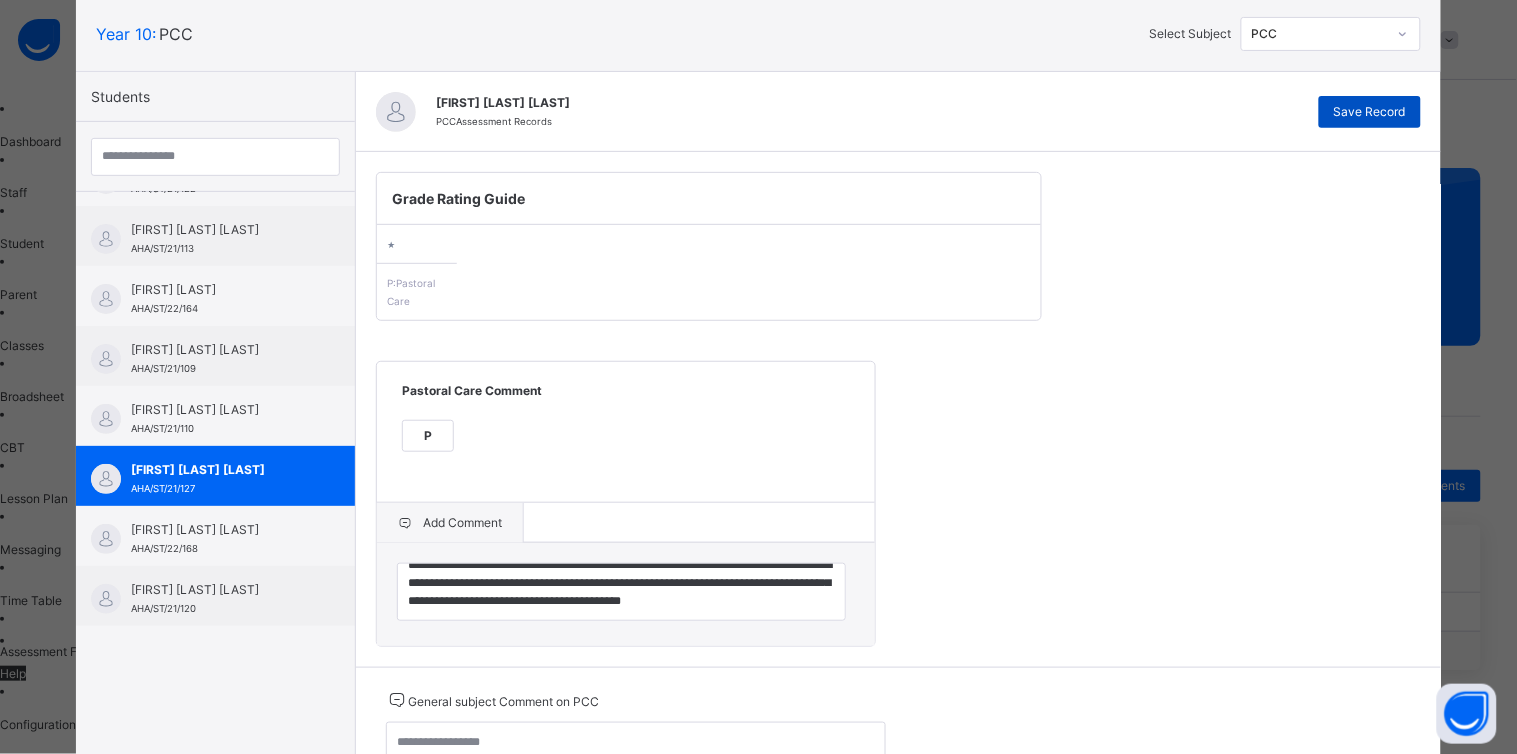 click on "Save Record" at bounding box center (1370, 112) 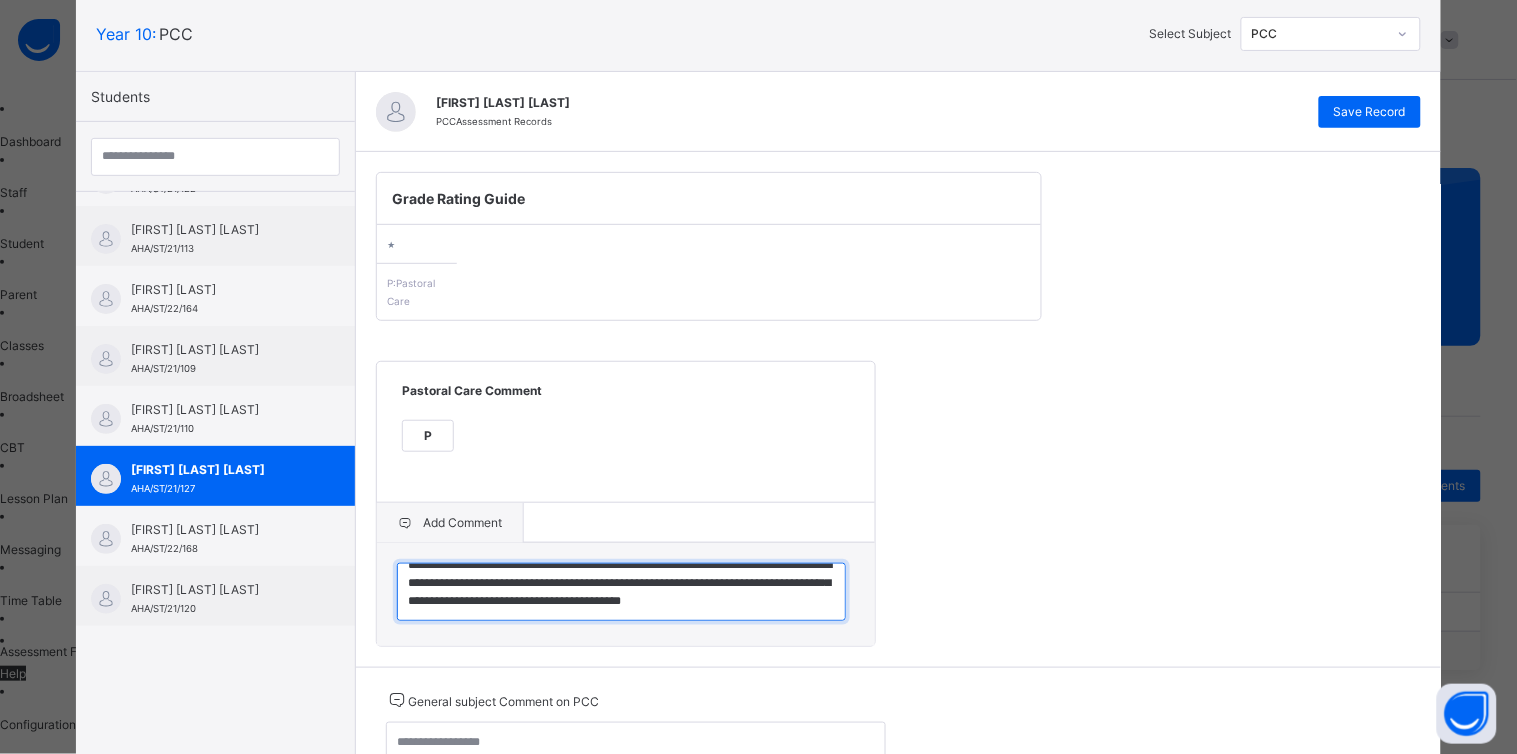 click on "**********" at bounding box center [621, 592] 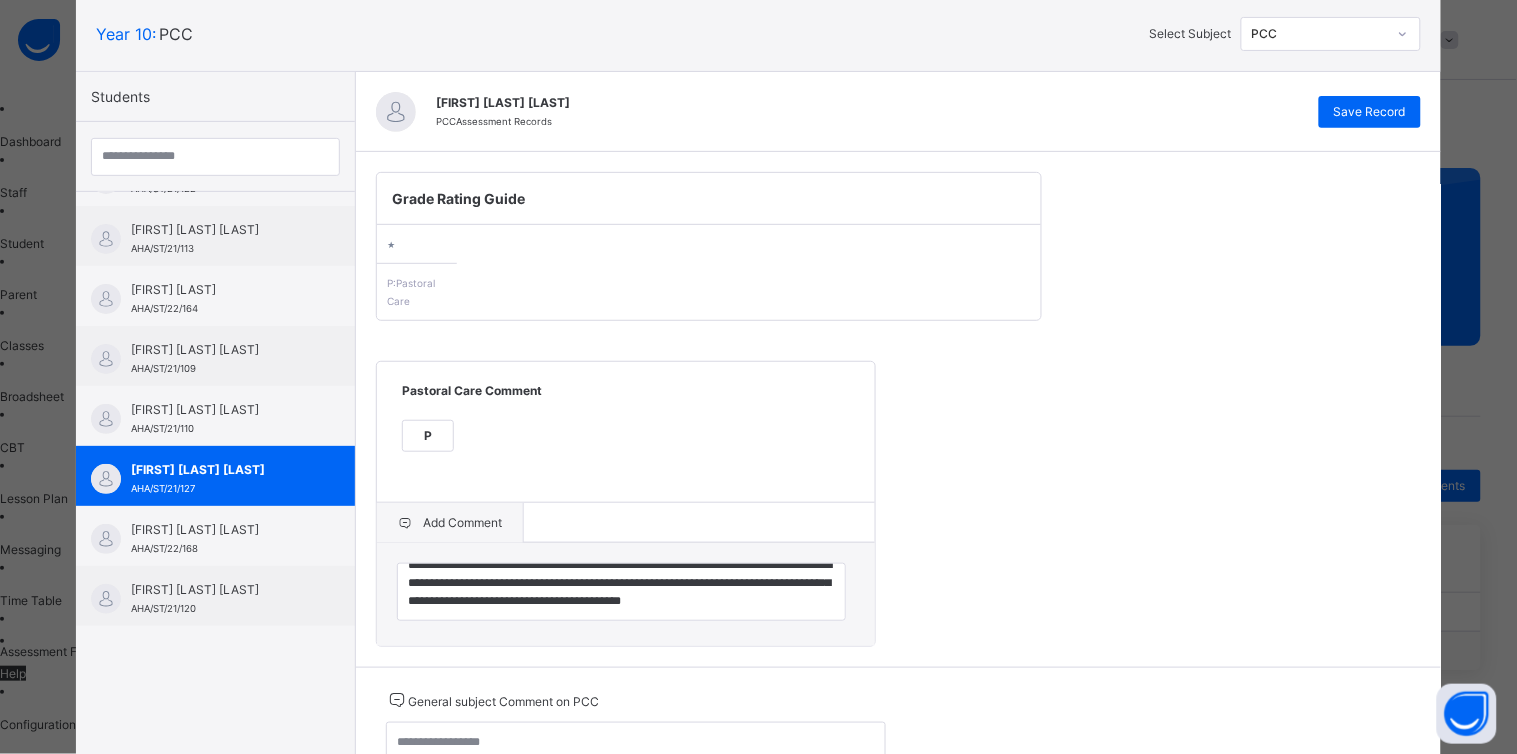 drag, startPoint x: 632, startPoint y: 588, endPoint x: 1234, endPoint y: 362, distance: 643.0241 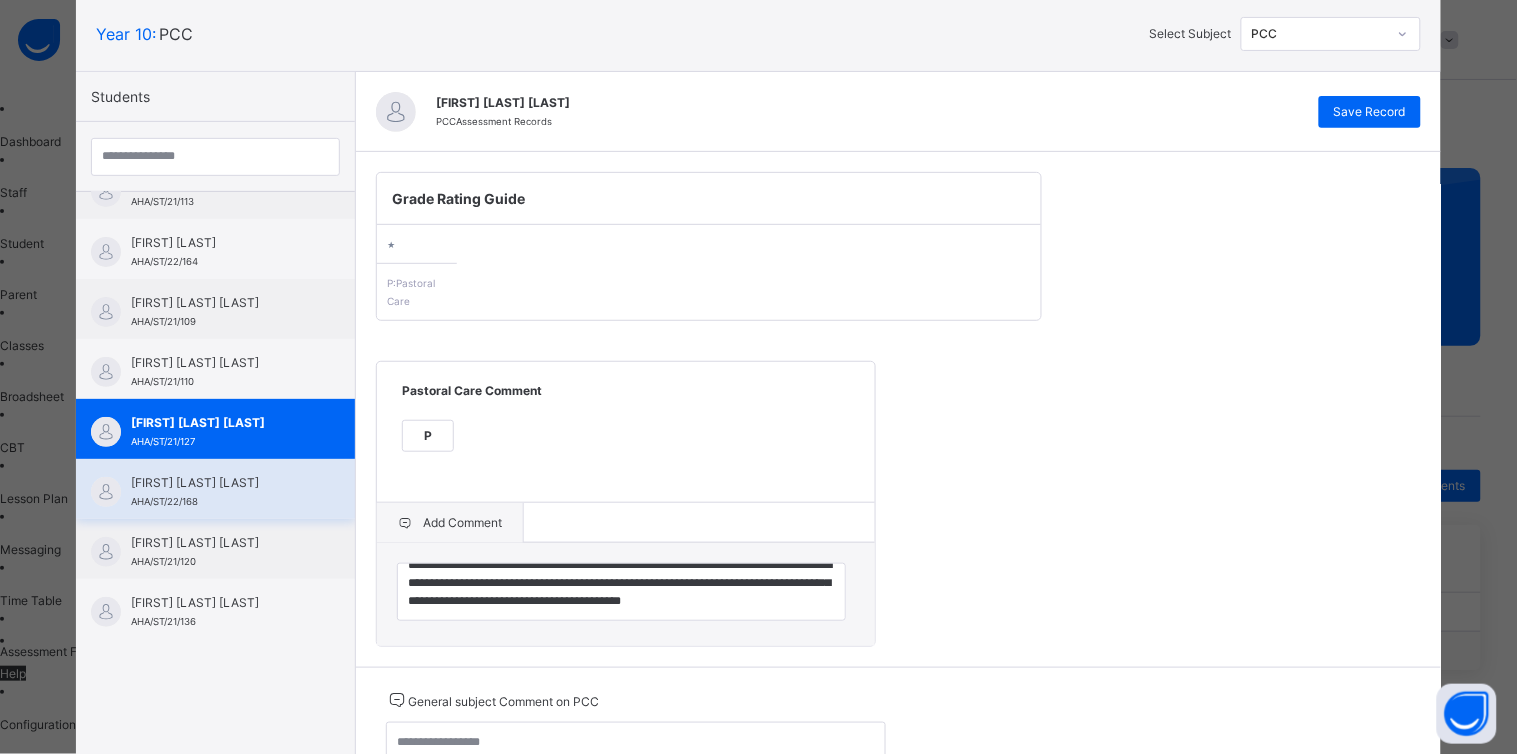 scroll, scrollTop: 97, scrollLeft: 0, axis: vertical 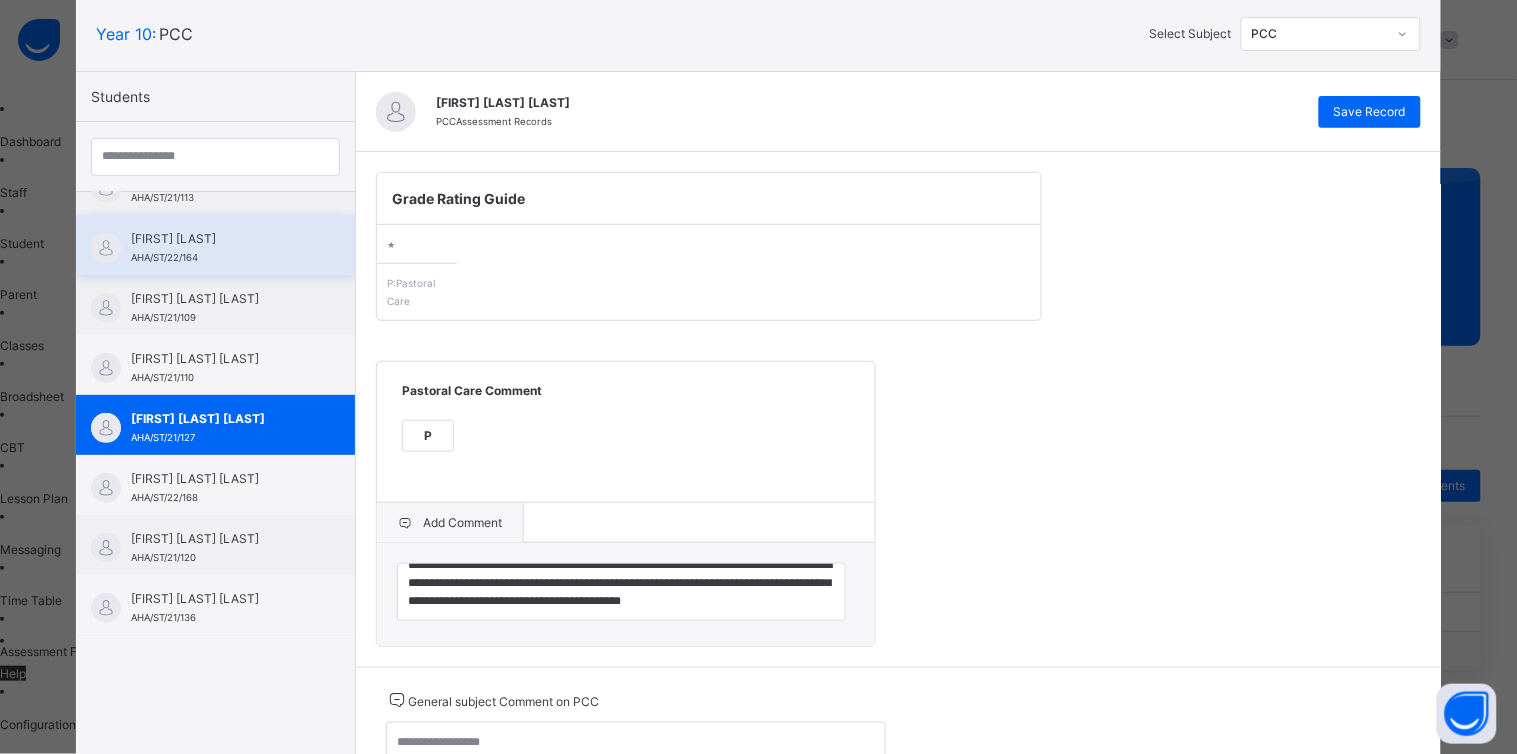 click on "AHA/ST/22/164" at bounding box center (164, 257) 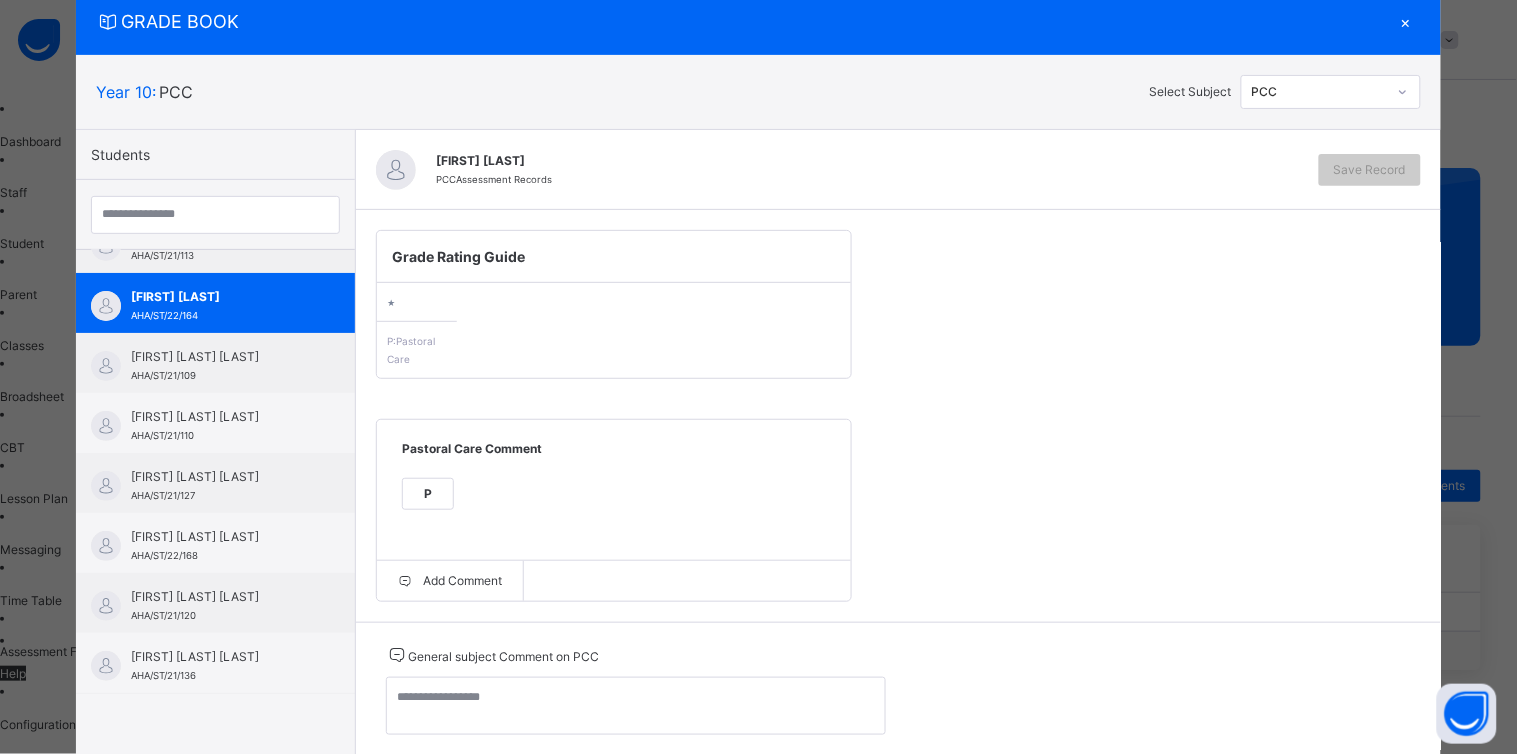 scroll, scrollTop: 120, scrollLeft: 0, axis: vertical 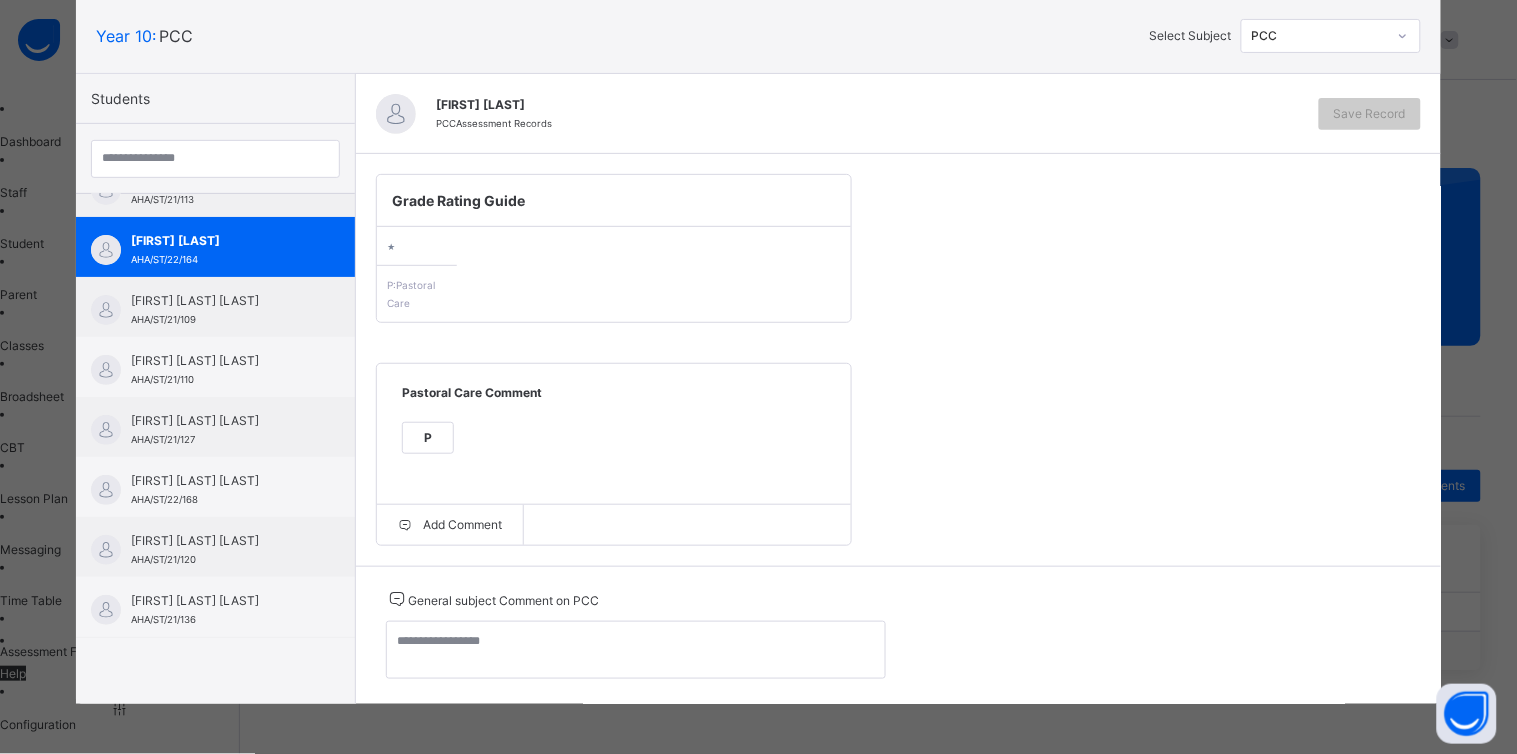 click on "P" at bounding box center (428, 438) 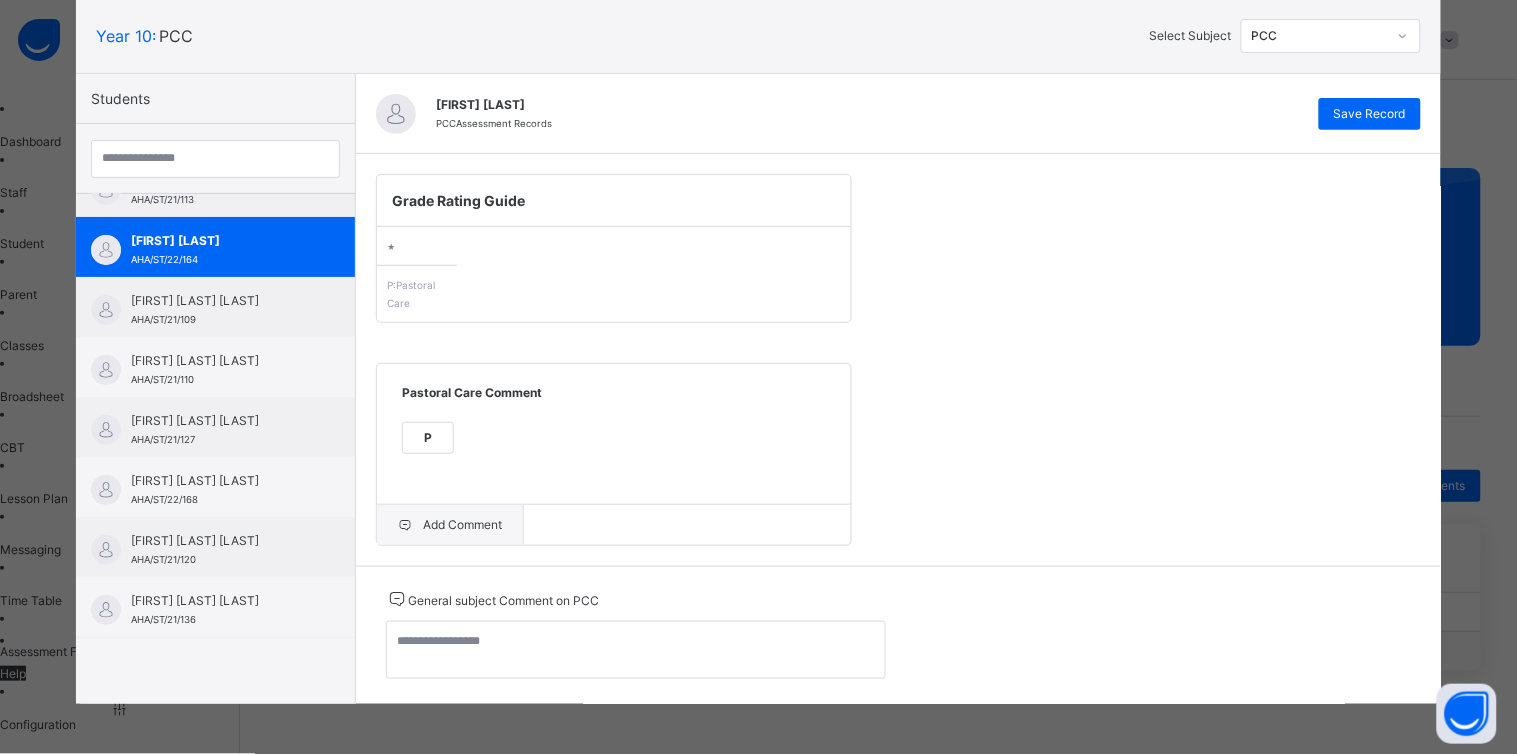 click on "Add Comment" at bounding box center (450, 525) 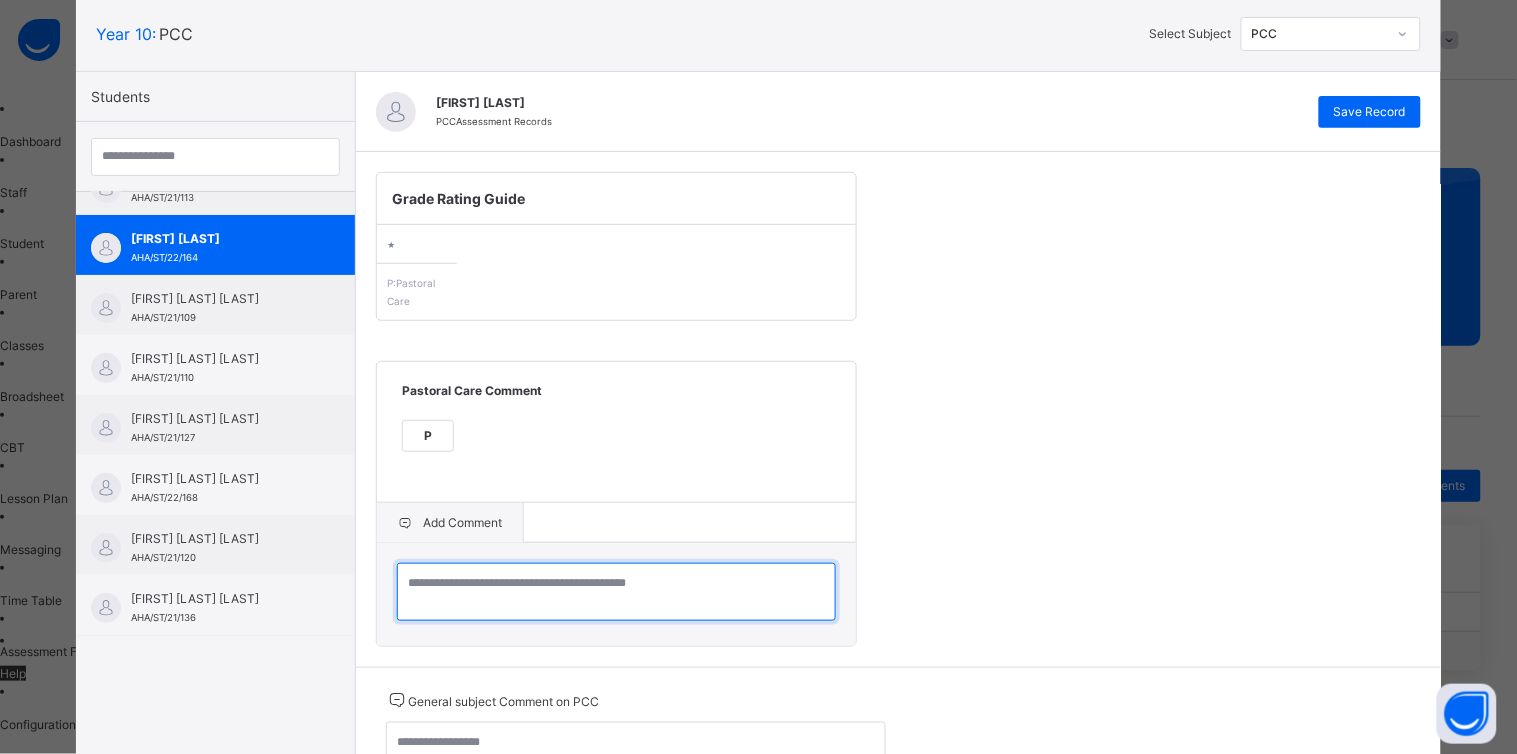 click at bounding box center [616, 592] 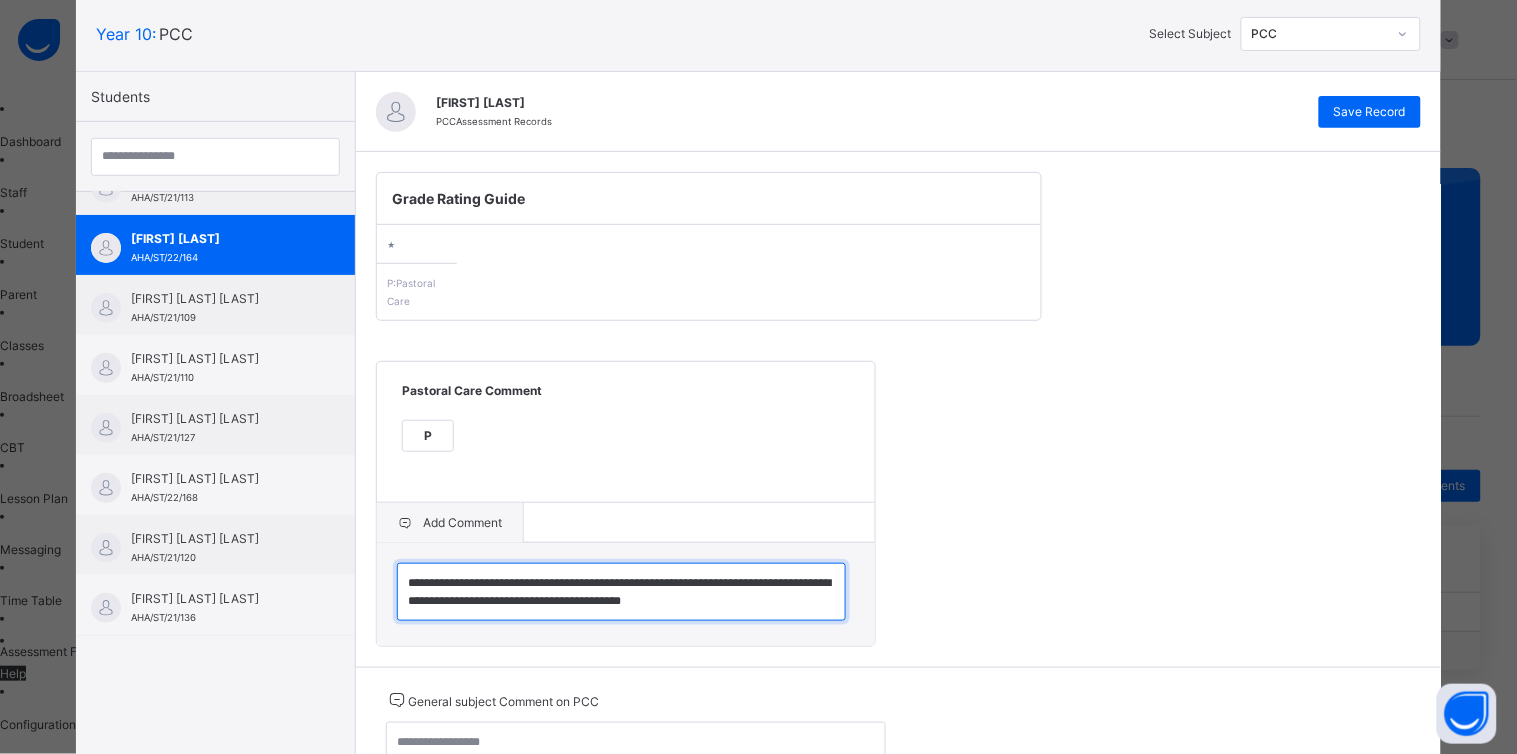 scroll, scrollTop: 5, scrollLeft: 0, axis: vertical 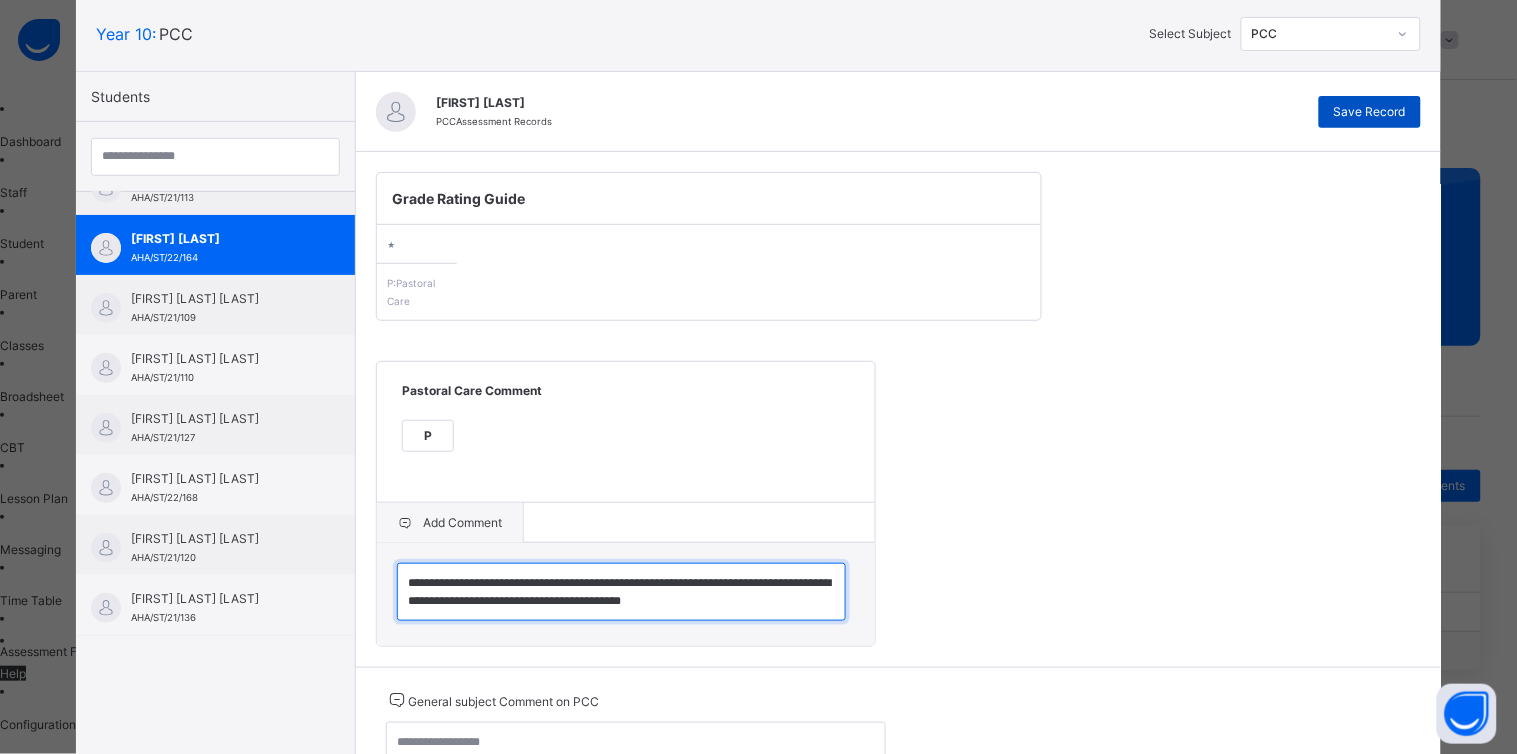 type on "**********" 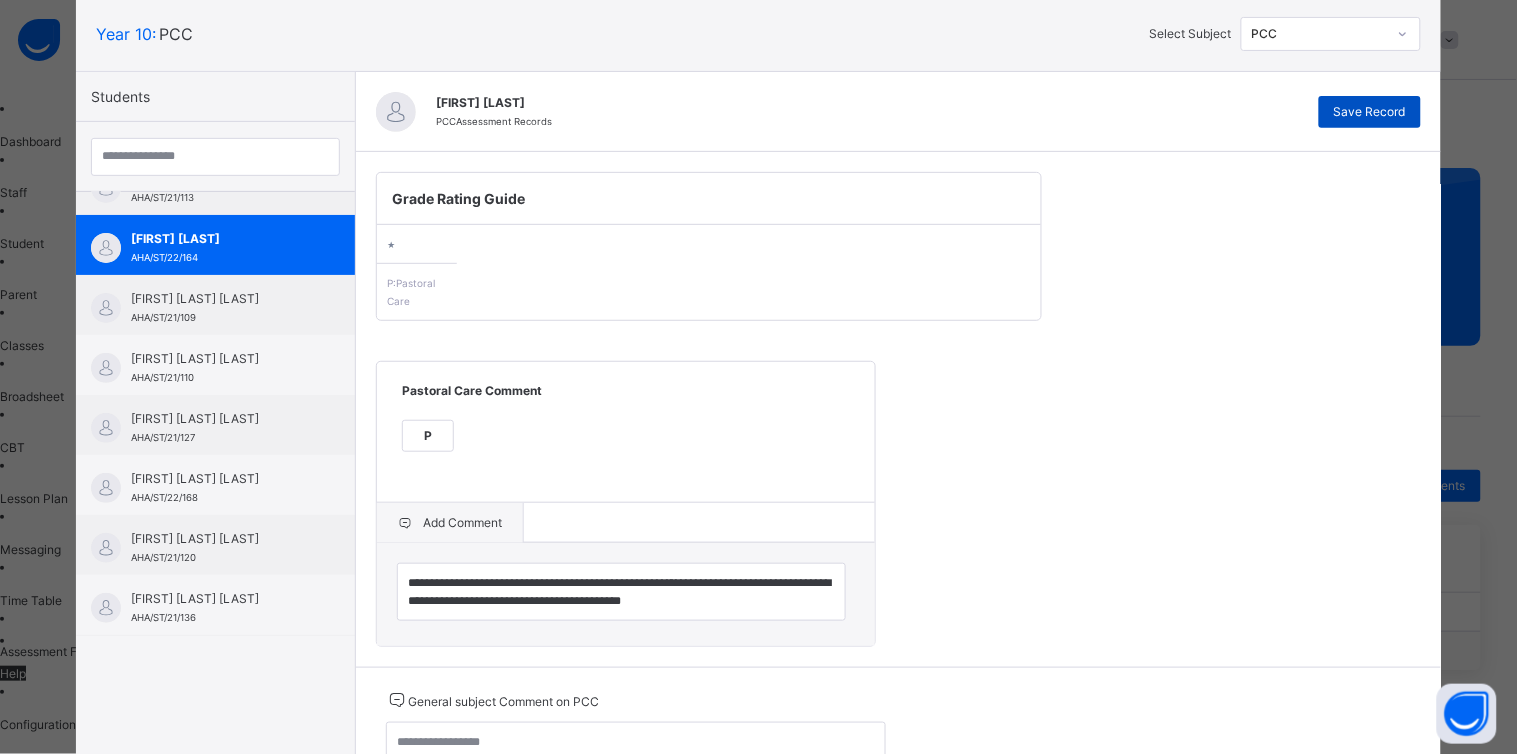 click on "Save Record" at bounding box center [1370, 112] 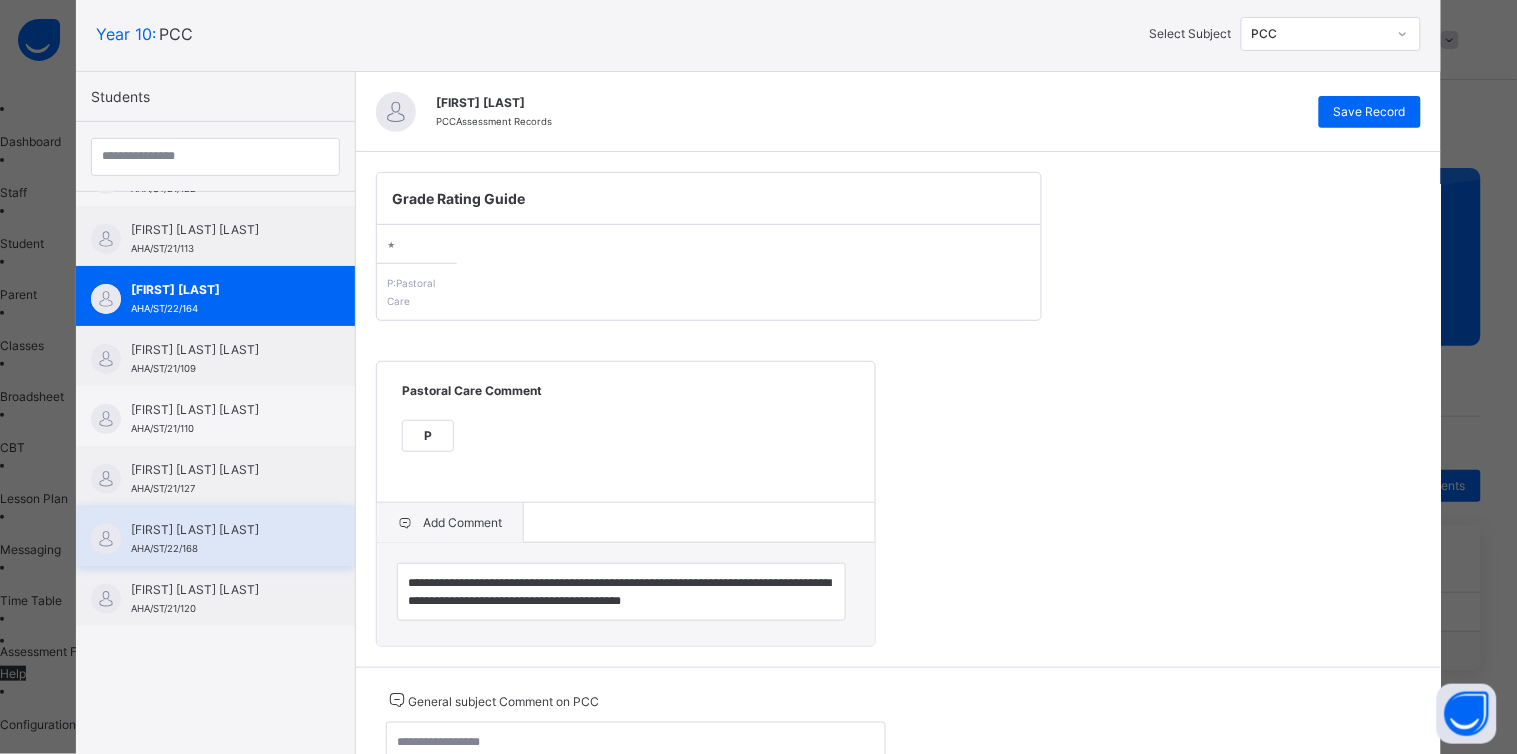 scroll, scrollTop: 0, scrollLeft: 0, axis: both 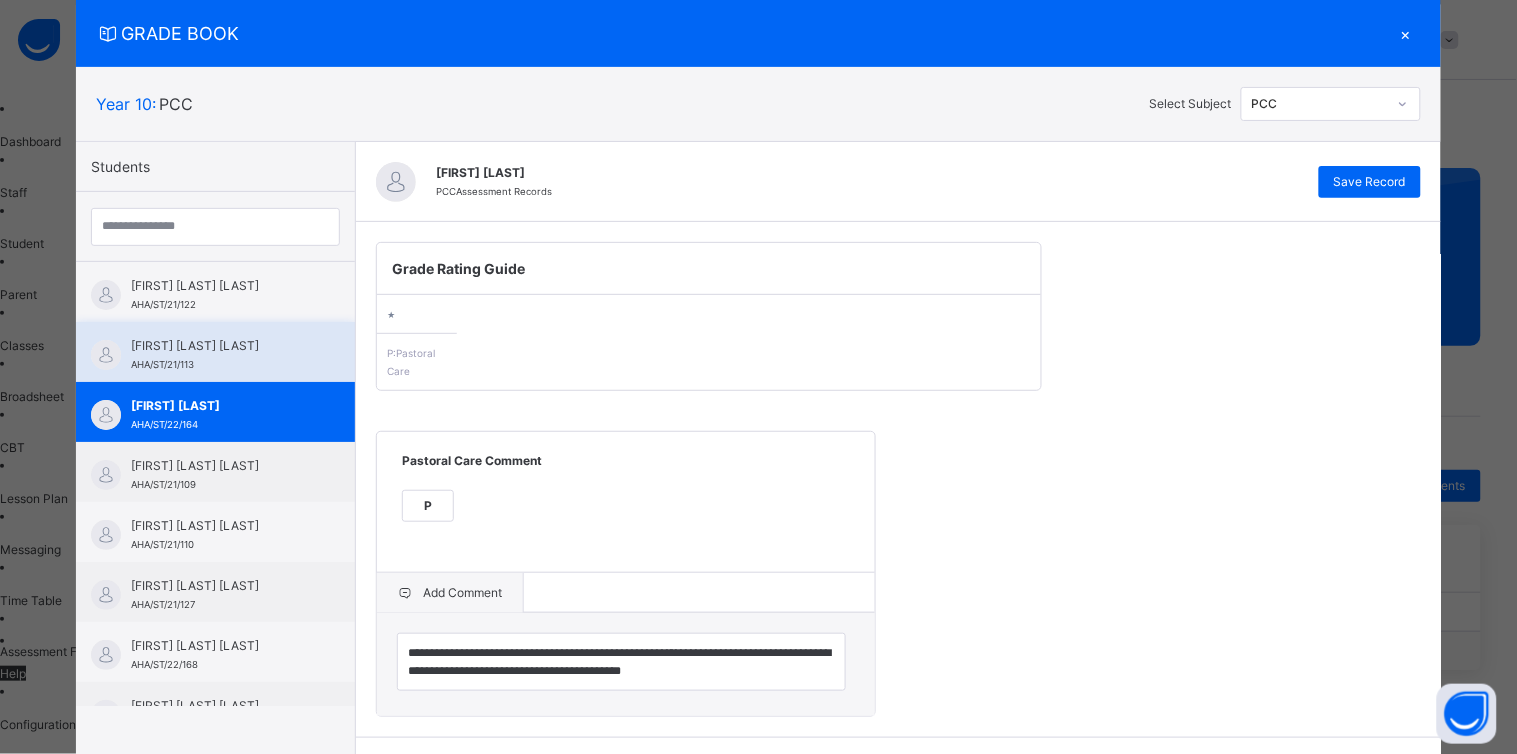 click on "[FIRST]  [LAST] [LAST] [ID]" at bounding box center [220, 355] 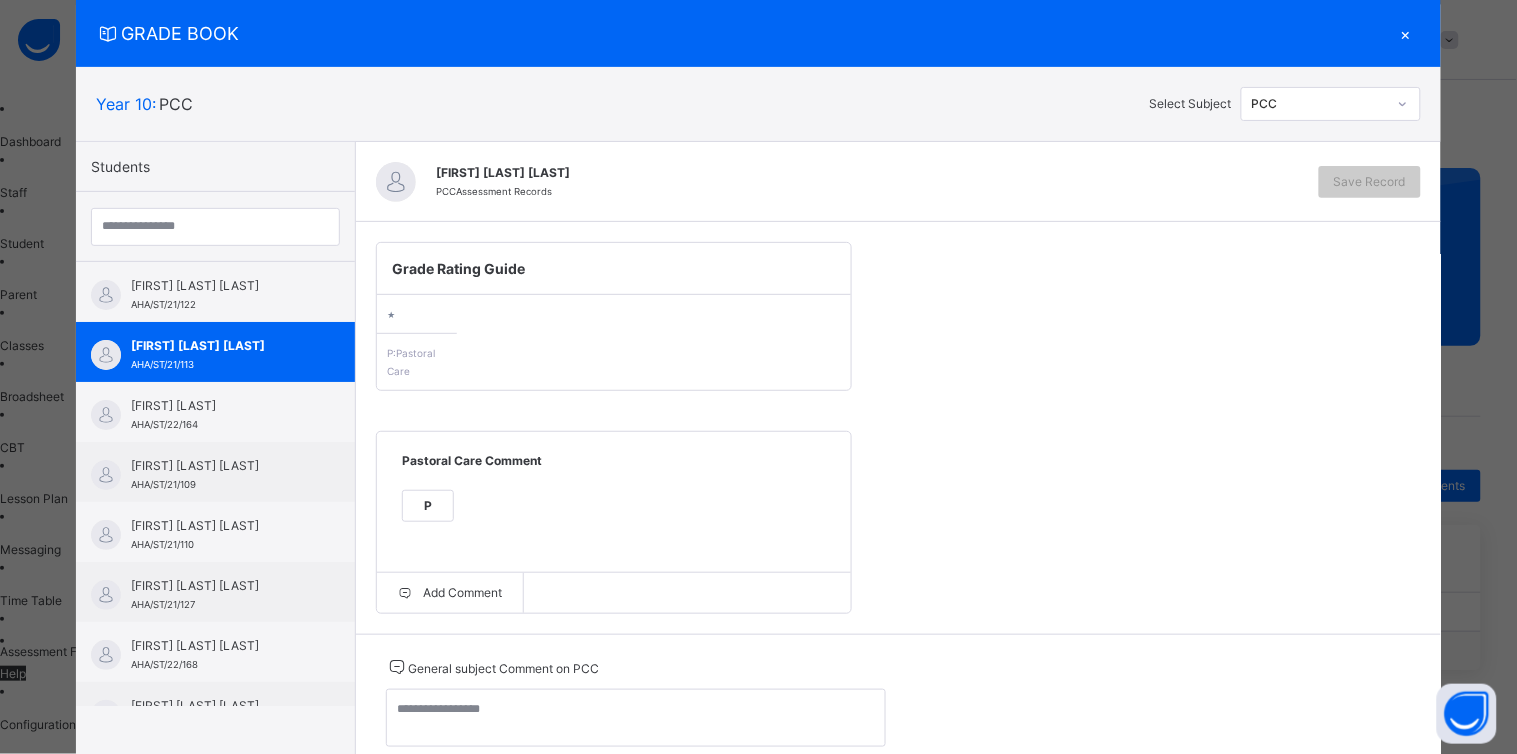 click on "P" at bounding box center [428, 506] 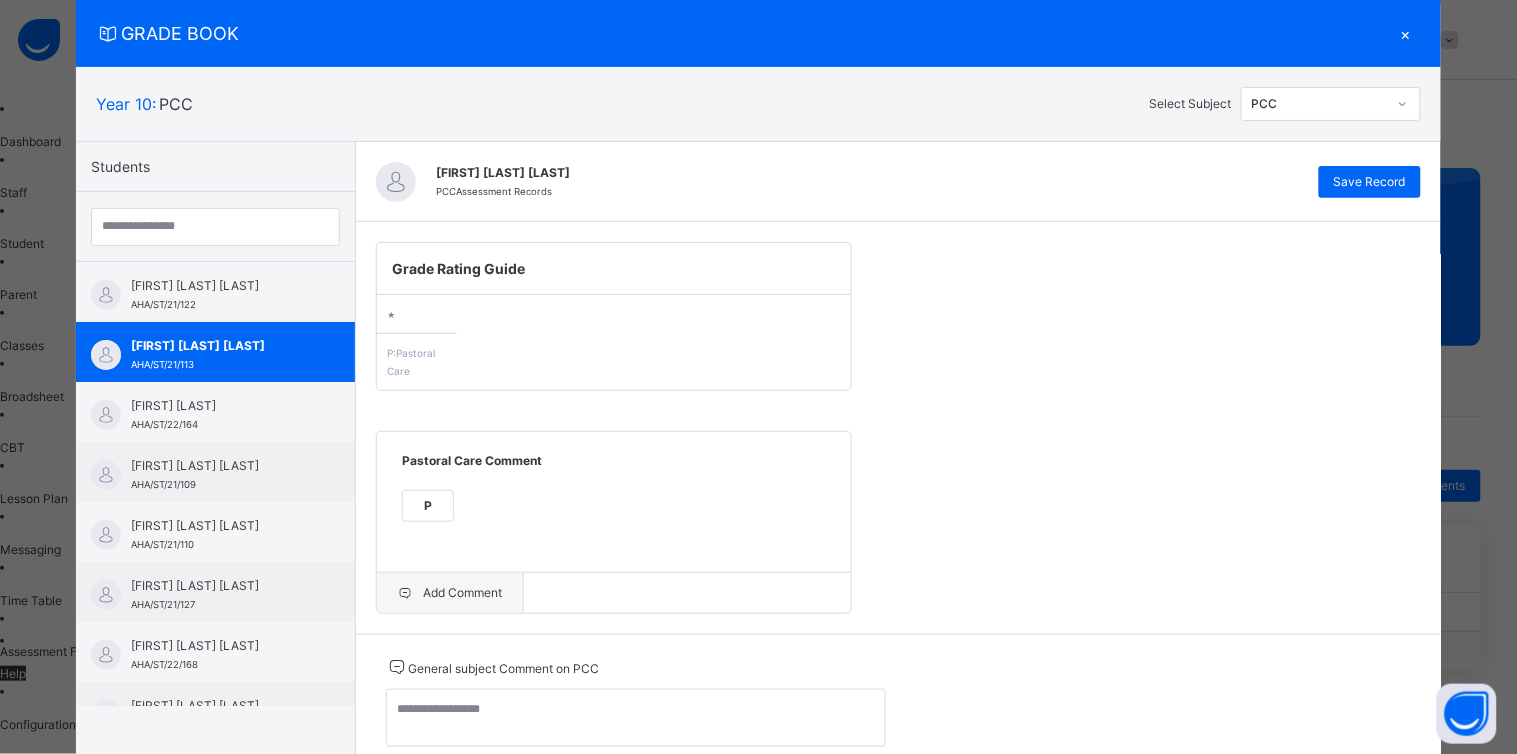 click on "Add Comment" at bounding box center [450, 593] 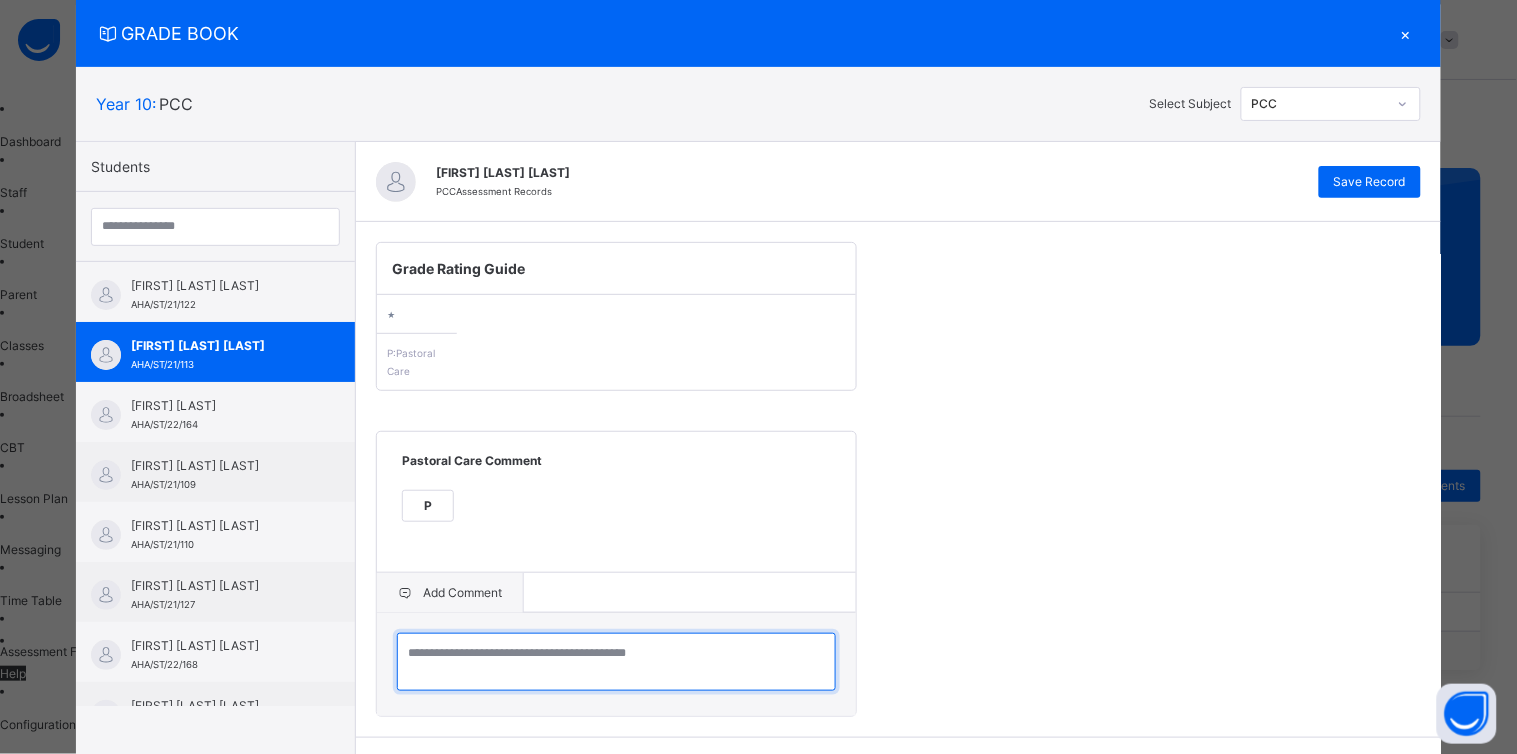 click at bounding box center [616, 662] 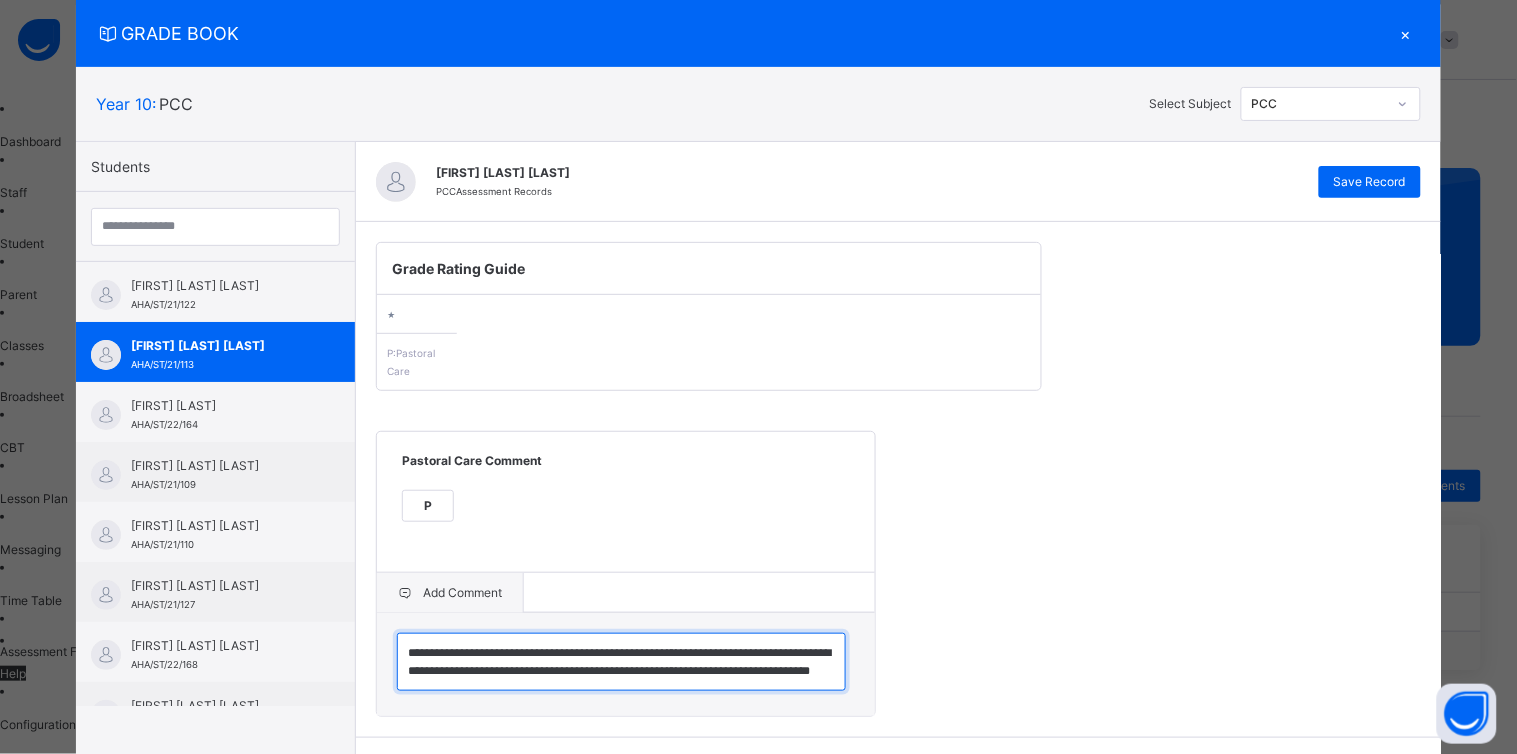 scroll, scrollTop: 23, scrollLeft: 0, axis: vertical 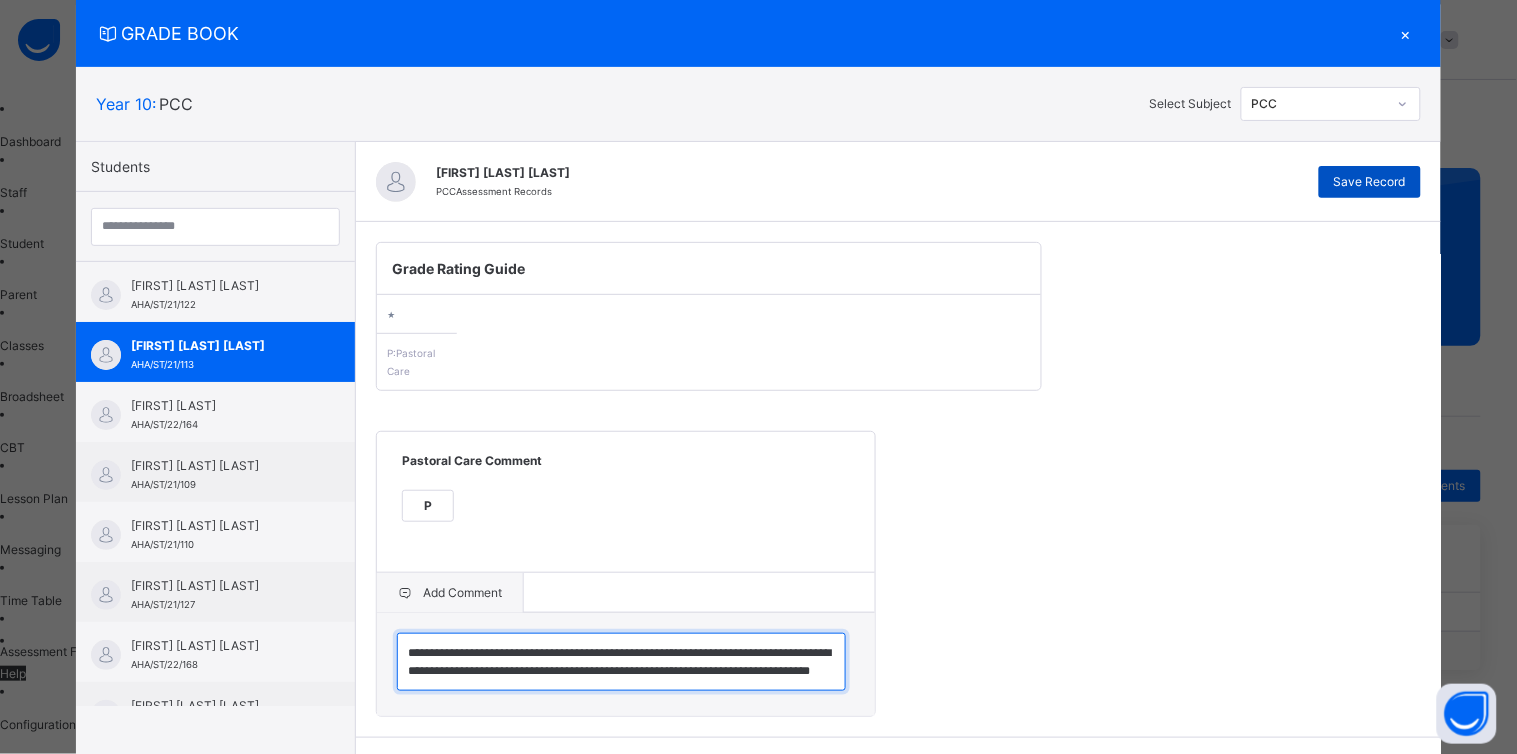 type on "**********" 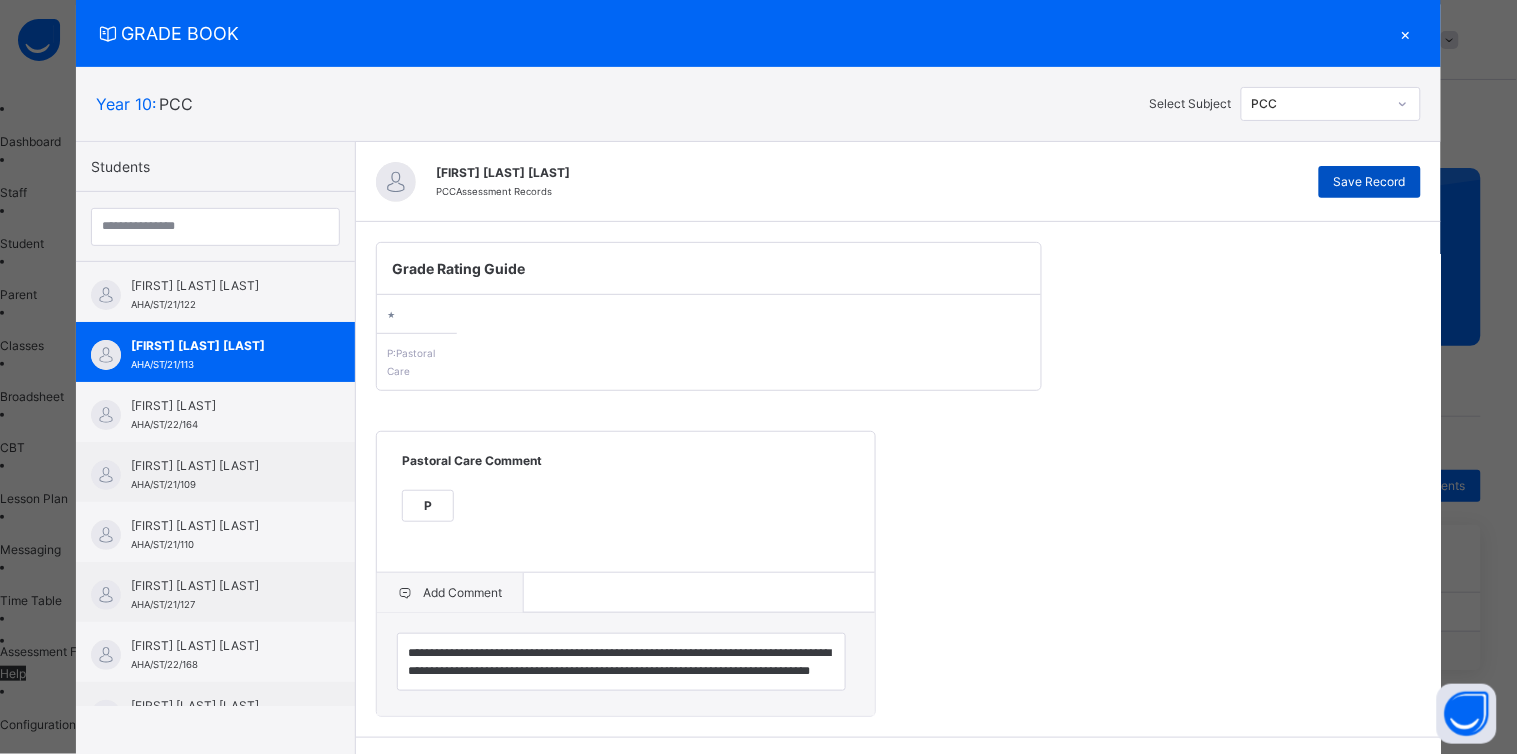 click on "Save Record" at bounding box center (1370, 182) 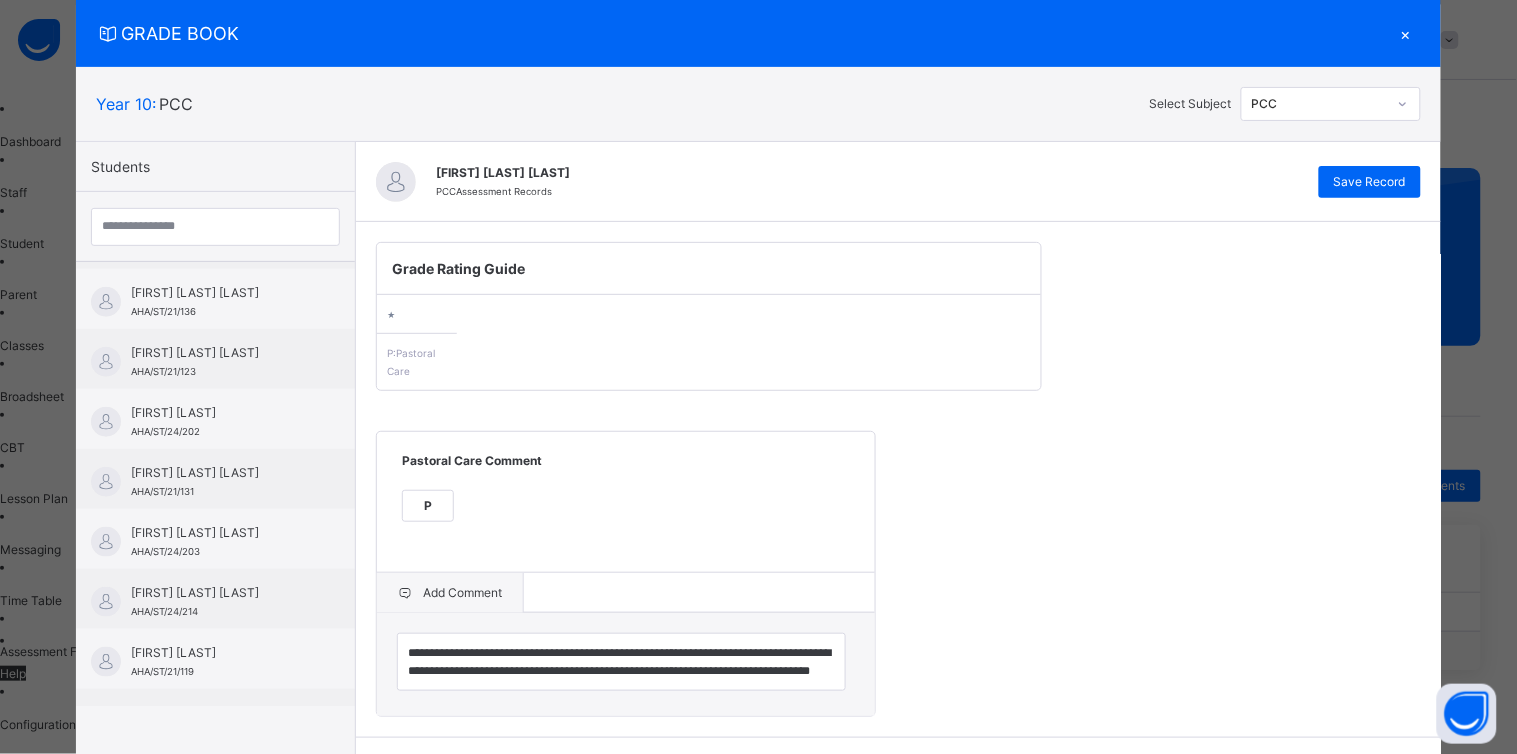 scroll, scrollTop: 477, scrollLeft: 0, axis: vertical 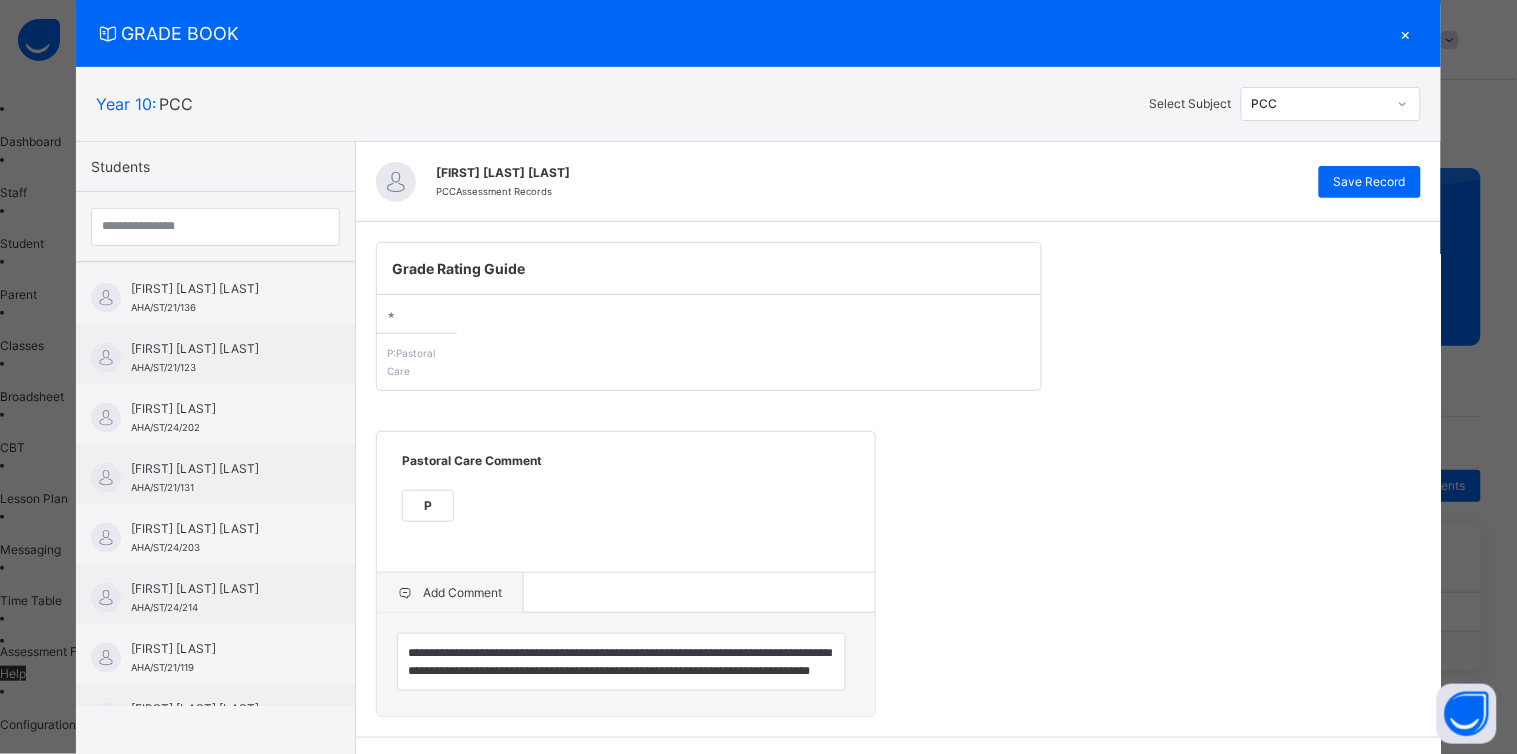 click on "[FIRST] [LAST] [LAST]" at bounding box center [220, 529] 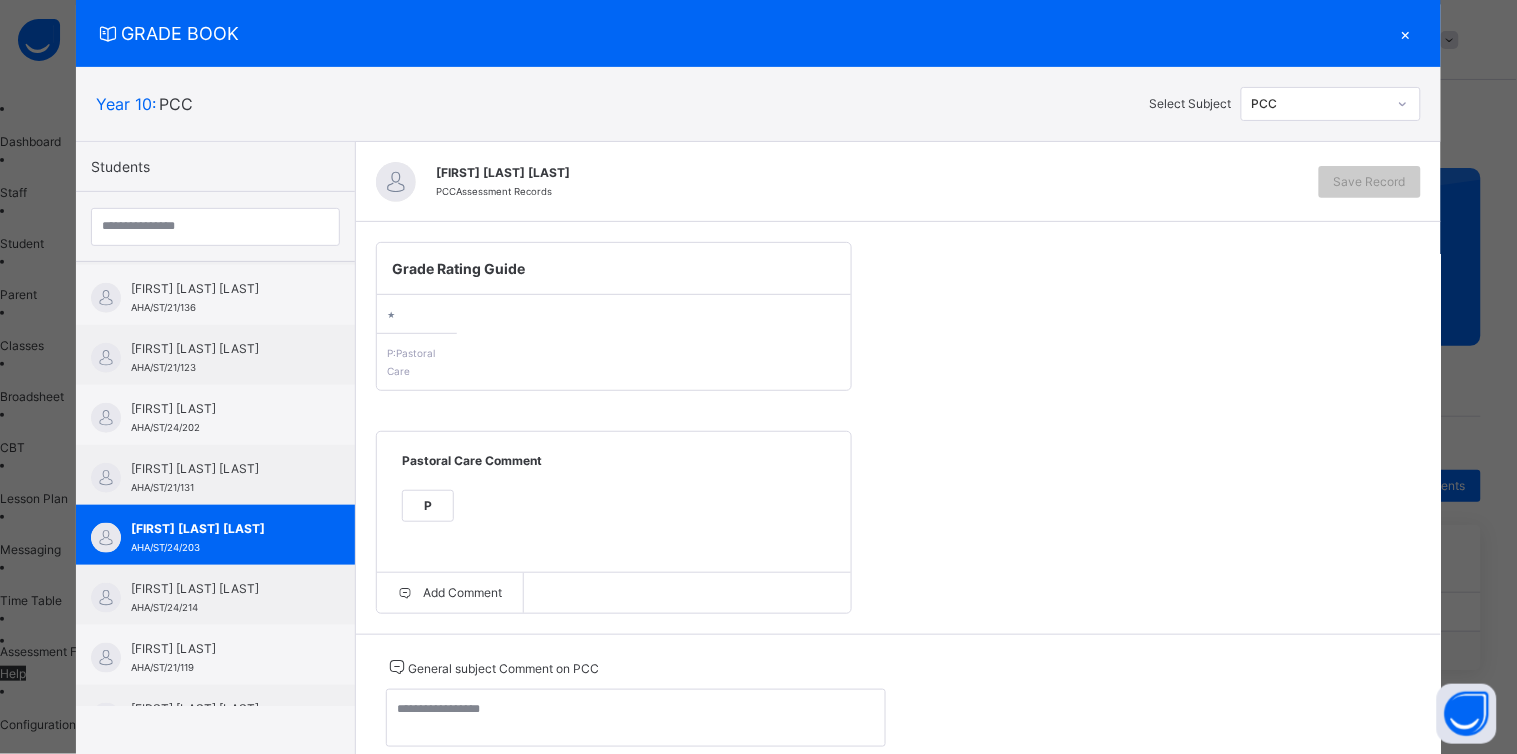 click on "P" at bounding box center [428, 506] 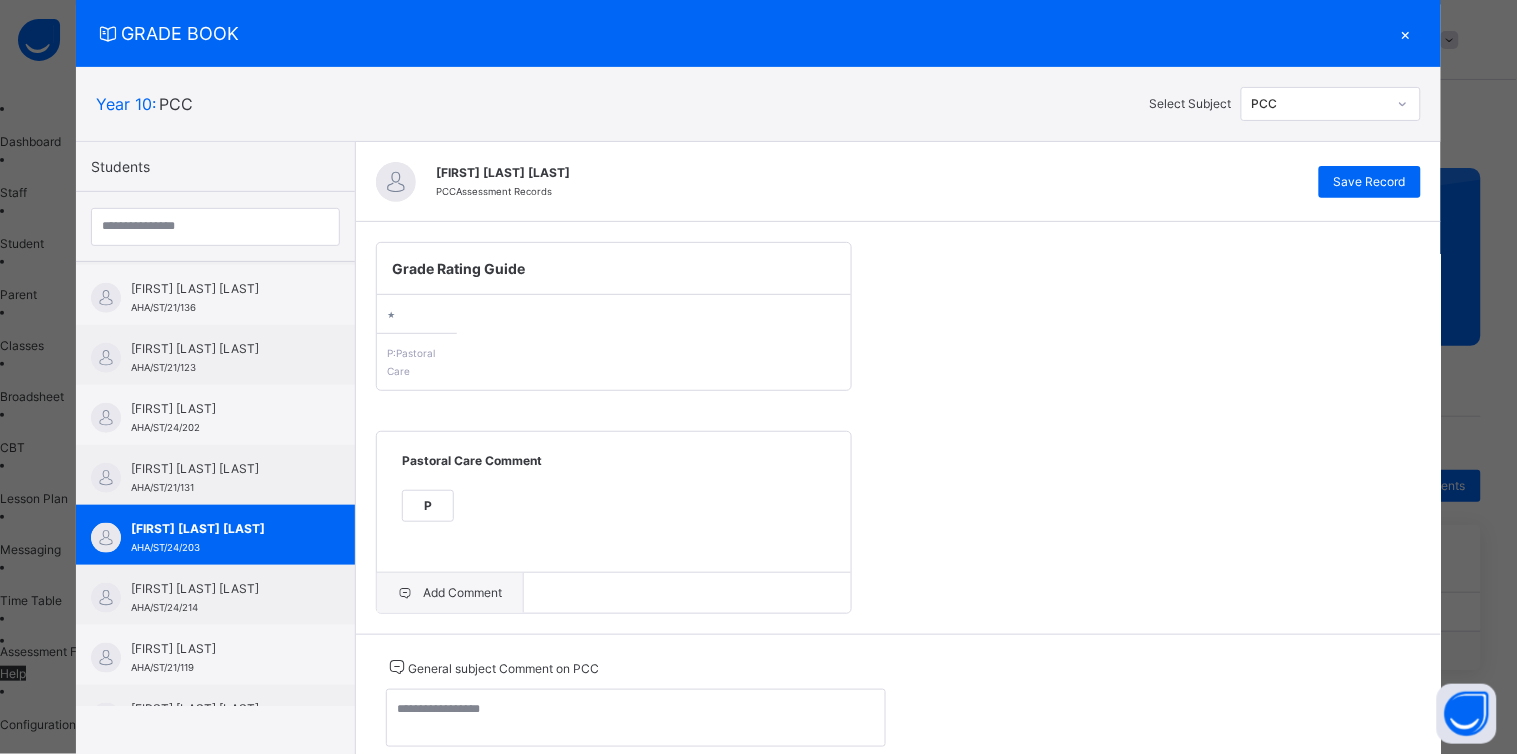 click on "Add Comment" at bounding box center (450, 593) 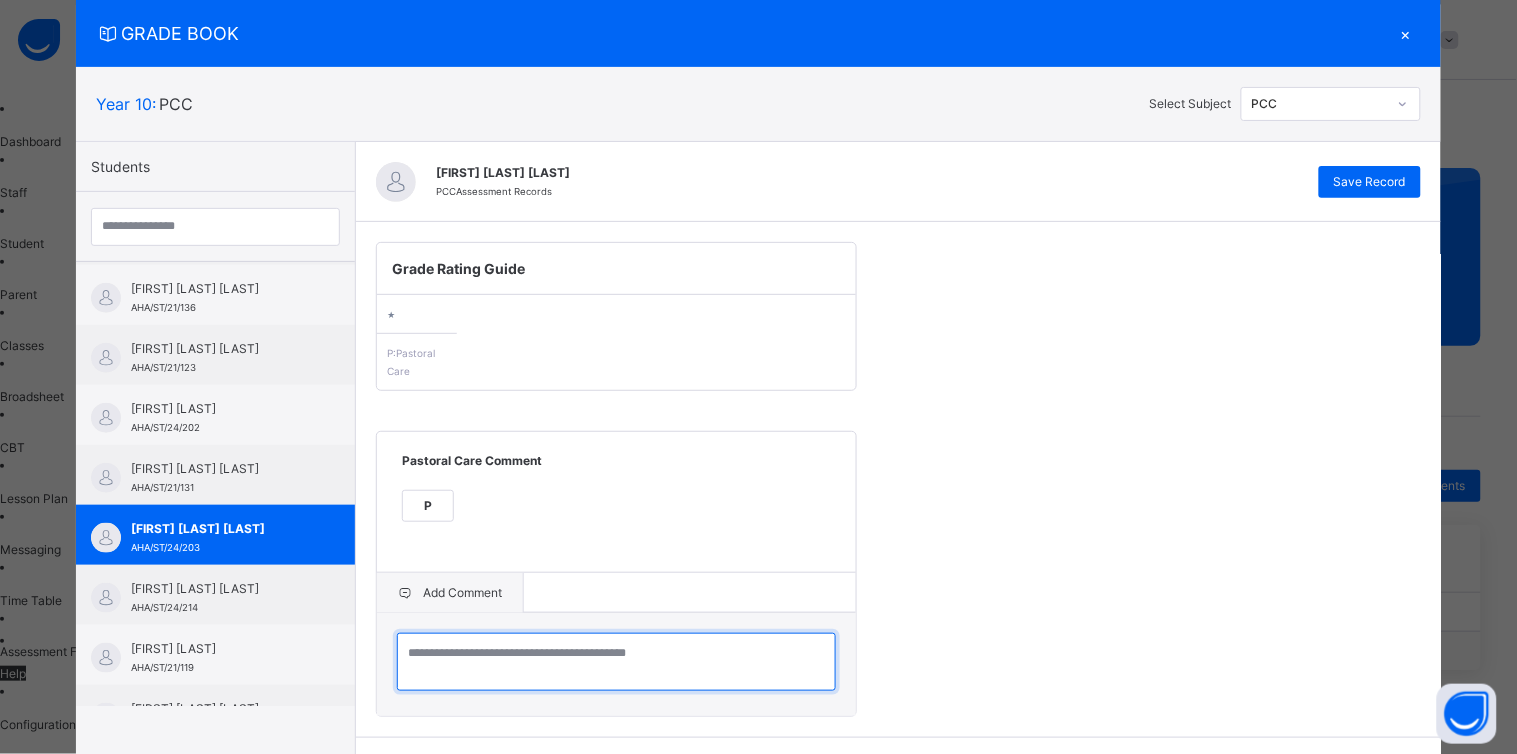 click at bounding box center [616, 662] 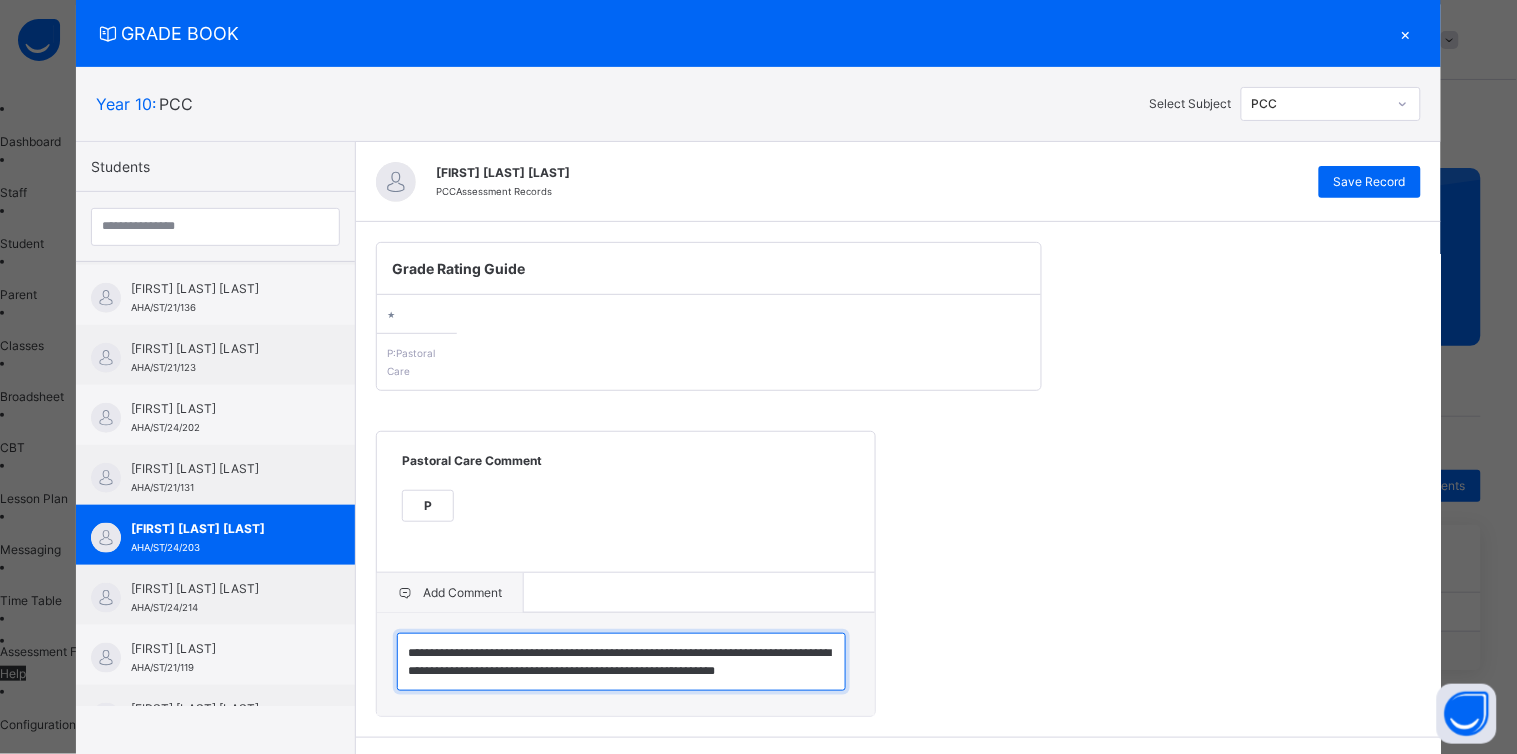scroll, scrollTop: 23, scrollLeft: 0, axis: vertical 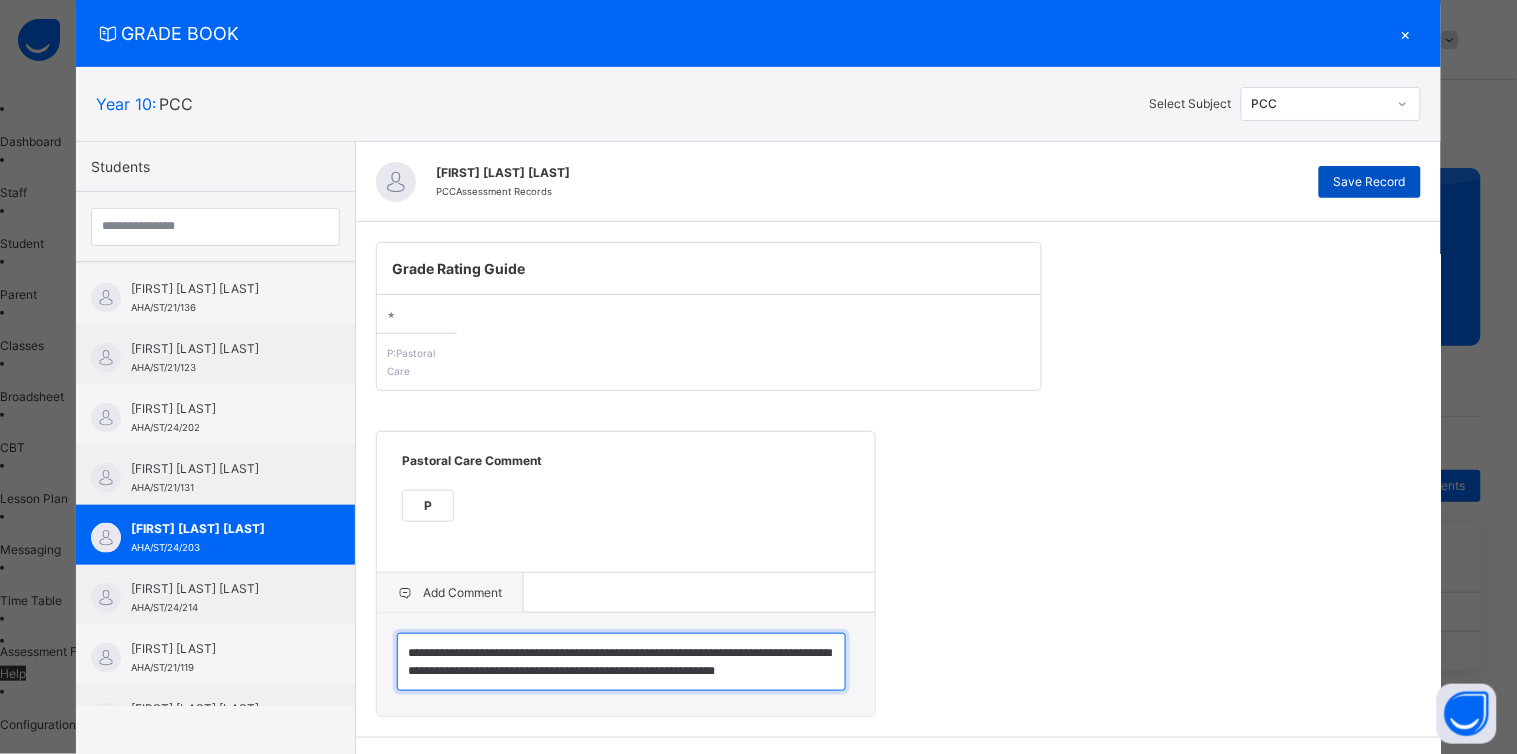 type on "**********" 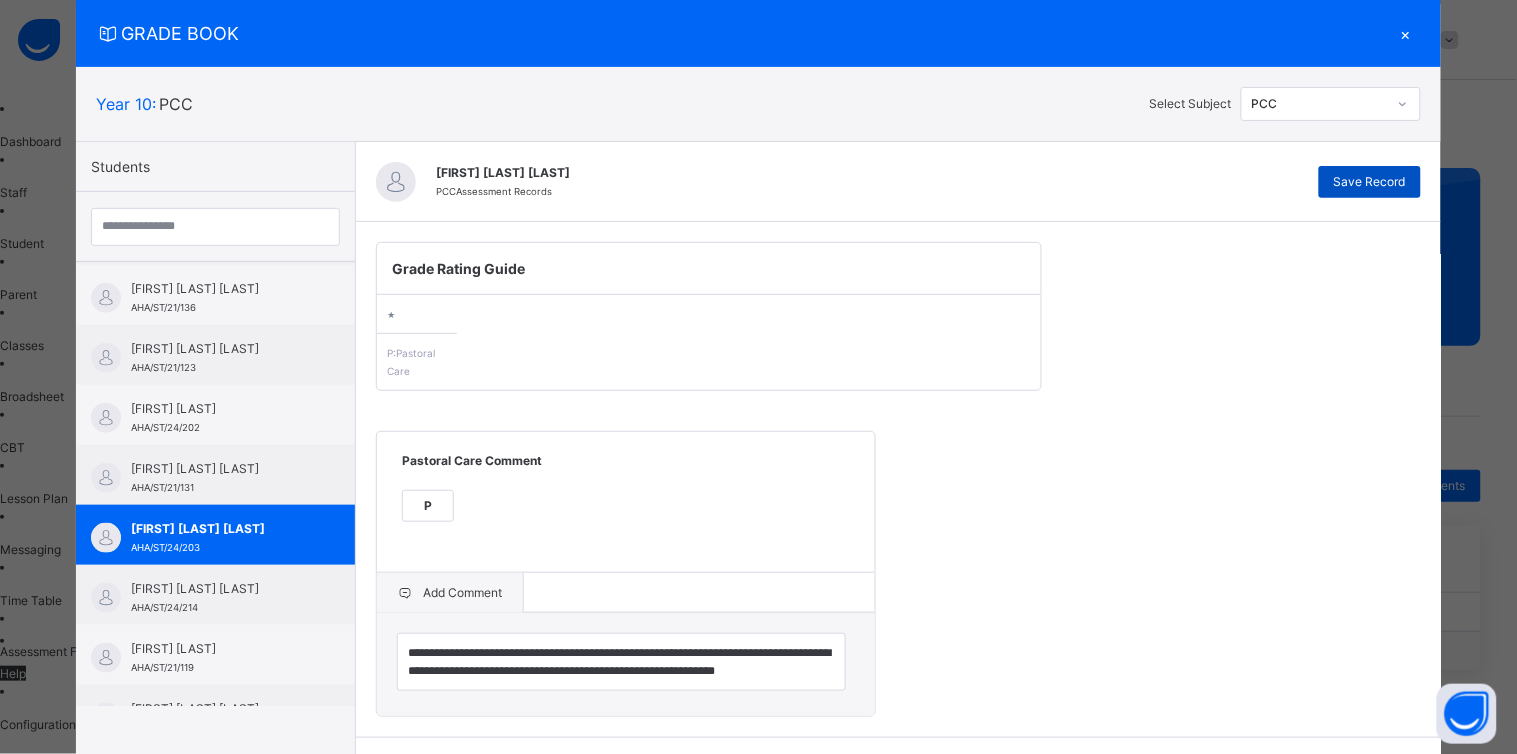 click on "Save Record" at bounding box center (1370, 182) 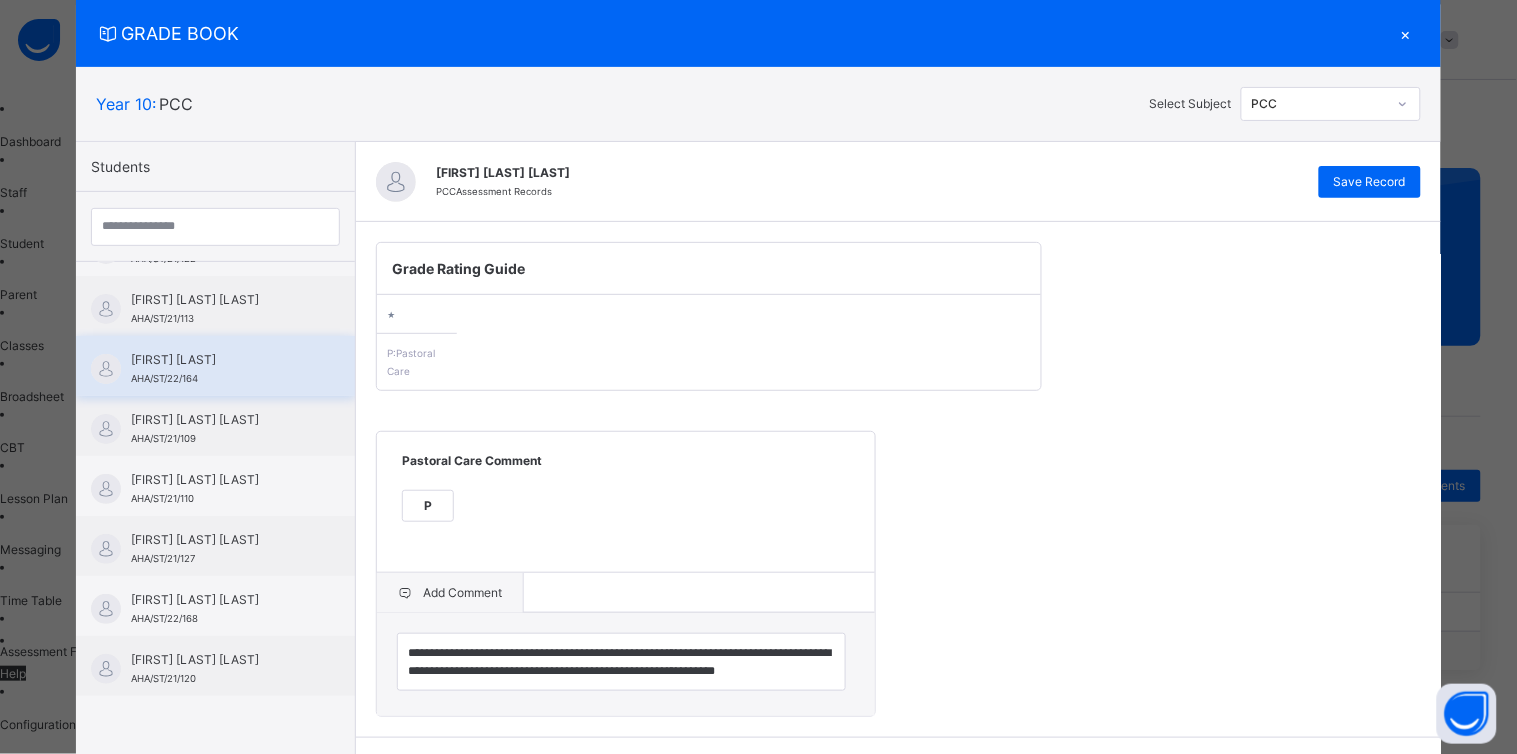 scroll, scrollTop: 0, scrollLeft: 0, axis: both 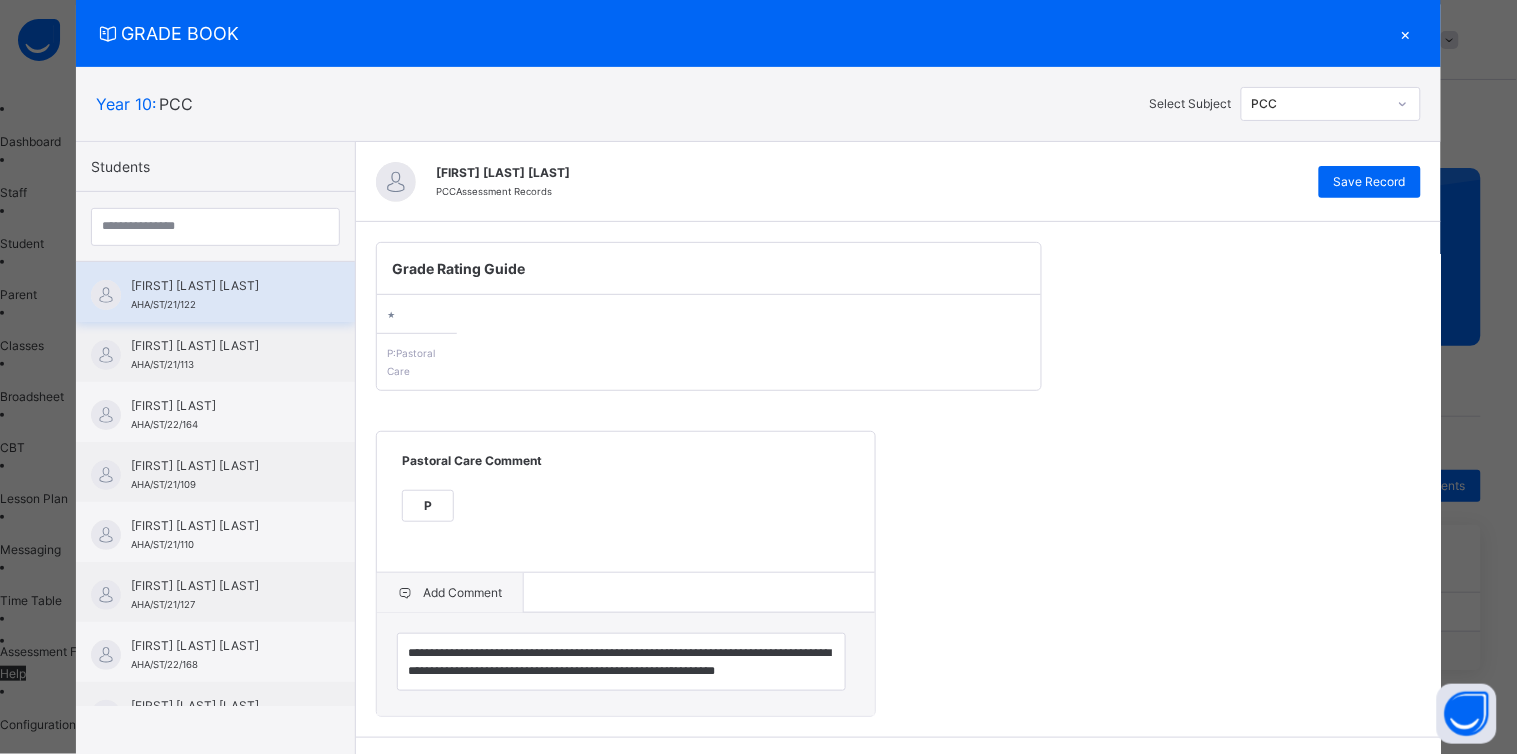 click on "[FIRST]  [LAST] [LAST] [ID]" at bounding box center (215, 292) 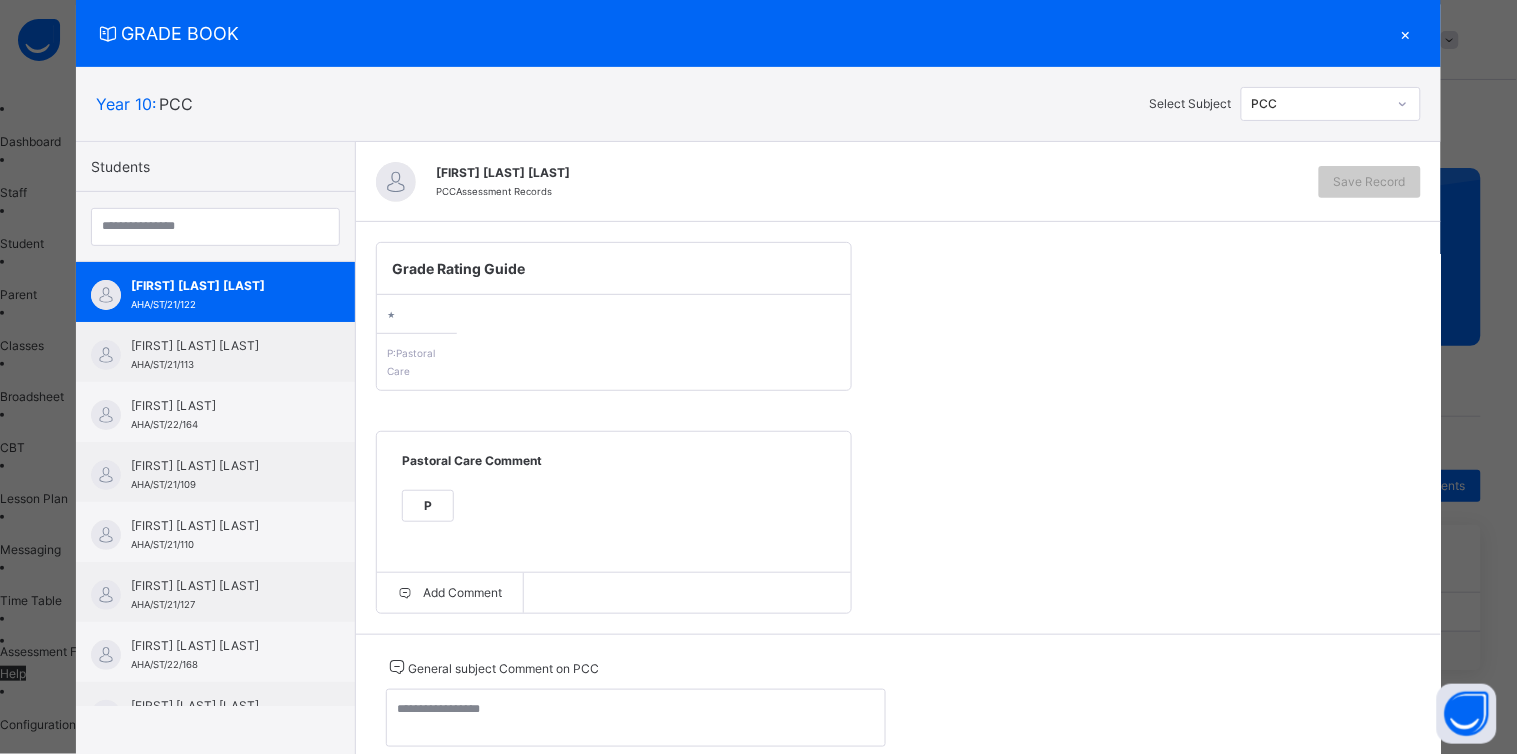 click on "P" at bounding box center [428, 506] 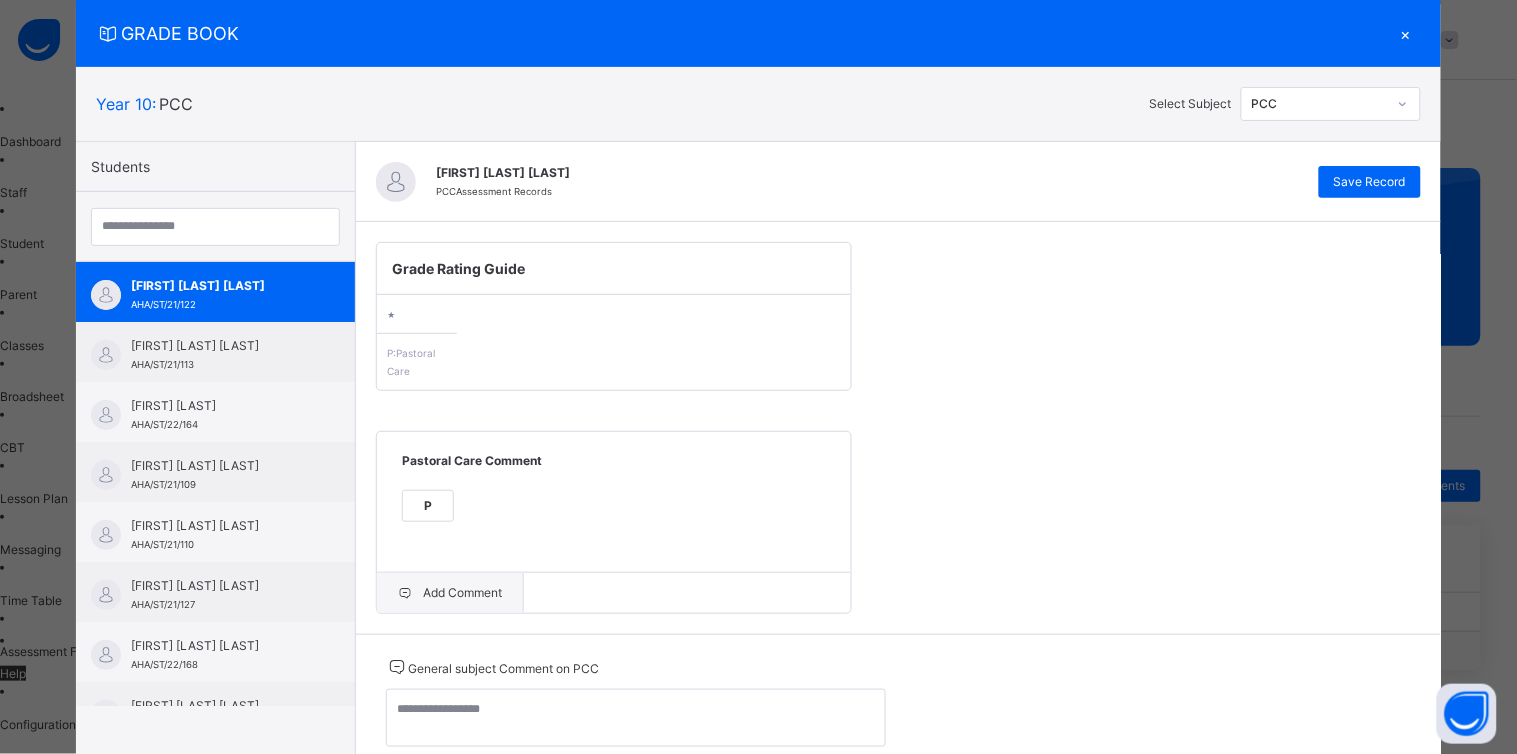 click on "Add Comment" at bounding box center [450, 593] 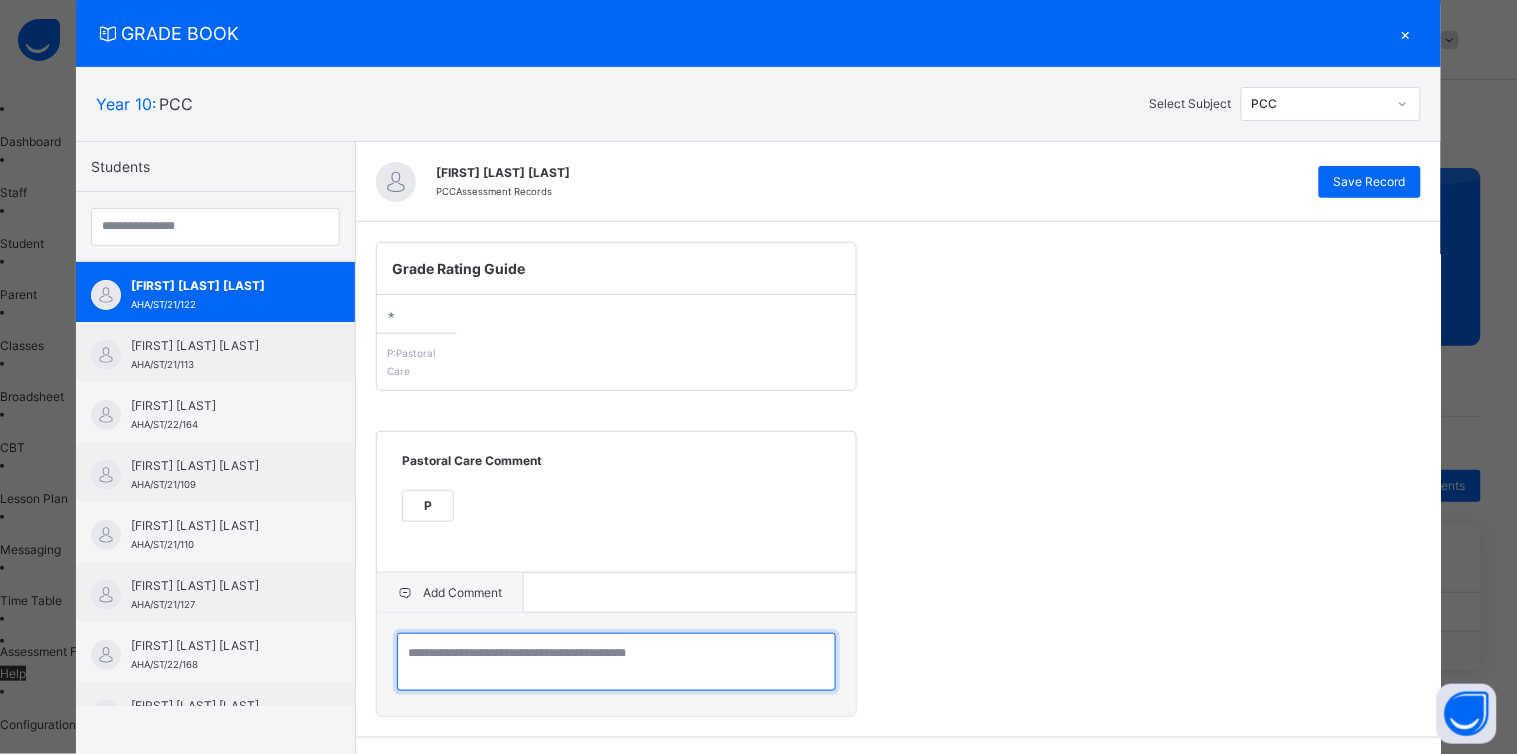 click at bounding box center (616, 662) 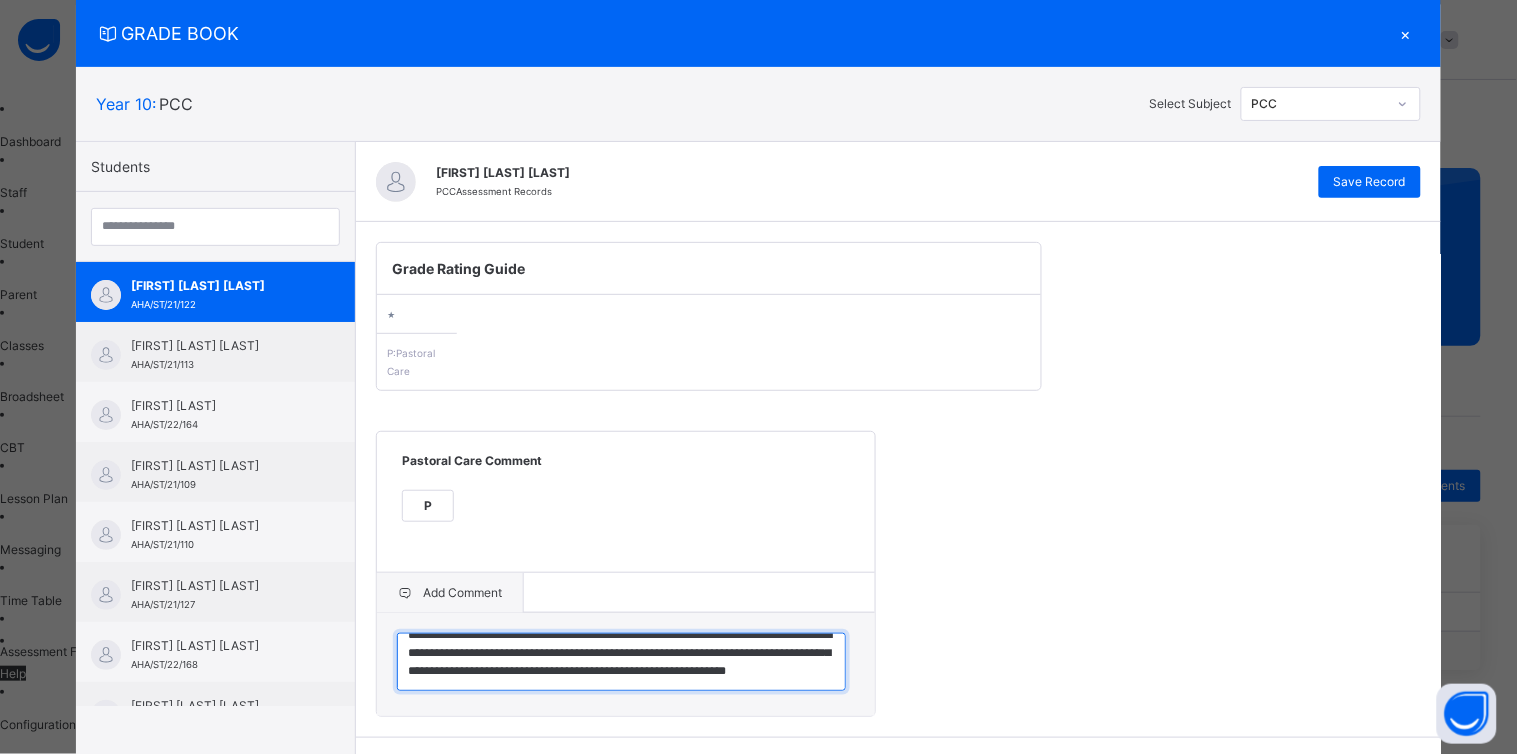 scroll, scrollTop: 53, scrollLeft: 0, axis: vertical 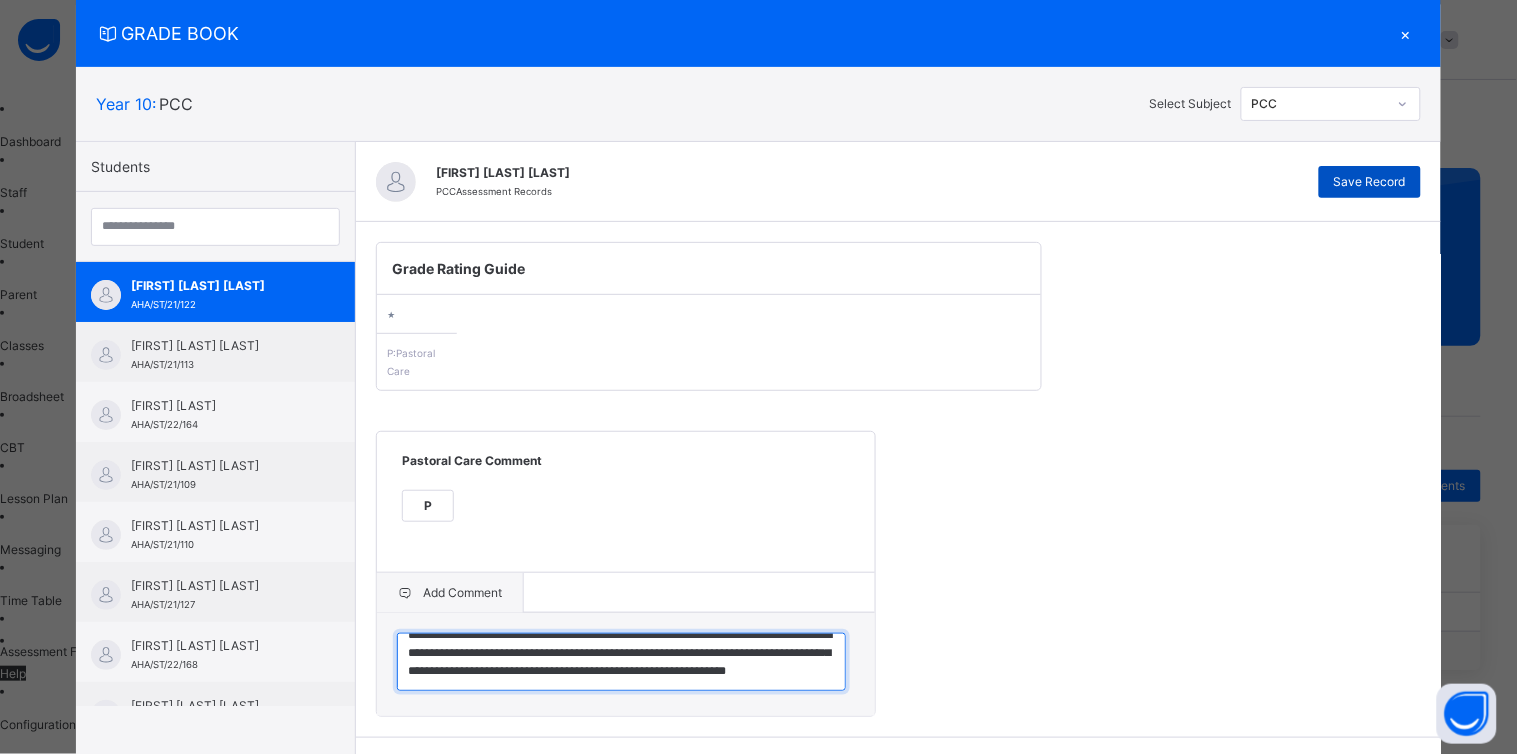 type on "**********" 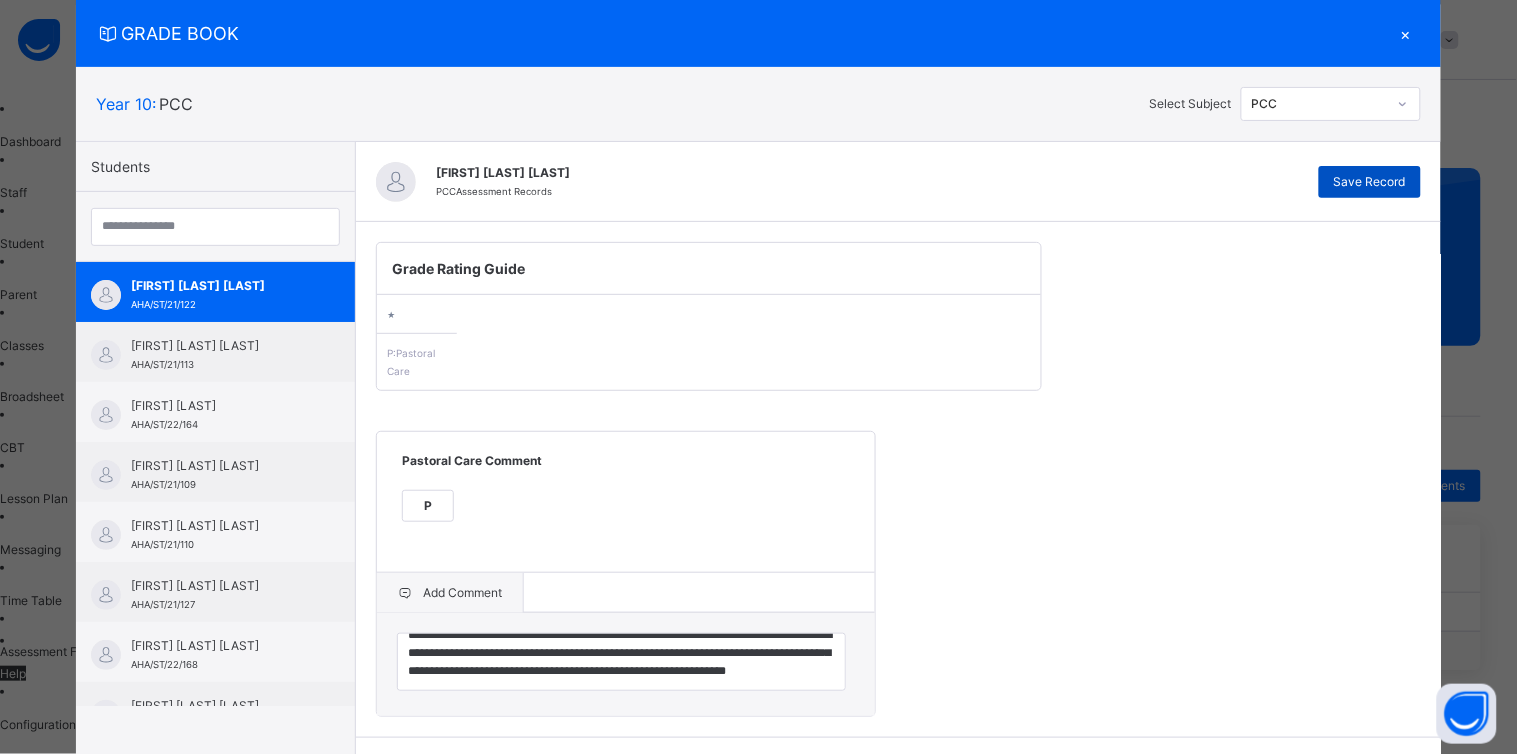 click on "Save Record" at bounding box center (1370, 182) 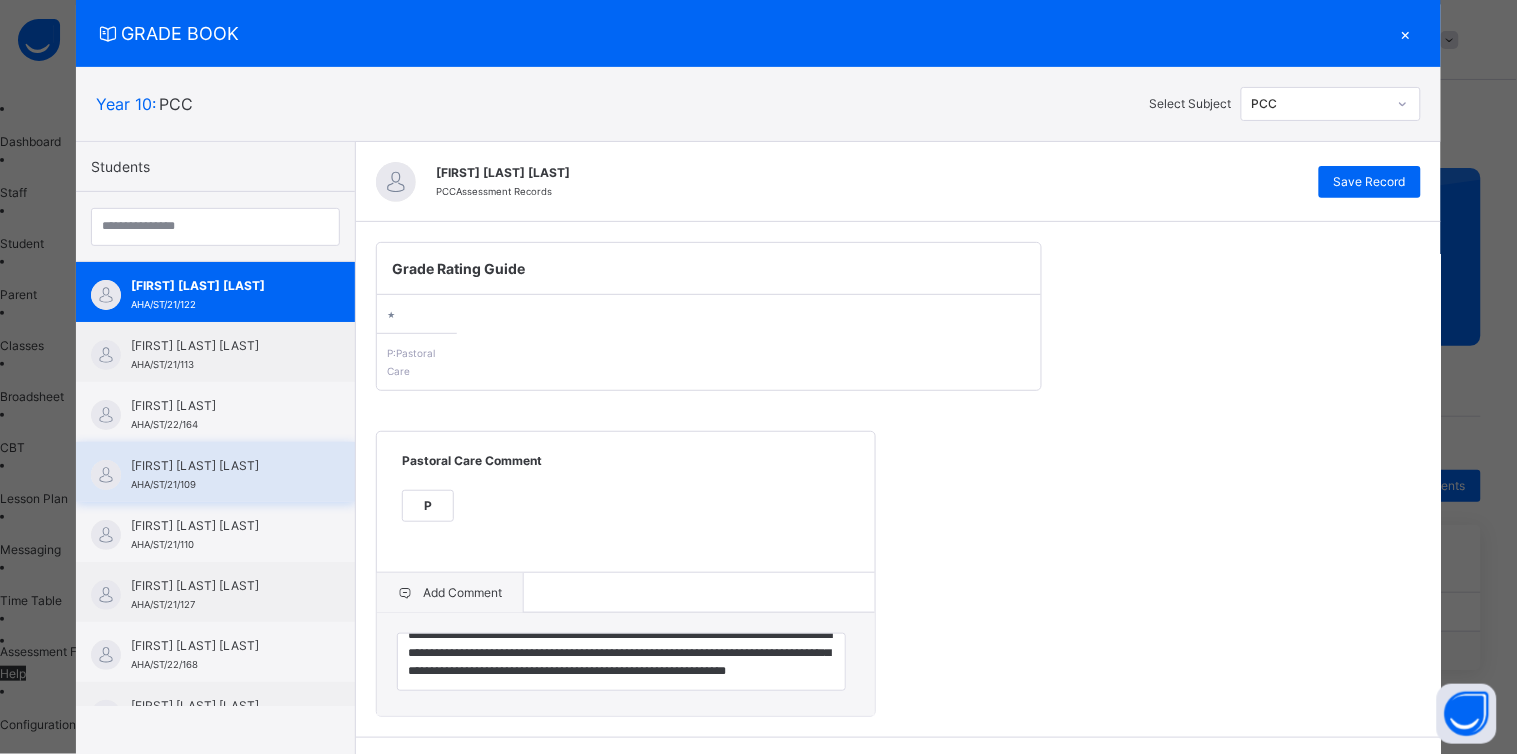 click on "[FIRST]  [LAST] [LAST]" at bounding box center [220, 466] 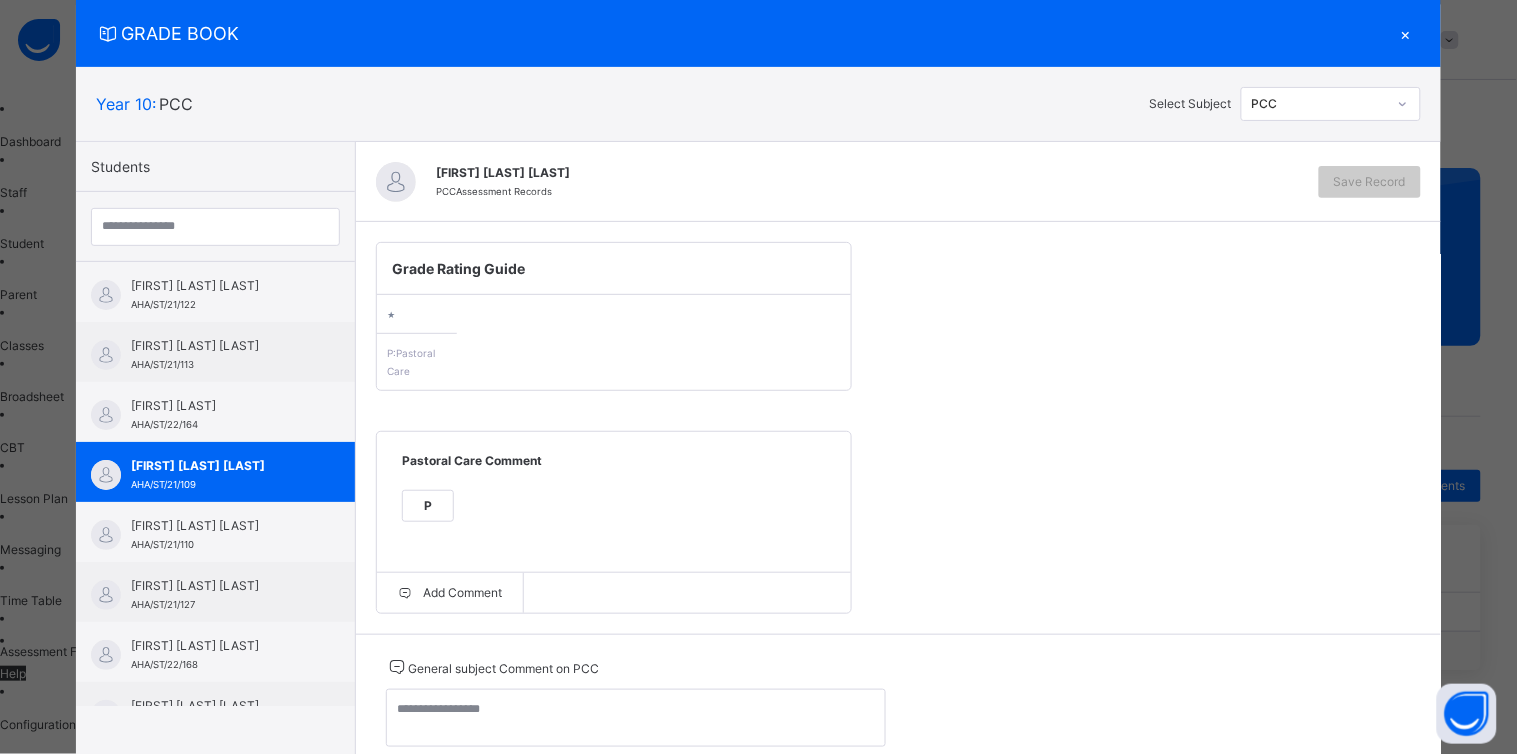click on "P" at bounding box center [428, 506] 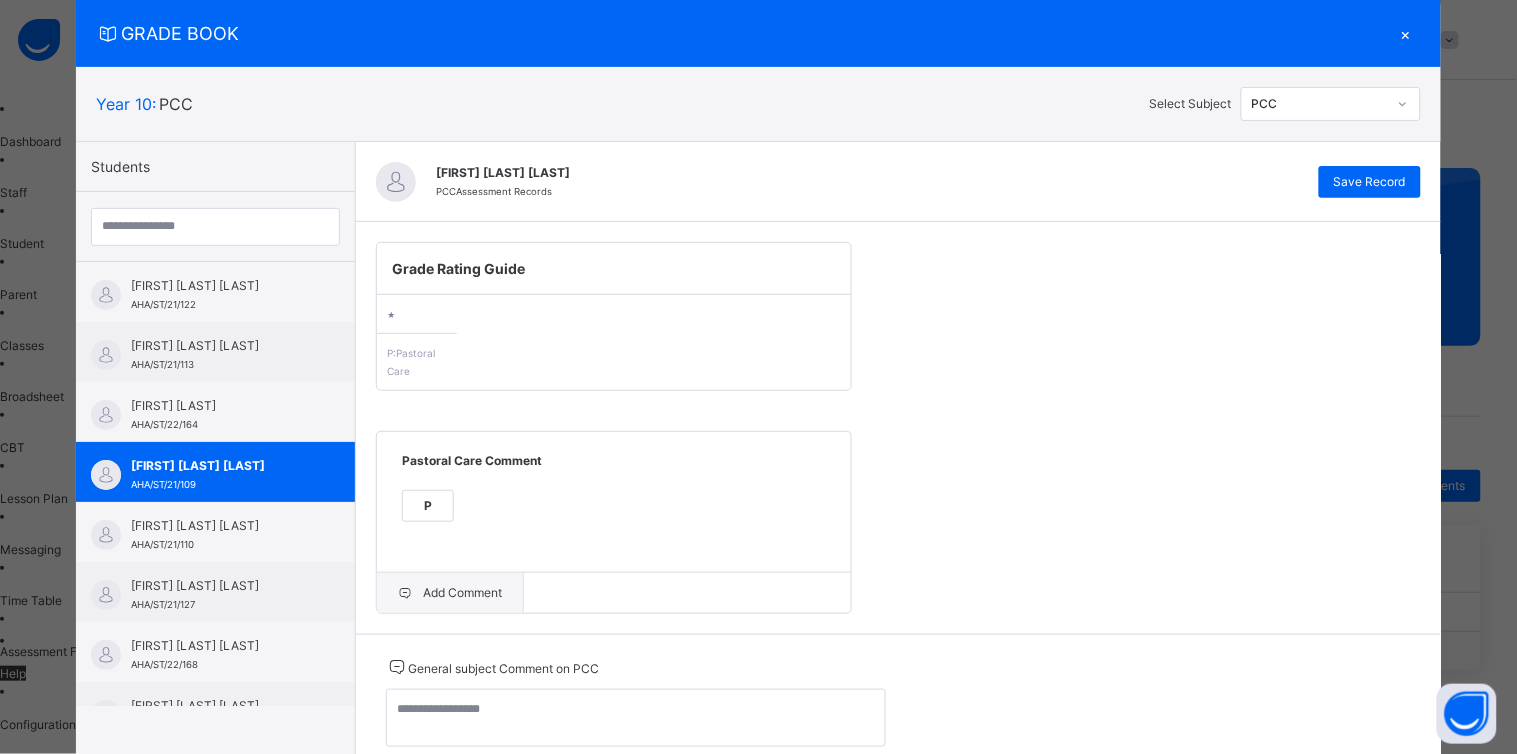 click on "Add Comment" at bounding box center (450, 593) 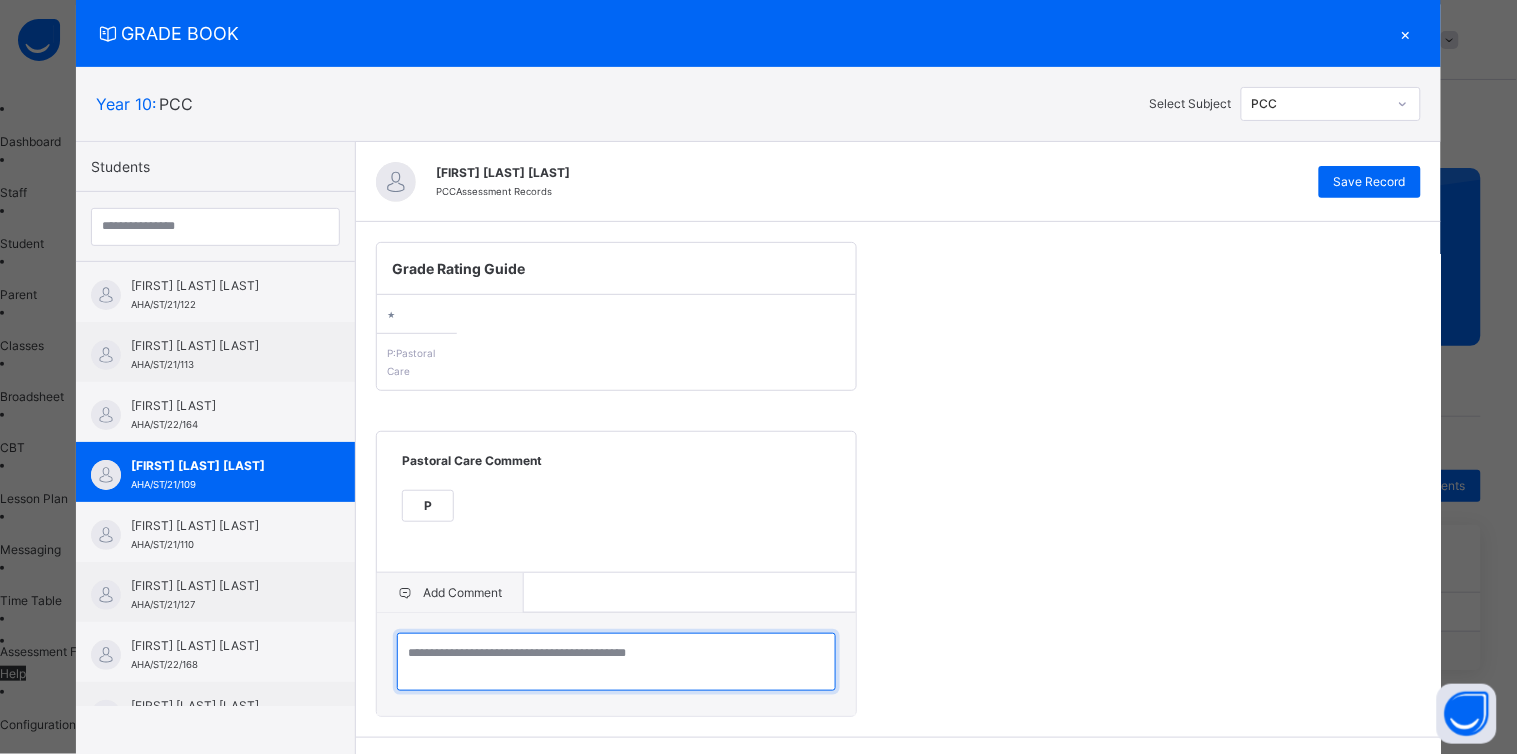 click at bounding box center [616, 662] 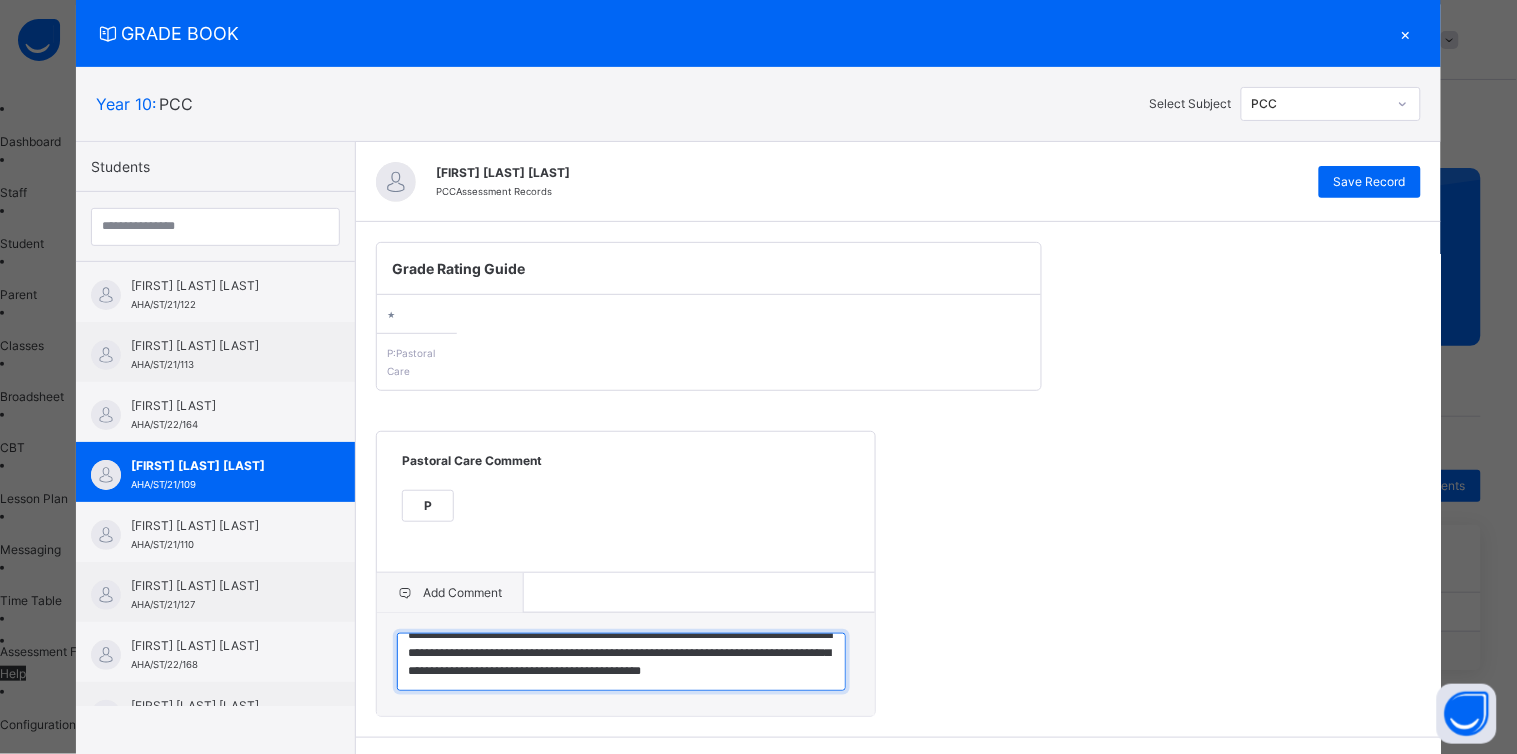 scroll, scrollTop: 42, scrollLeft: 0, axis: vertical 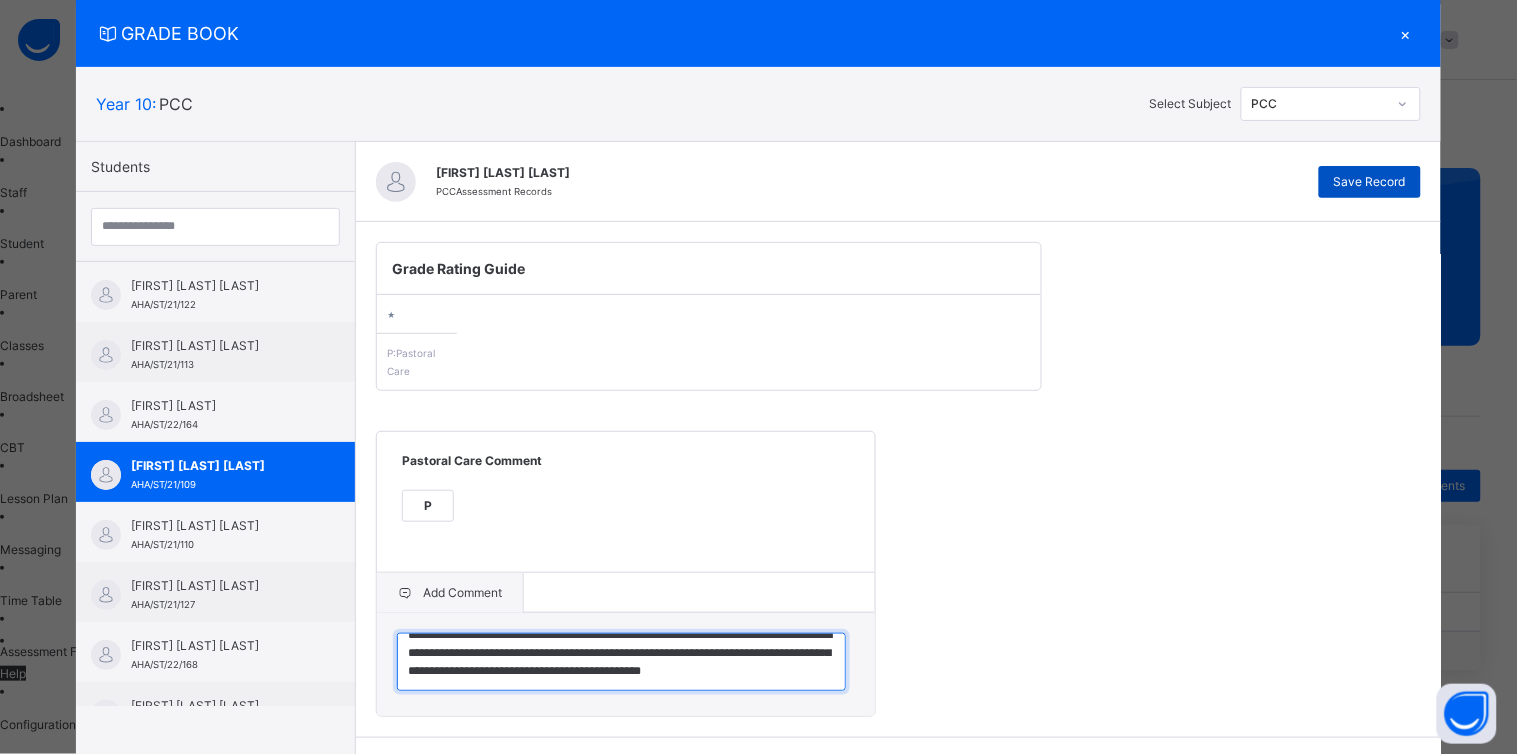 type on "**********" 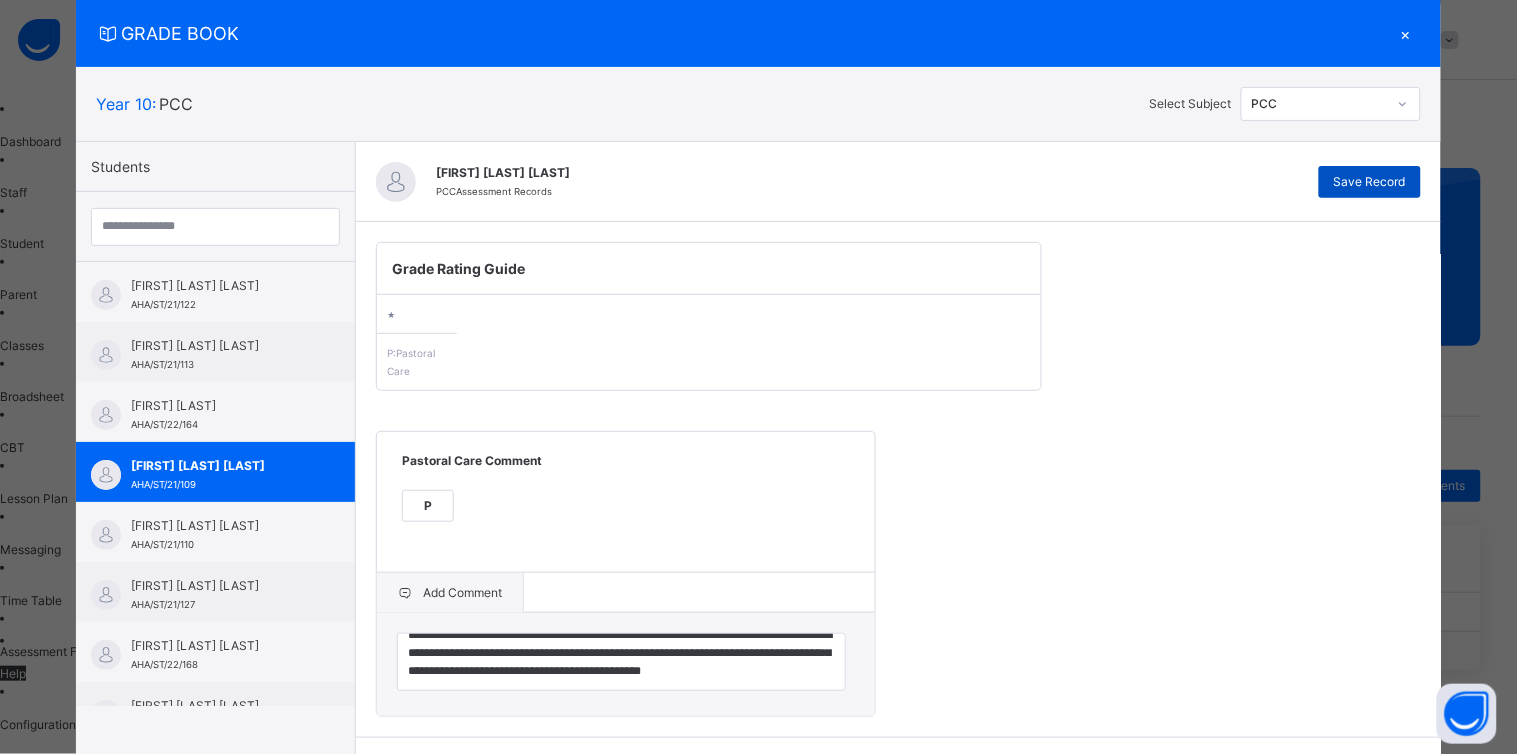 click on "Save Record" at bounding box center [1370, 182] 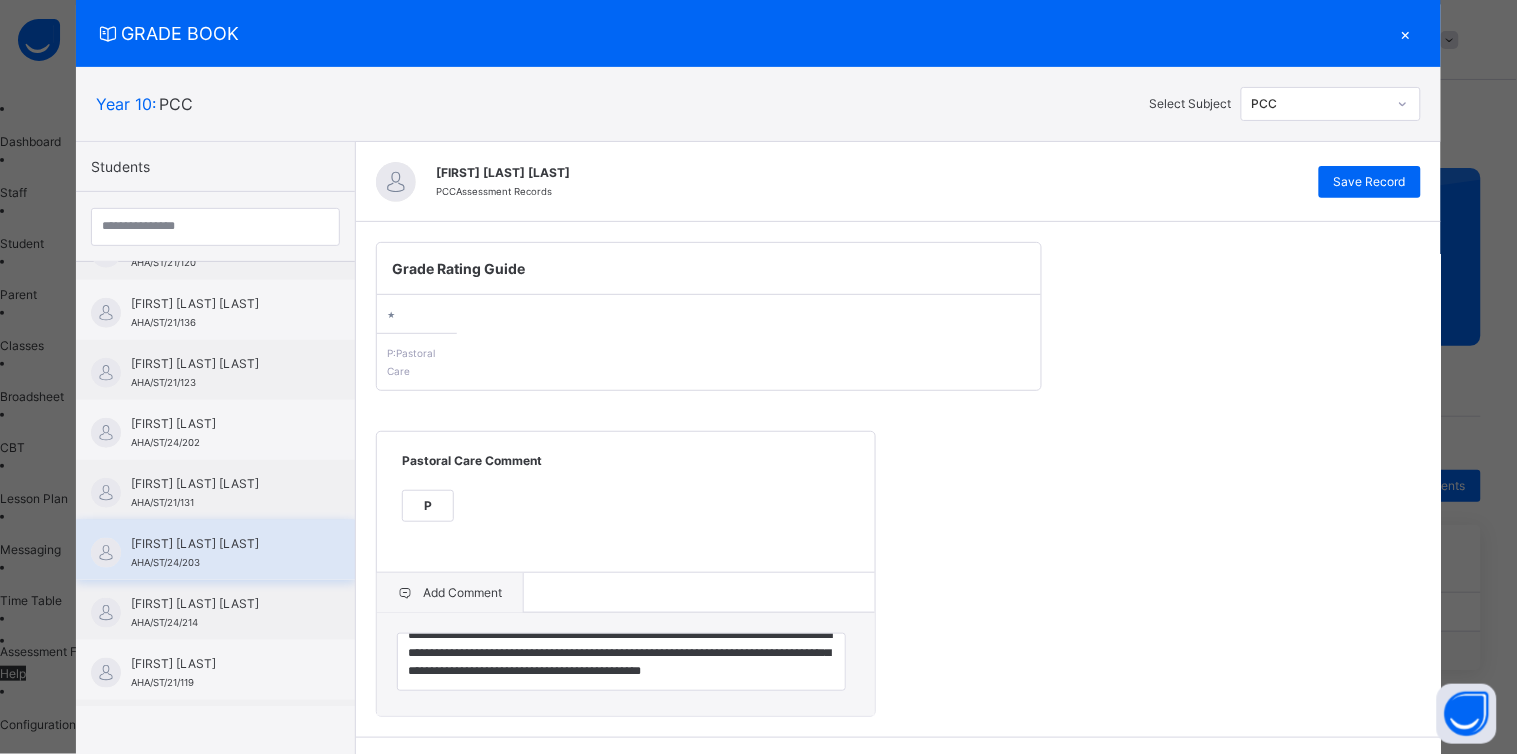 scroll, scrollTop: 575, scrollLeft: 0, axis: vertical 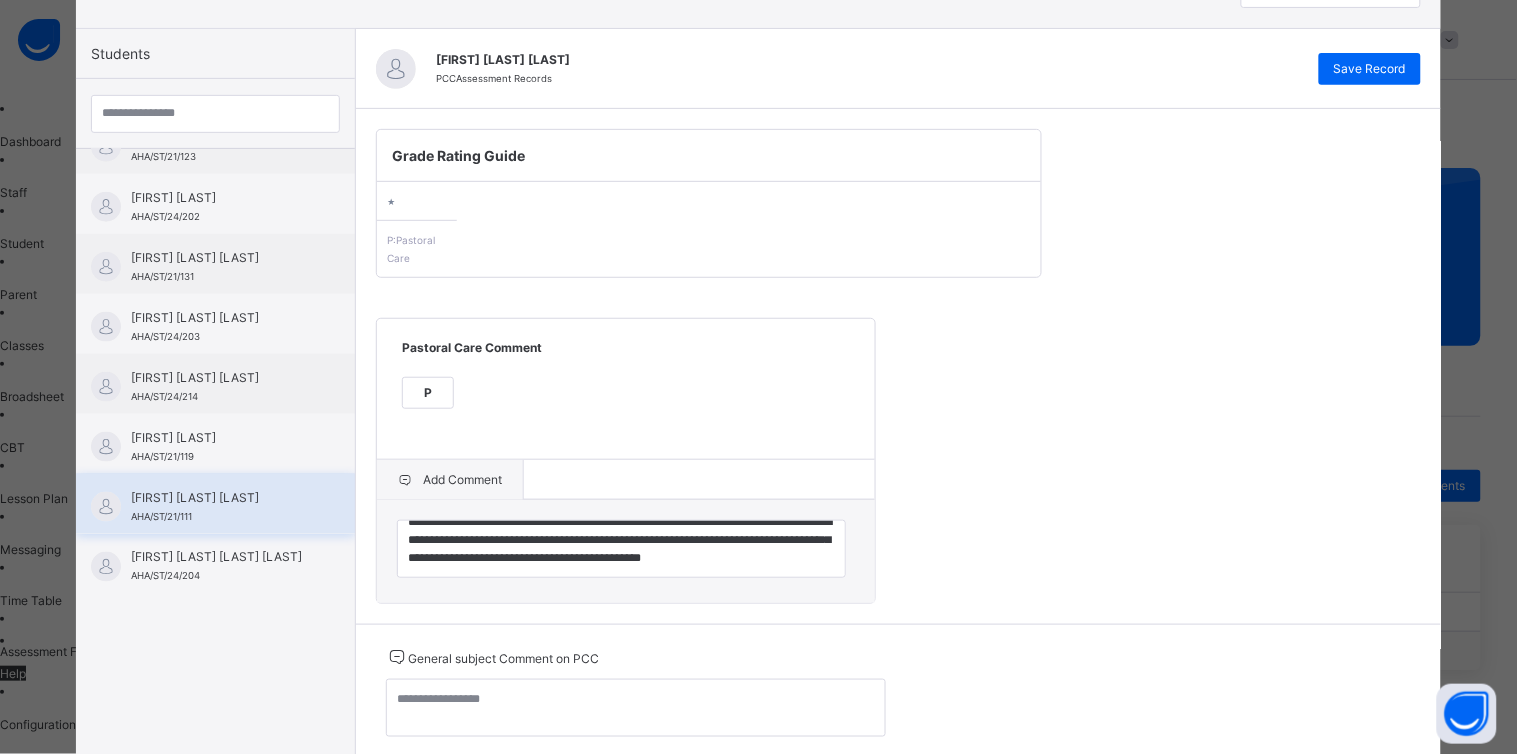 click on "[FIRST] [LAST] [LAST]" at bounding box center (220, 498) 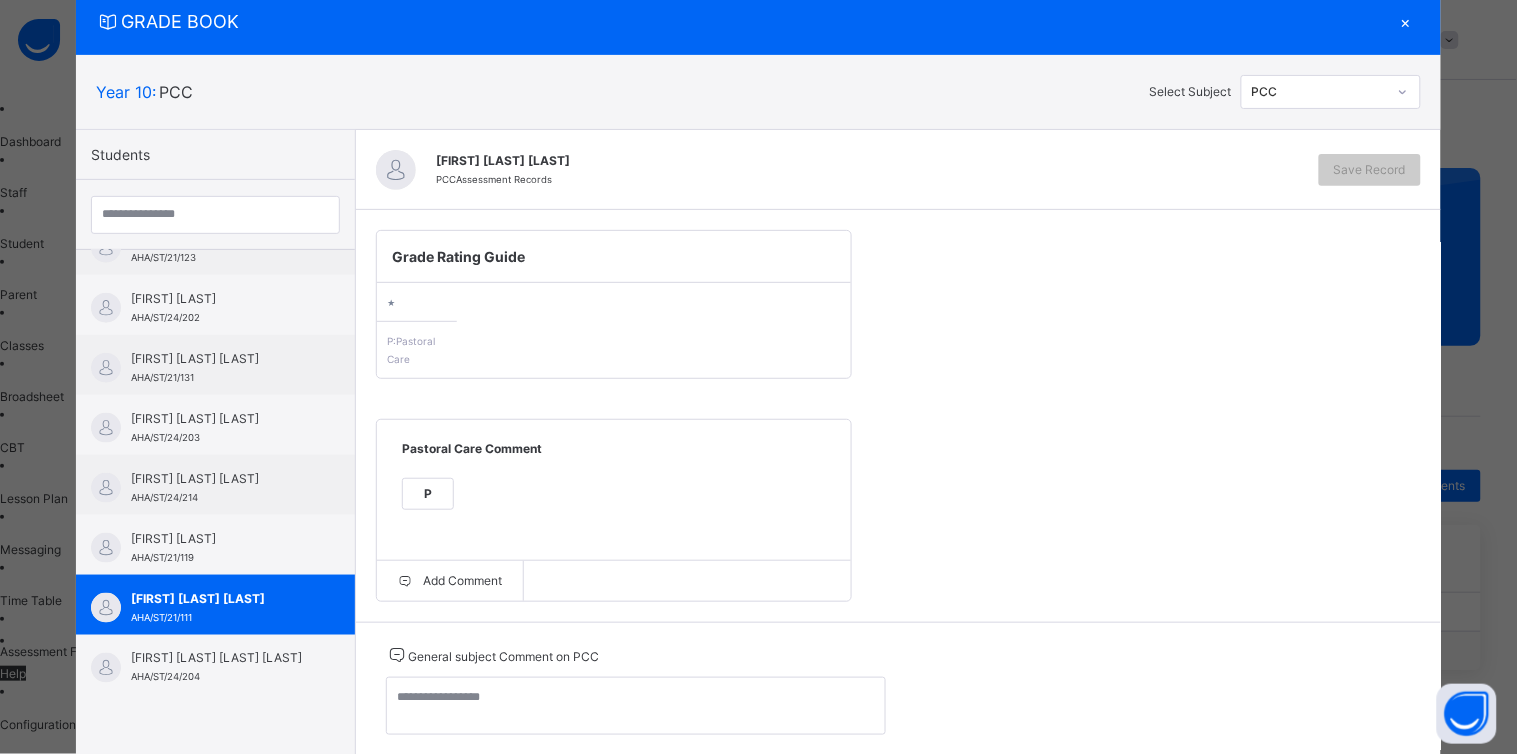 scroll, scrollTop: 120, scrollLeft: 0, axis: vertical 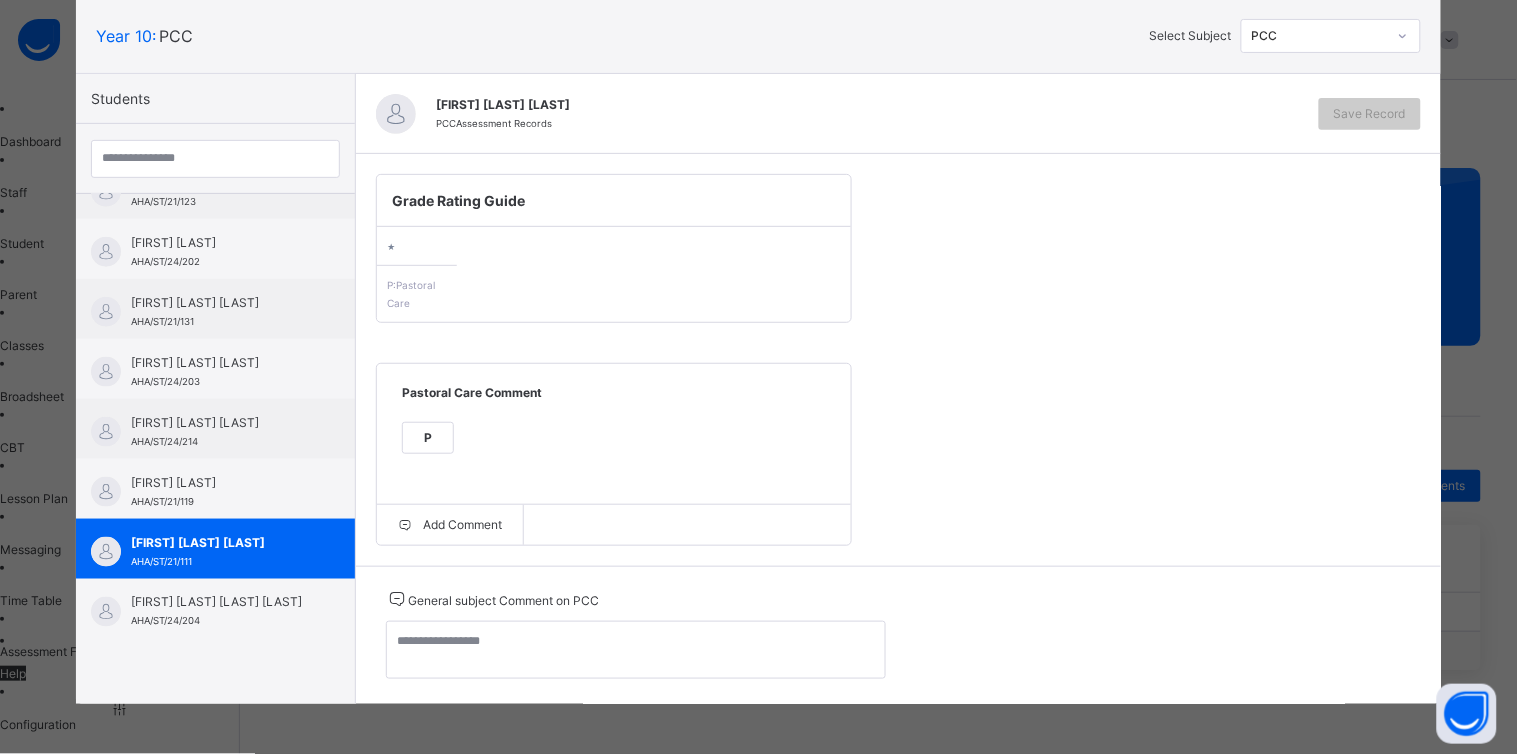click on "P" at bounding box center (428, 438) 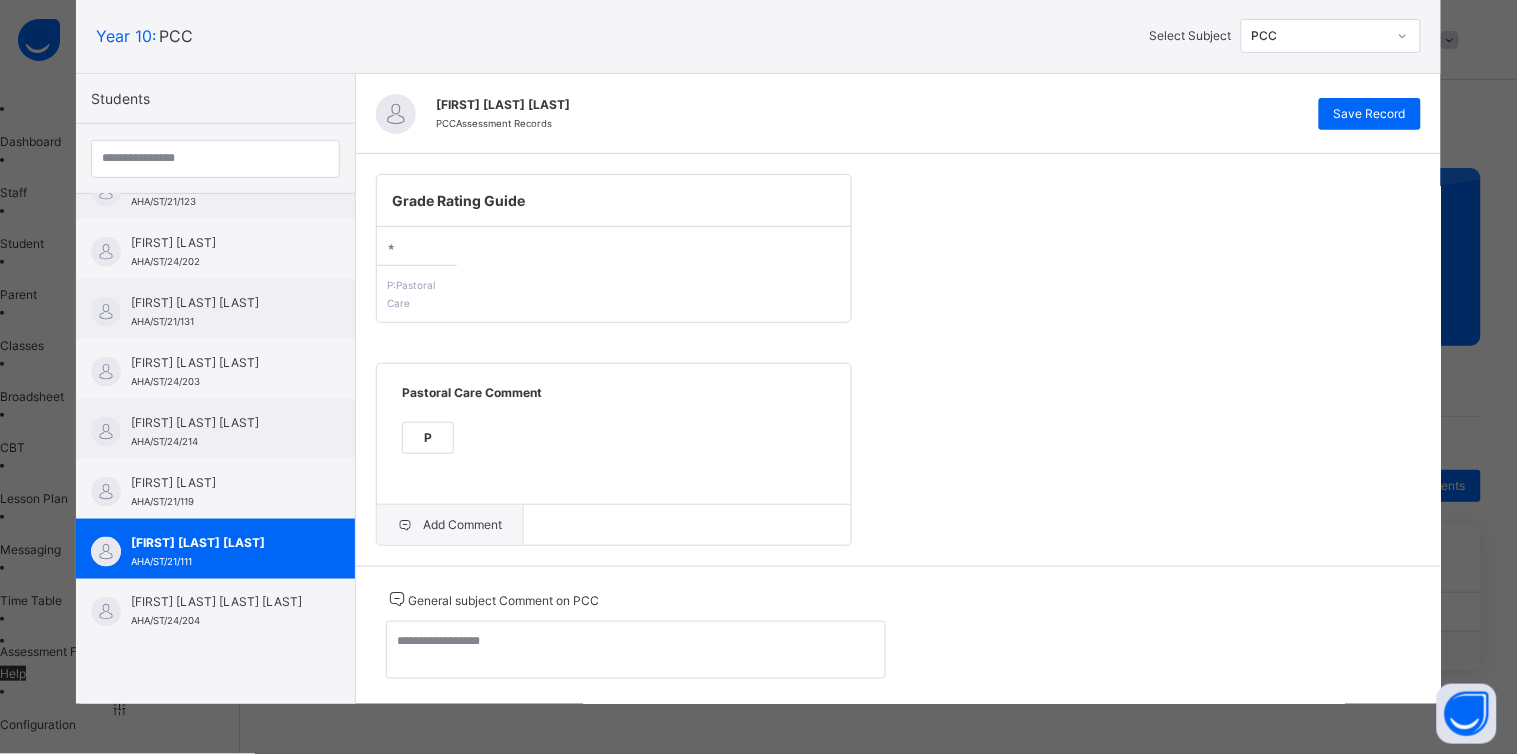 click on "Add Comment" at bounding box center [450, 525] 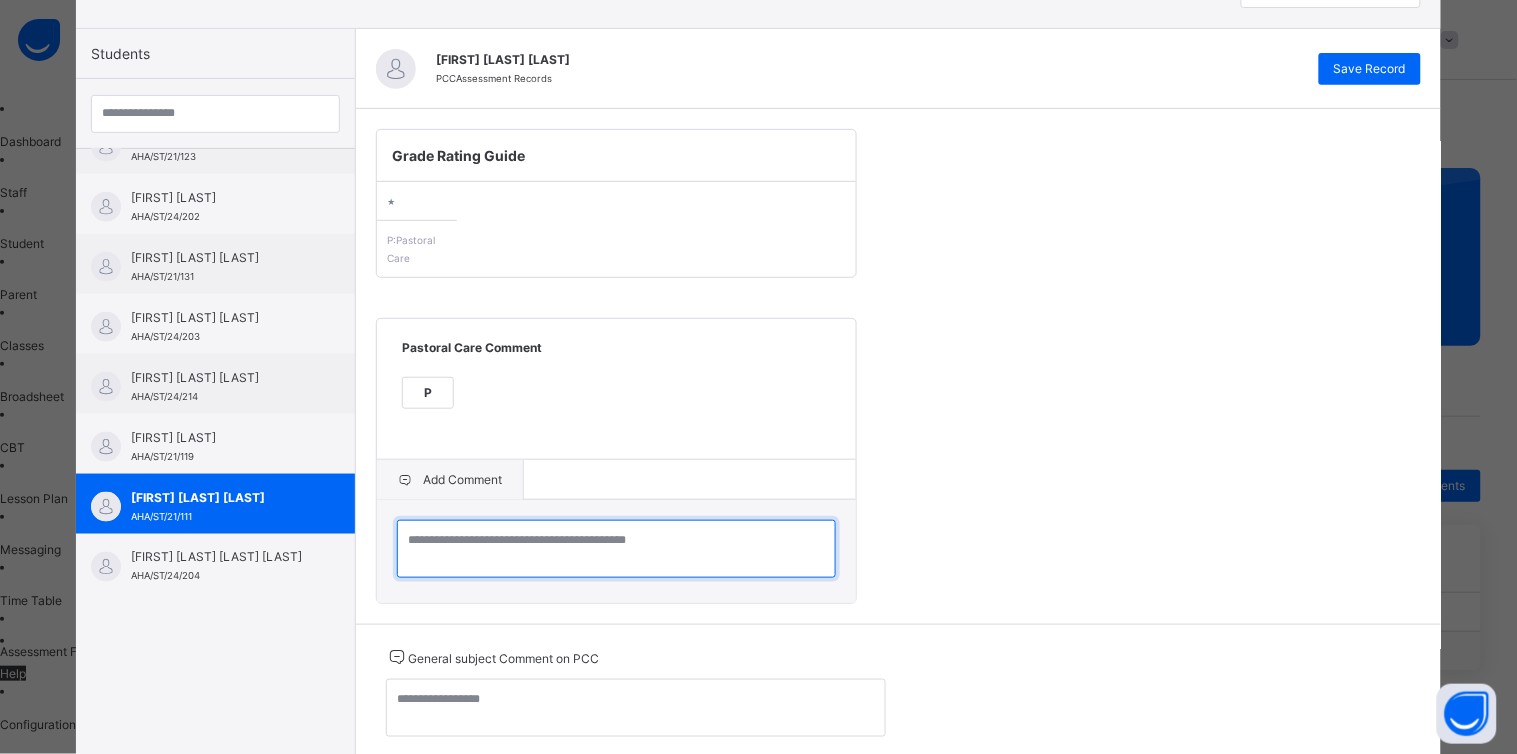 click at bounding box center [616, 549] 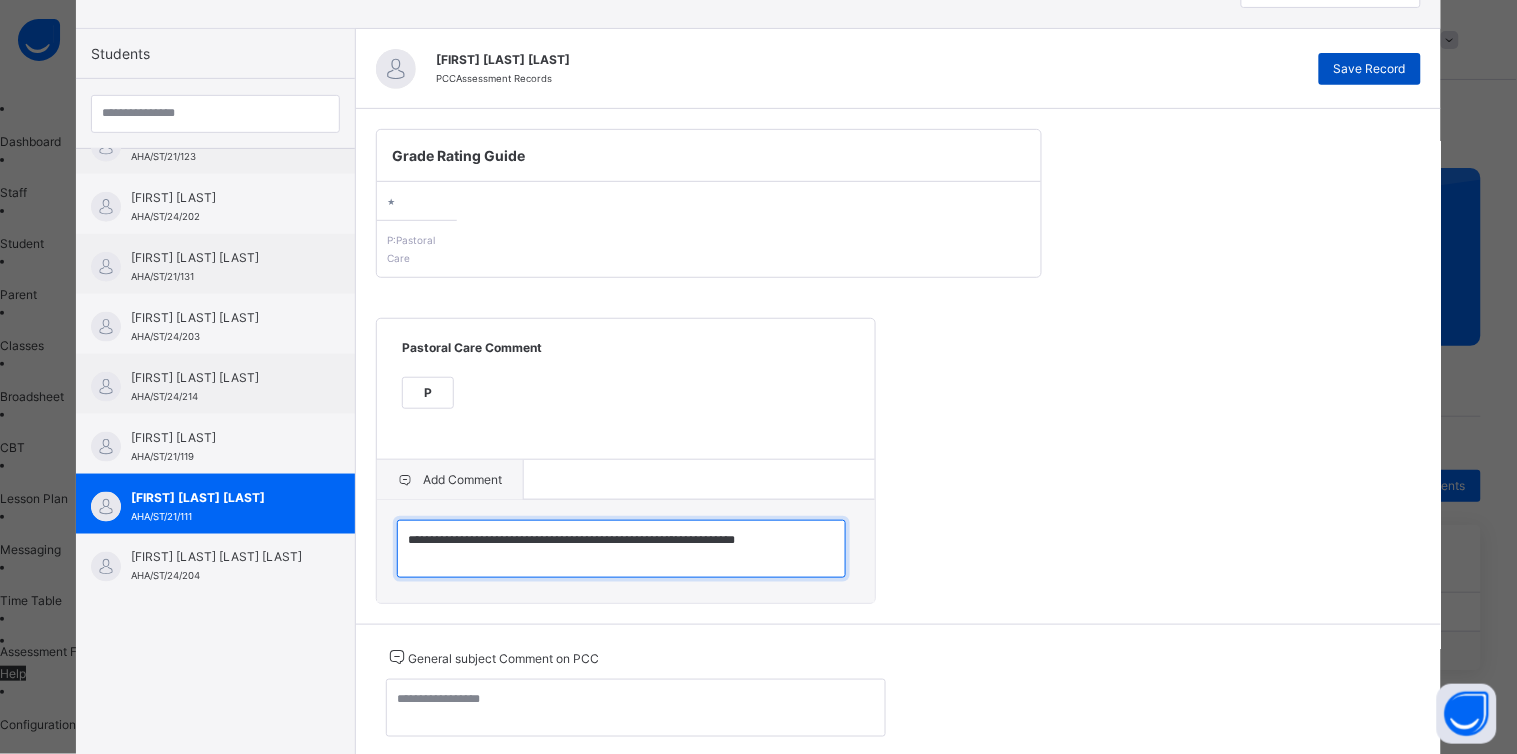 type on "**********" 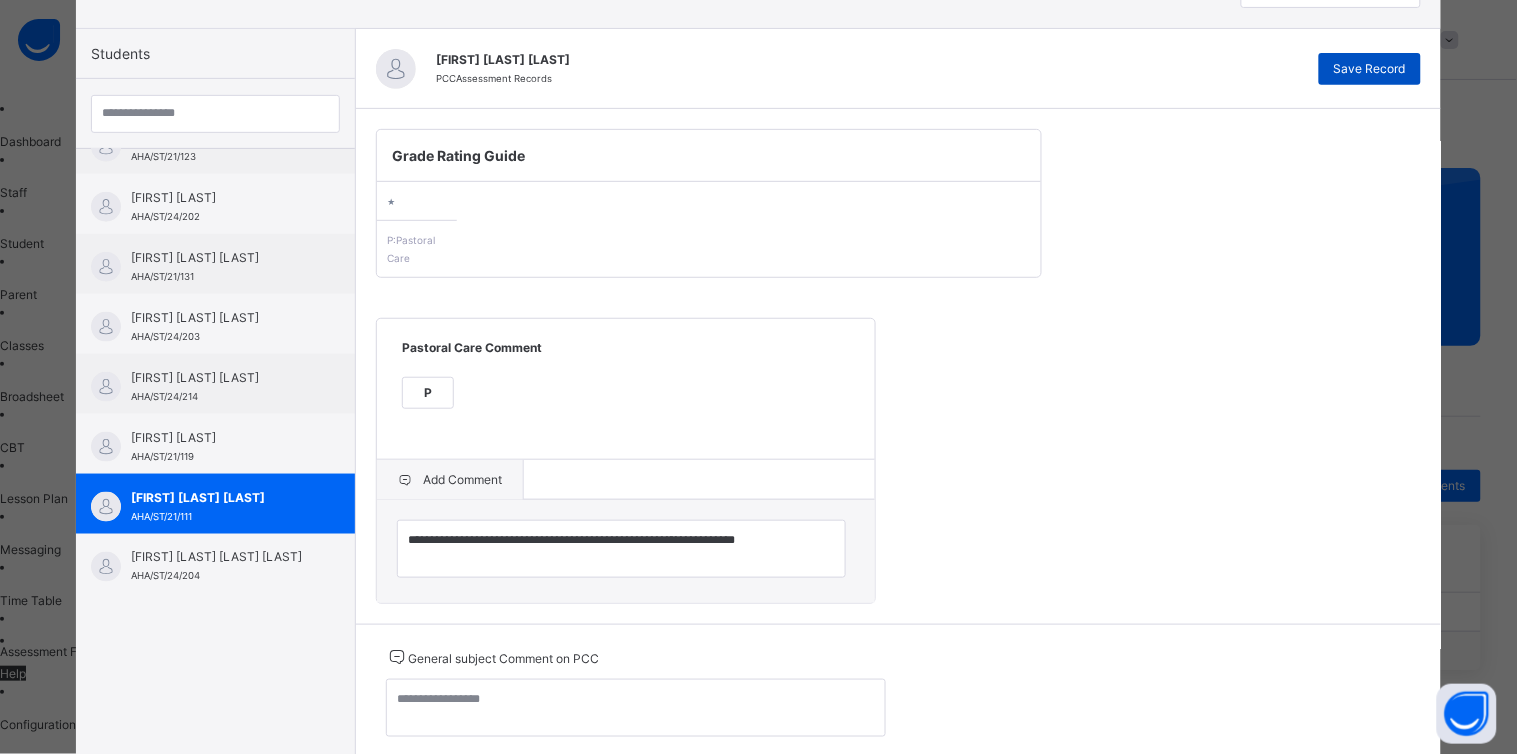 click on "Save Record" at bounding box center [1370, 69] 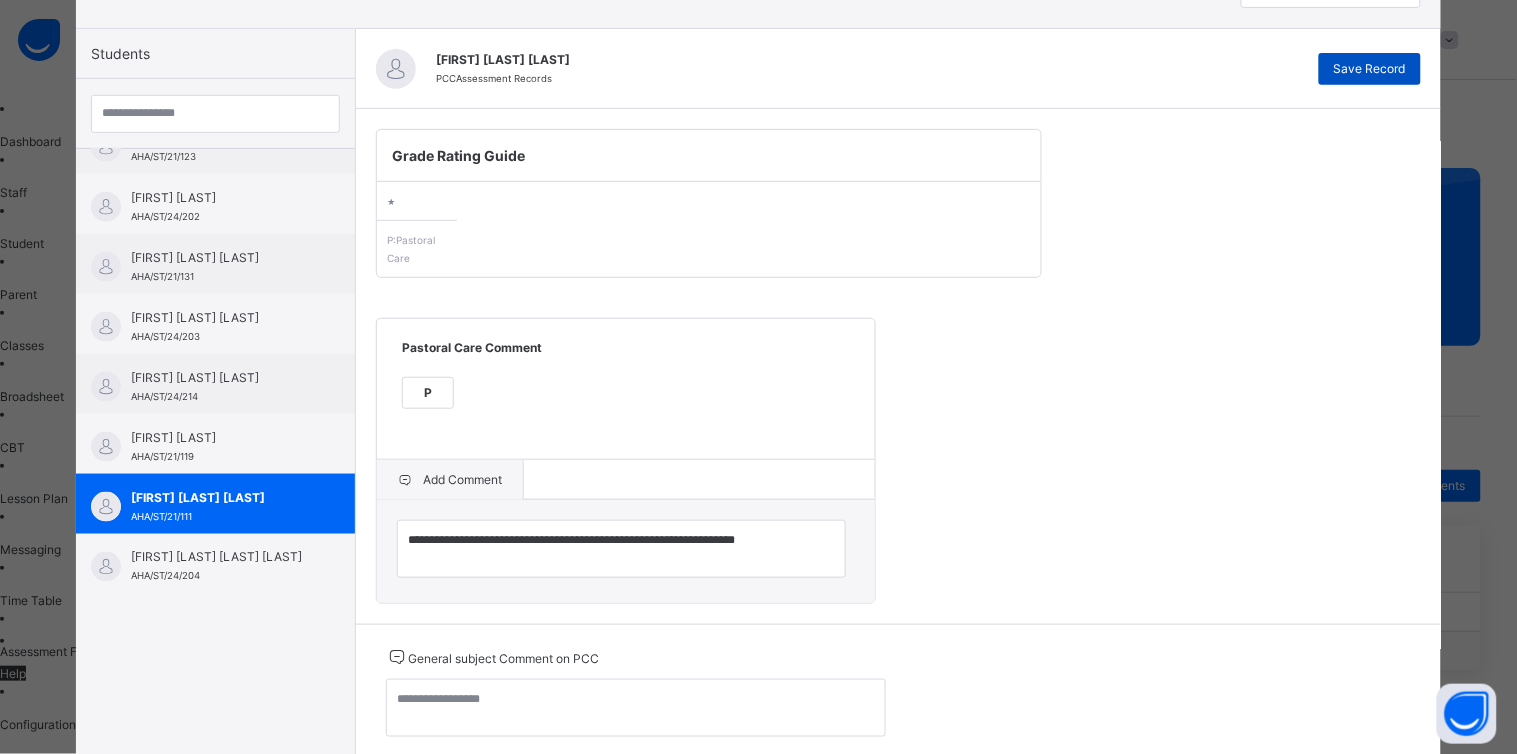 click on "Save Record" at bounding box center (1370, 69) 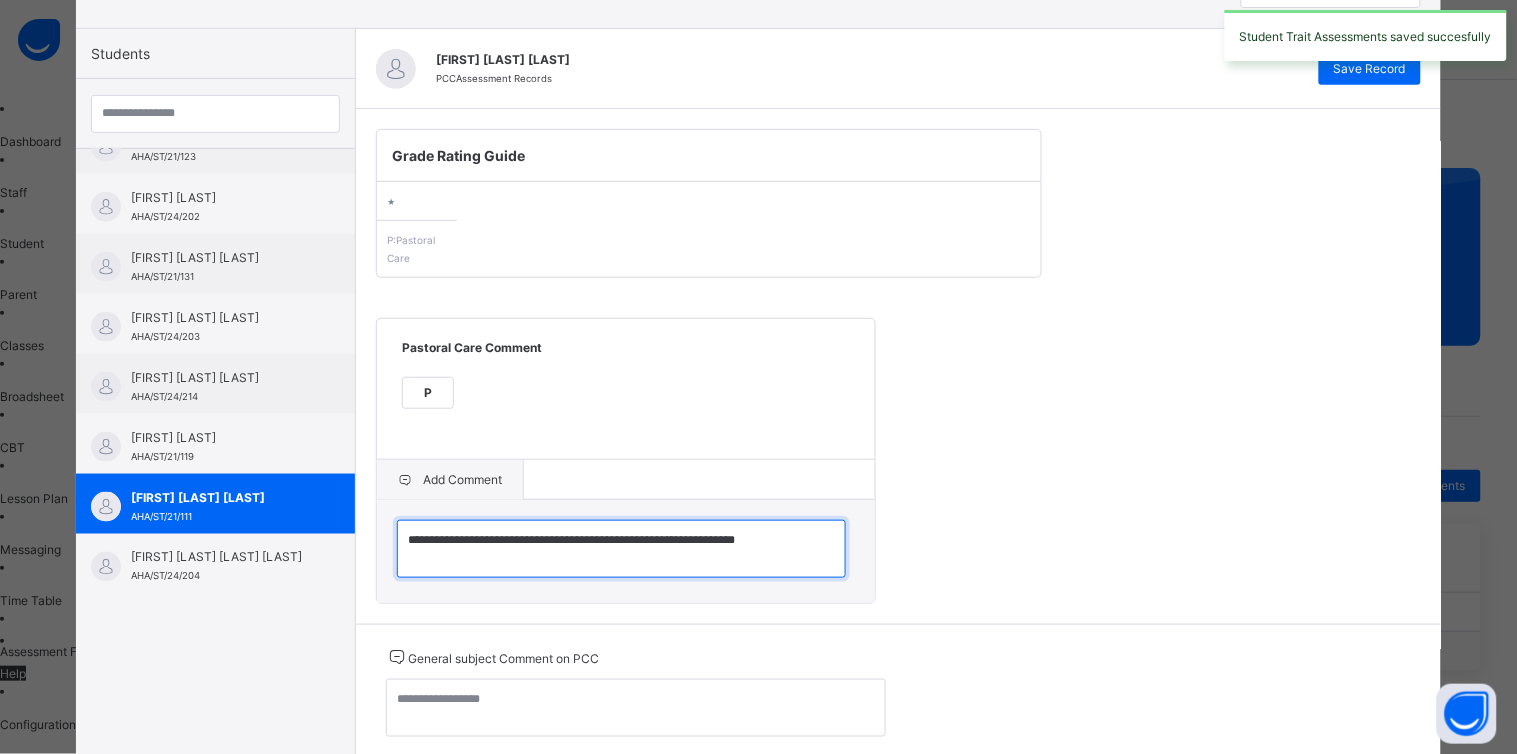 click on "**********" at bounding box center (621, 549) 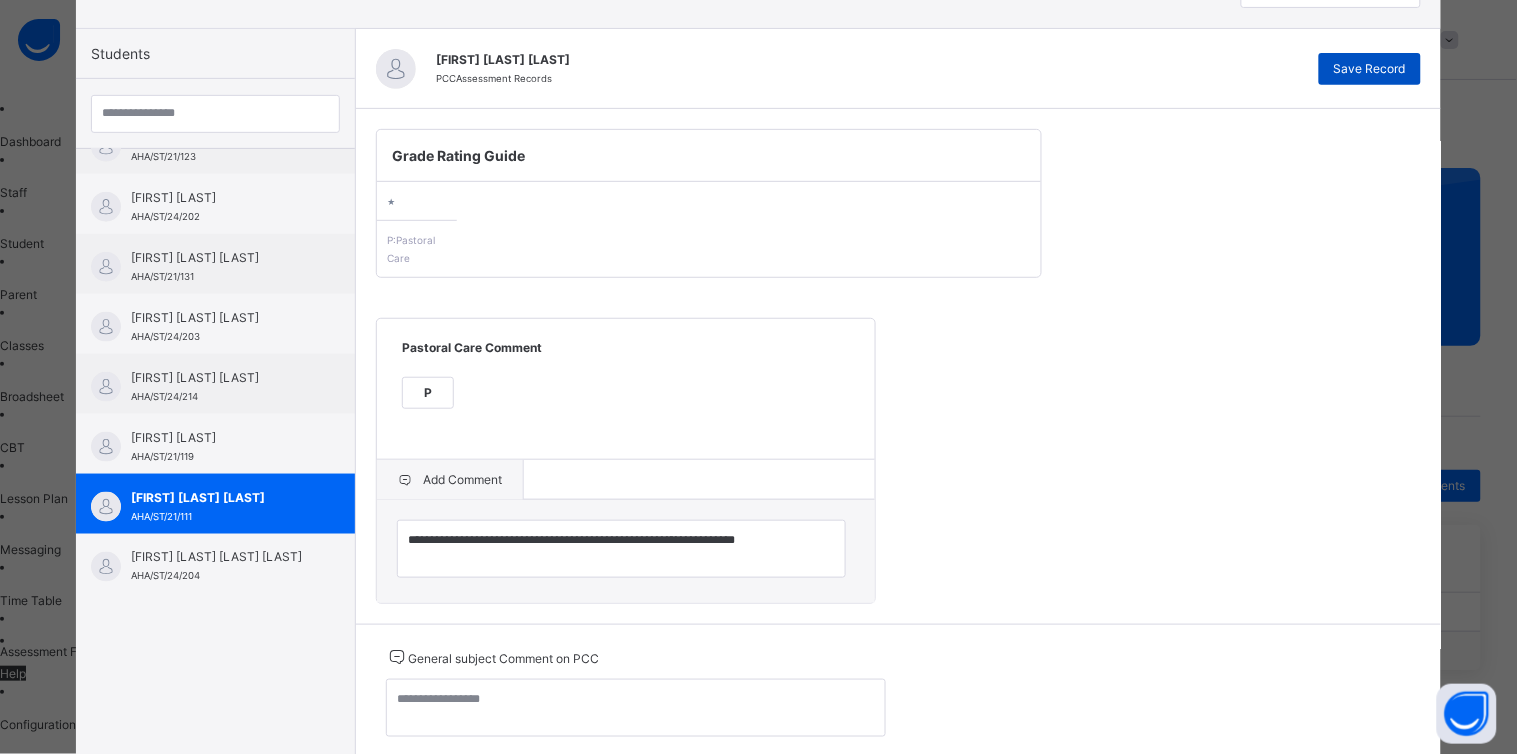 click on "Save Record" at bounding box center (1370, 69) 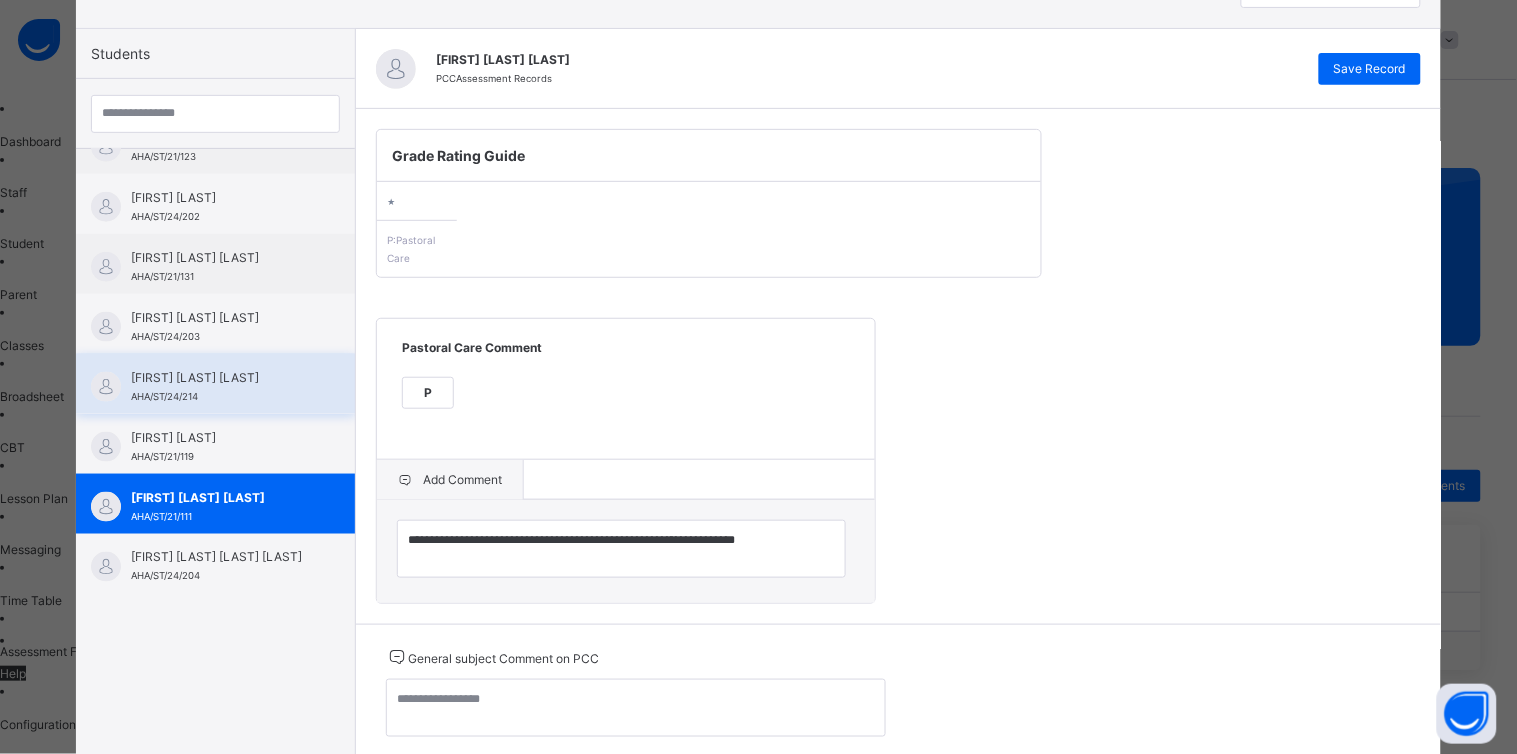click on "[FIRST] [LAST] [ID]" at bounding box center (215, 384) 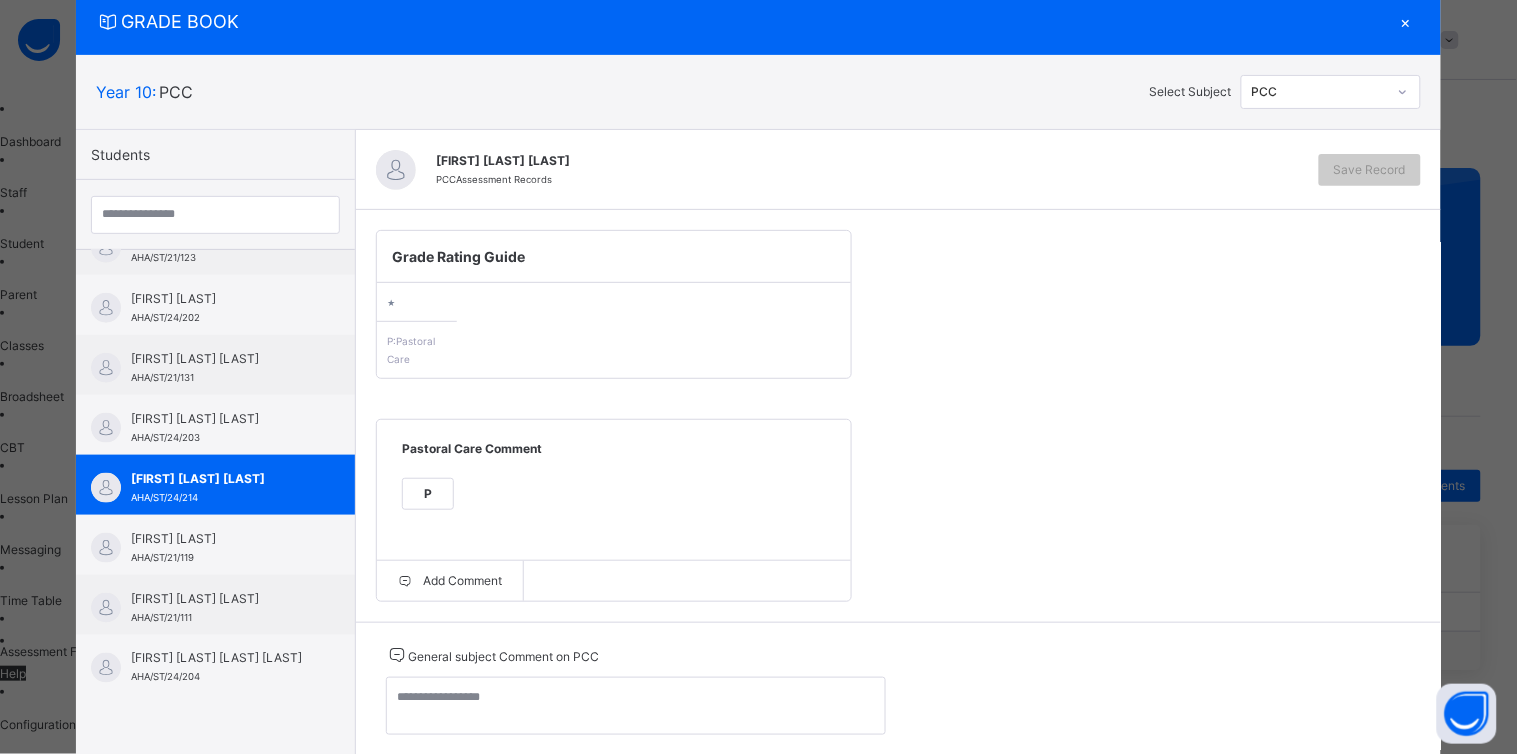 scroll, scrollTop: 120, scrollLeft: 0, axis: vertical 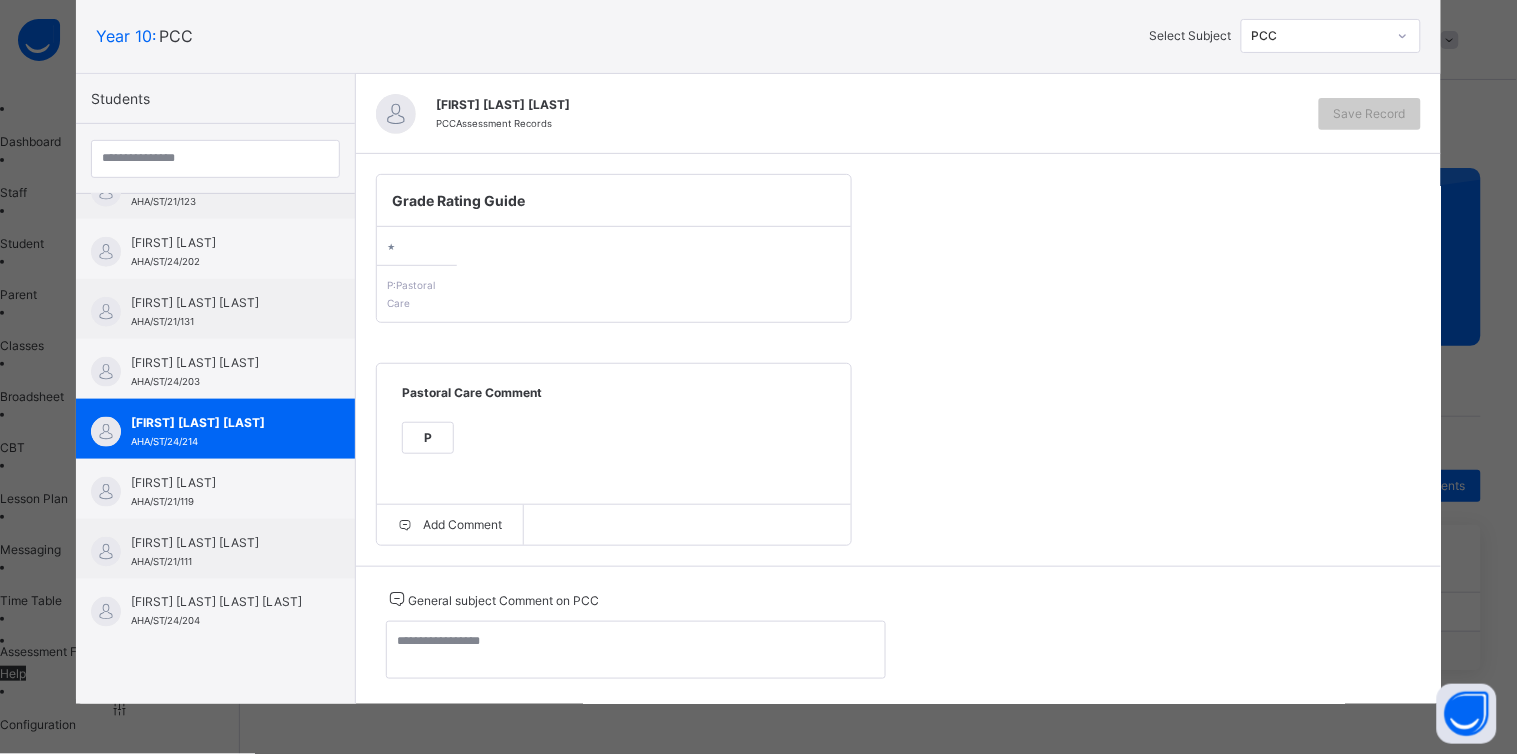 click on "P" at bounding box center (428, 438) 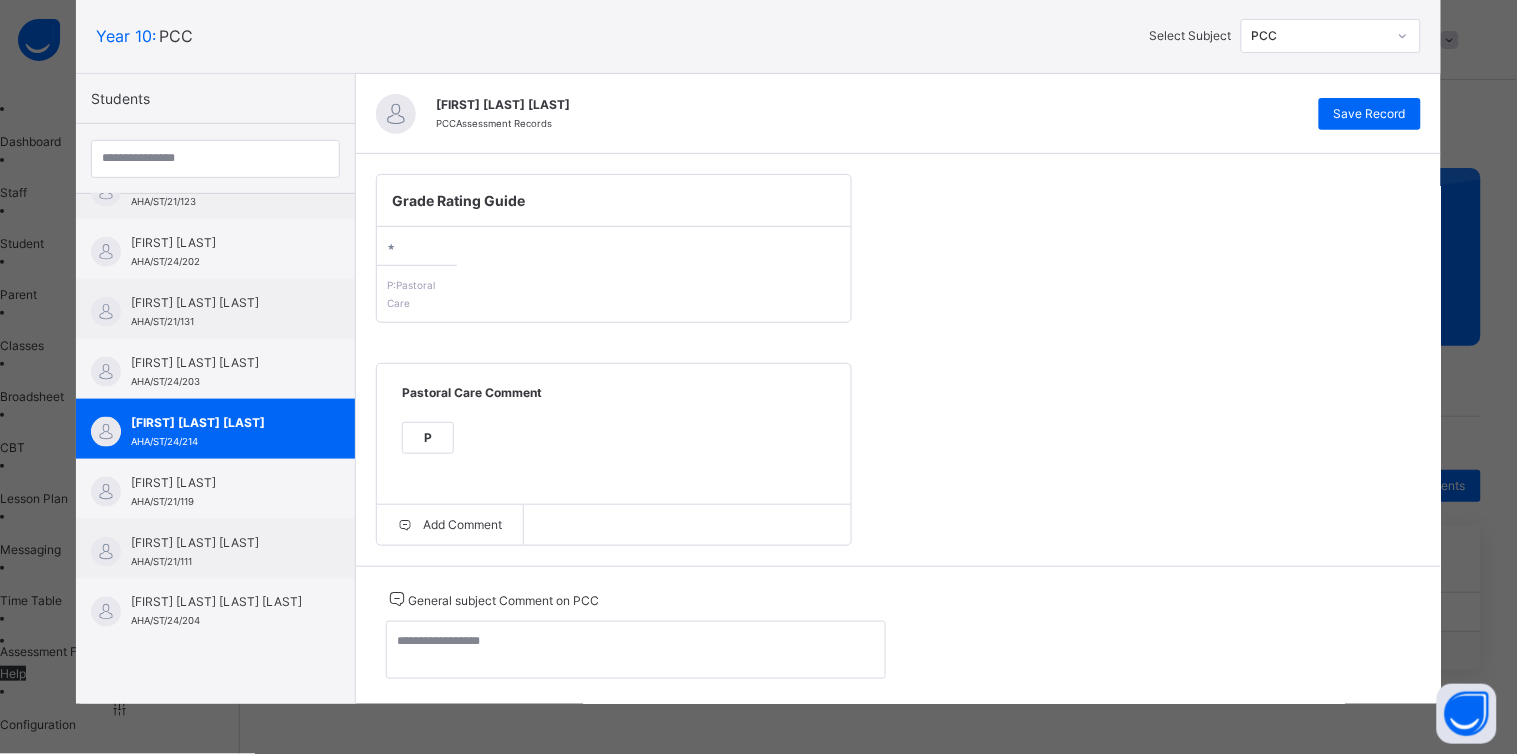 scroll, scrollTop: 122, scrollLeft: 0, axis: vertical 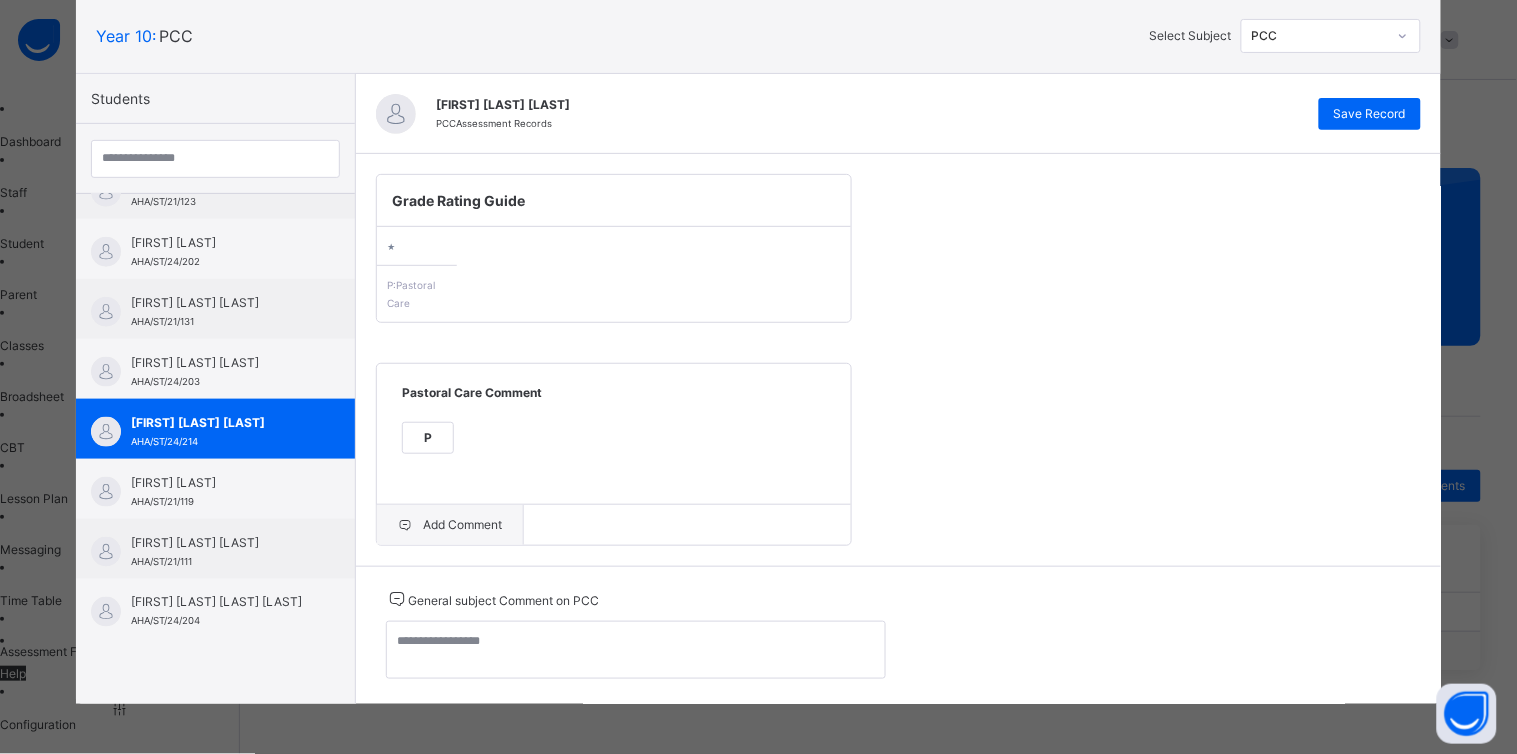 click on "Add Comment" at bounding box center [450, 525] 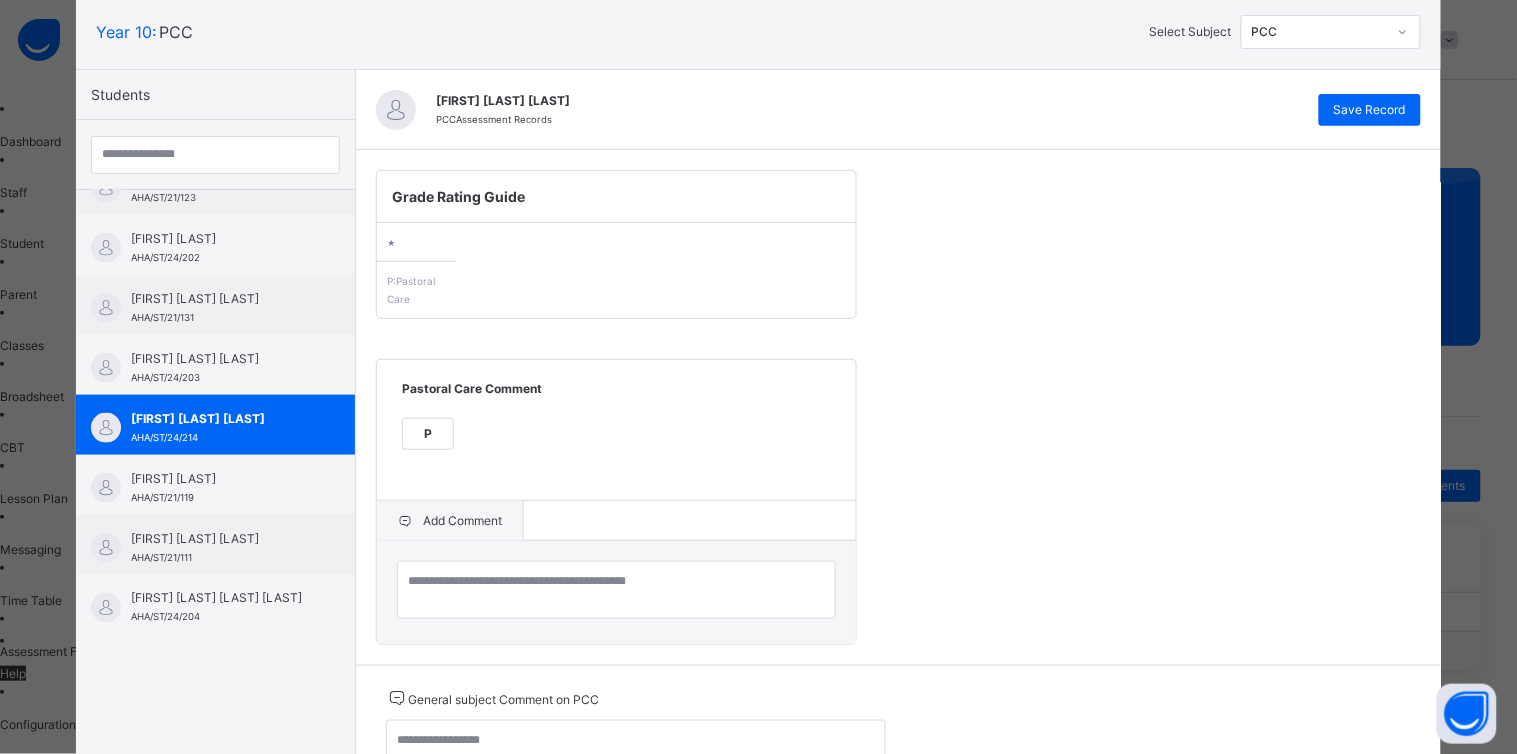 scroll, scrollTop: 163, scrollLeft: 0, axis: vertical 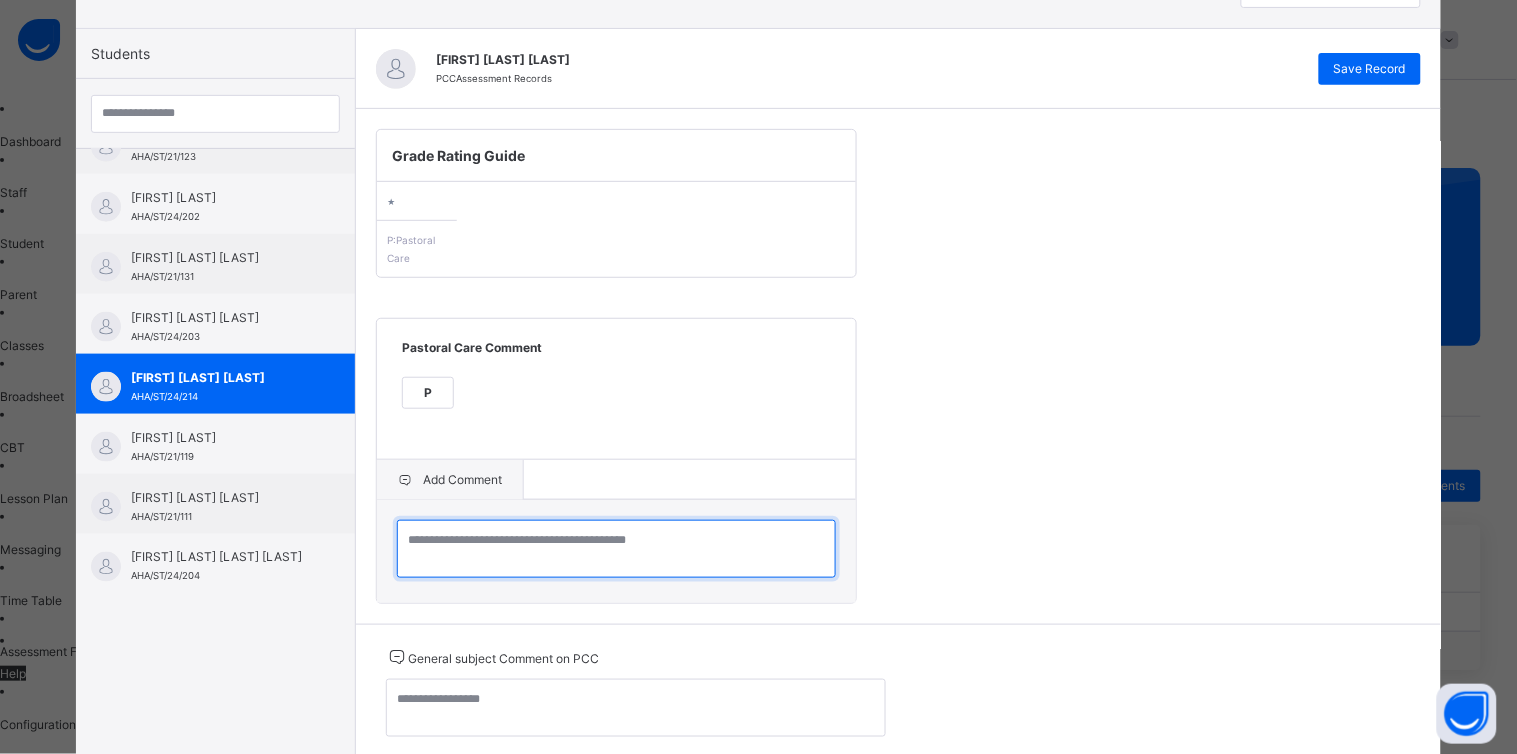 click at bounding box center [616, 549] 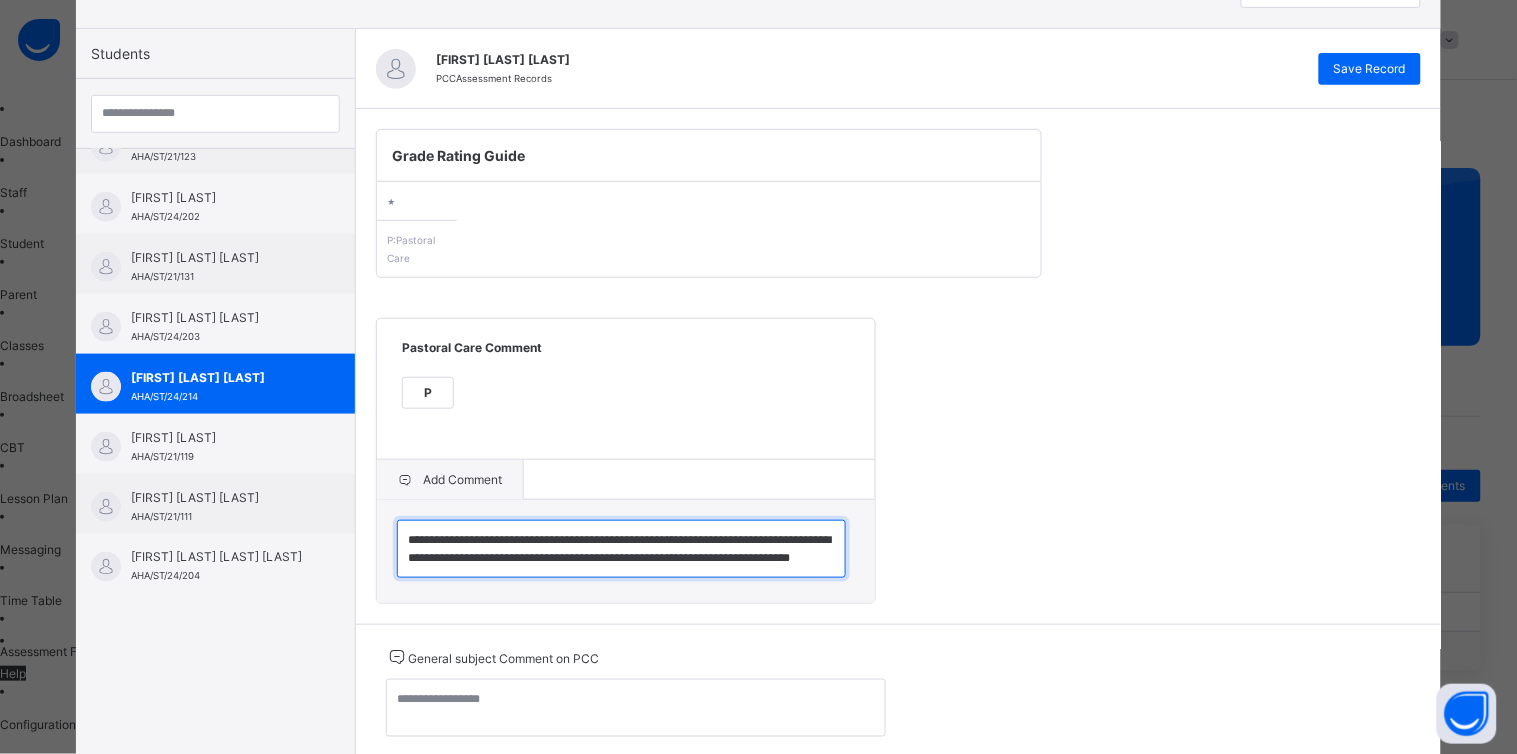 scroll, scrollTop: 23, scrollLeft: 0, axis: vertical 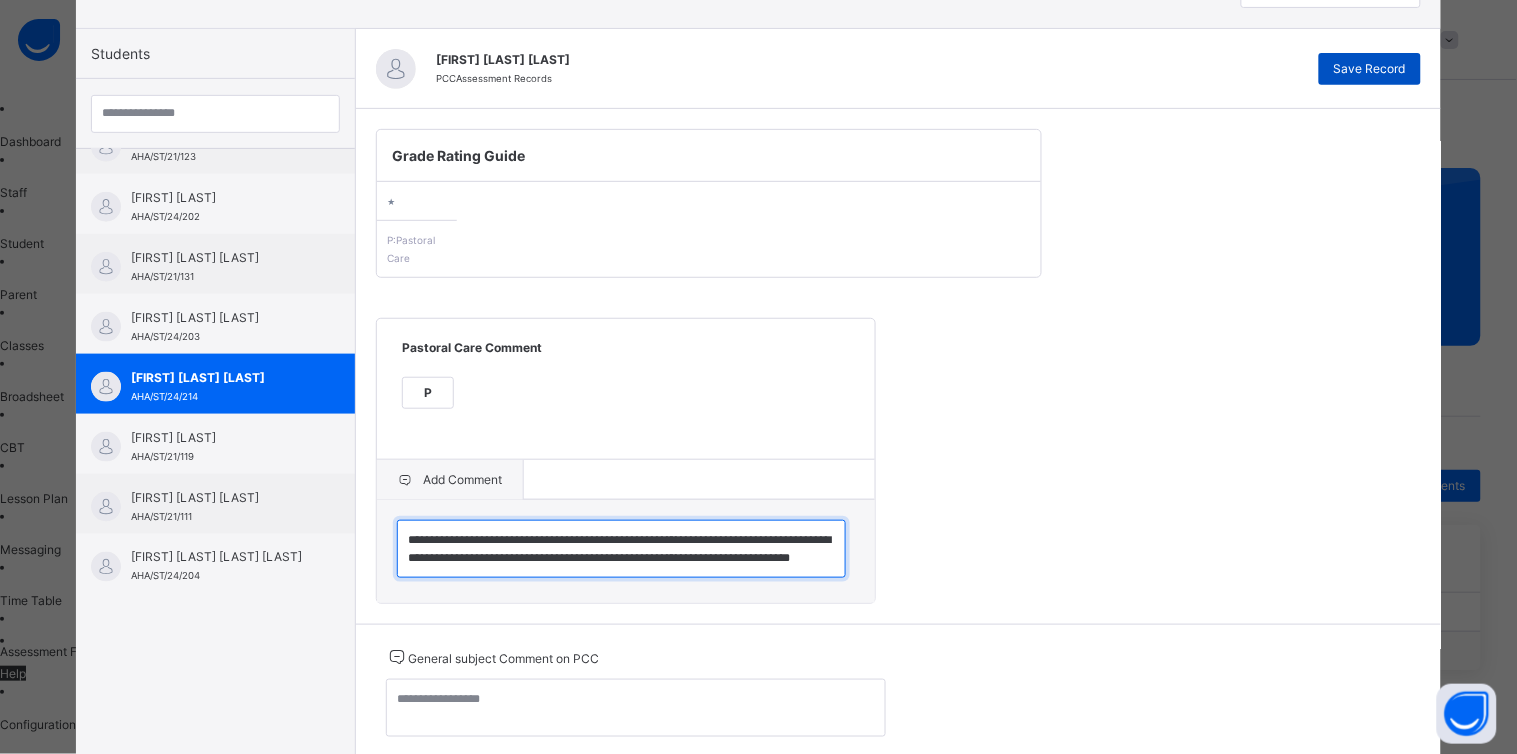 type on "**********" 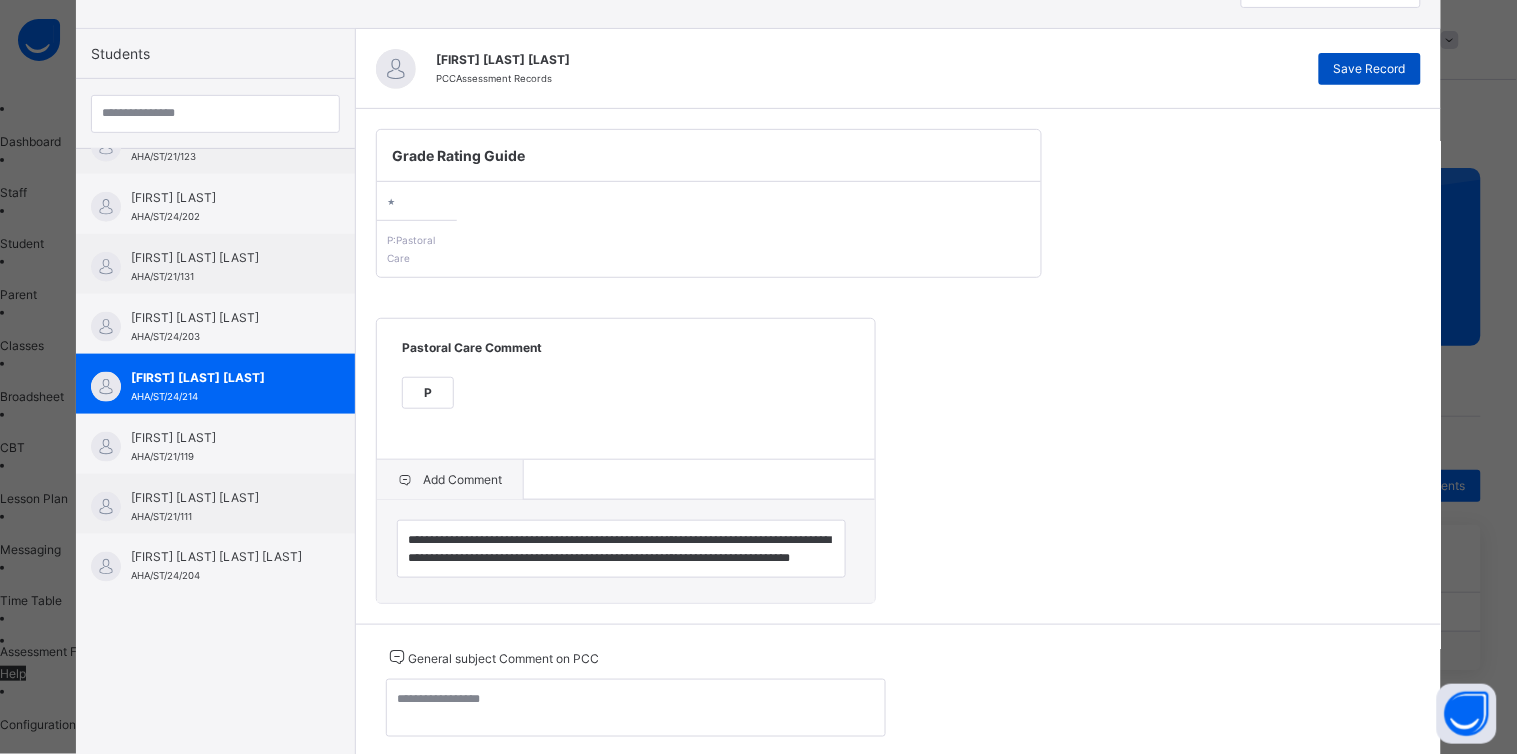 click on "Save Record" at bounding box center [1370, 69] 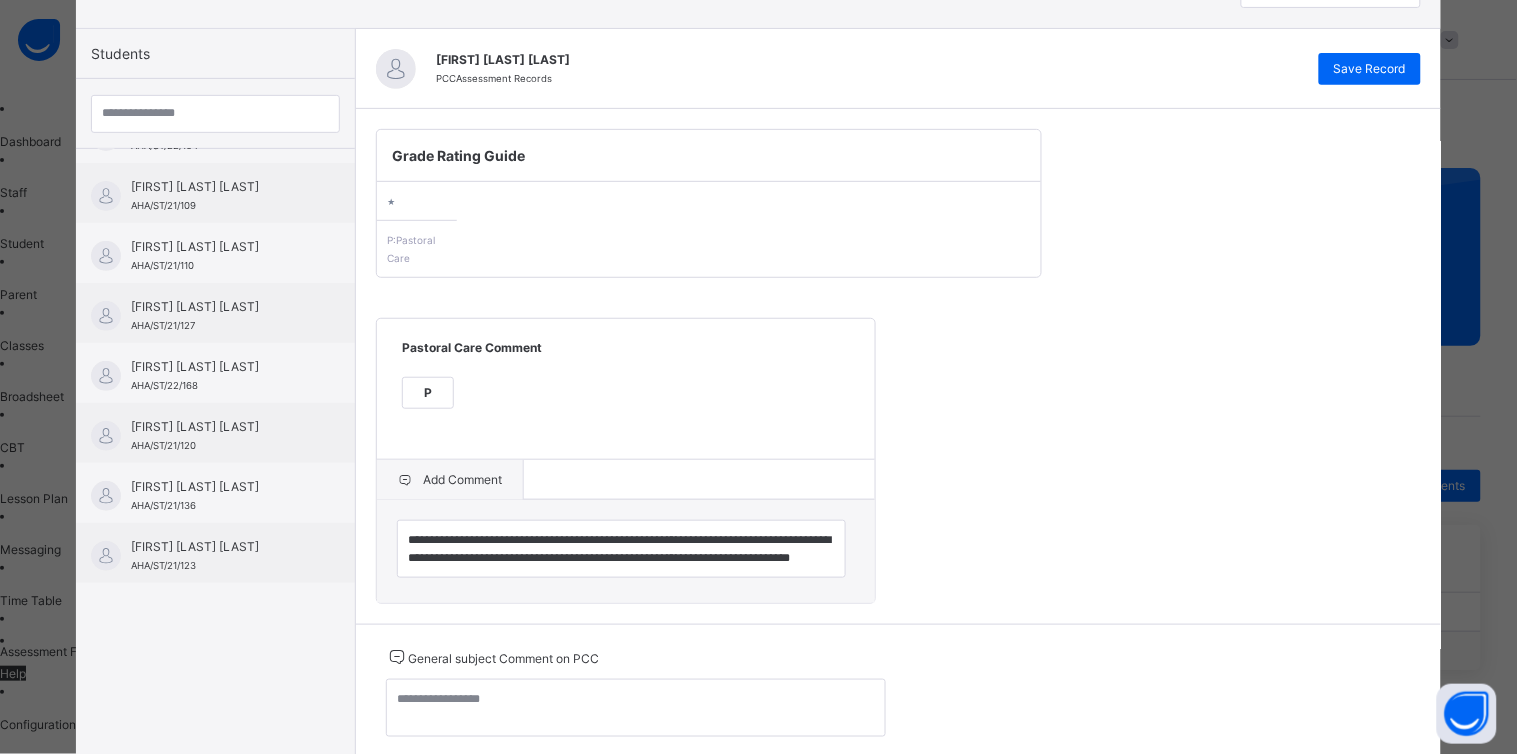 scroll, scrollTop: 165, scrollLeft: 0, axis: vertical 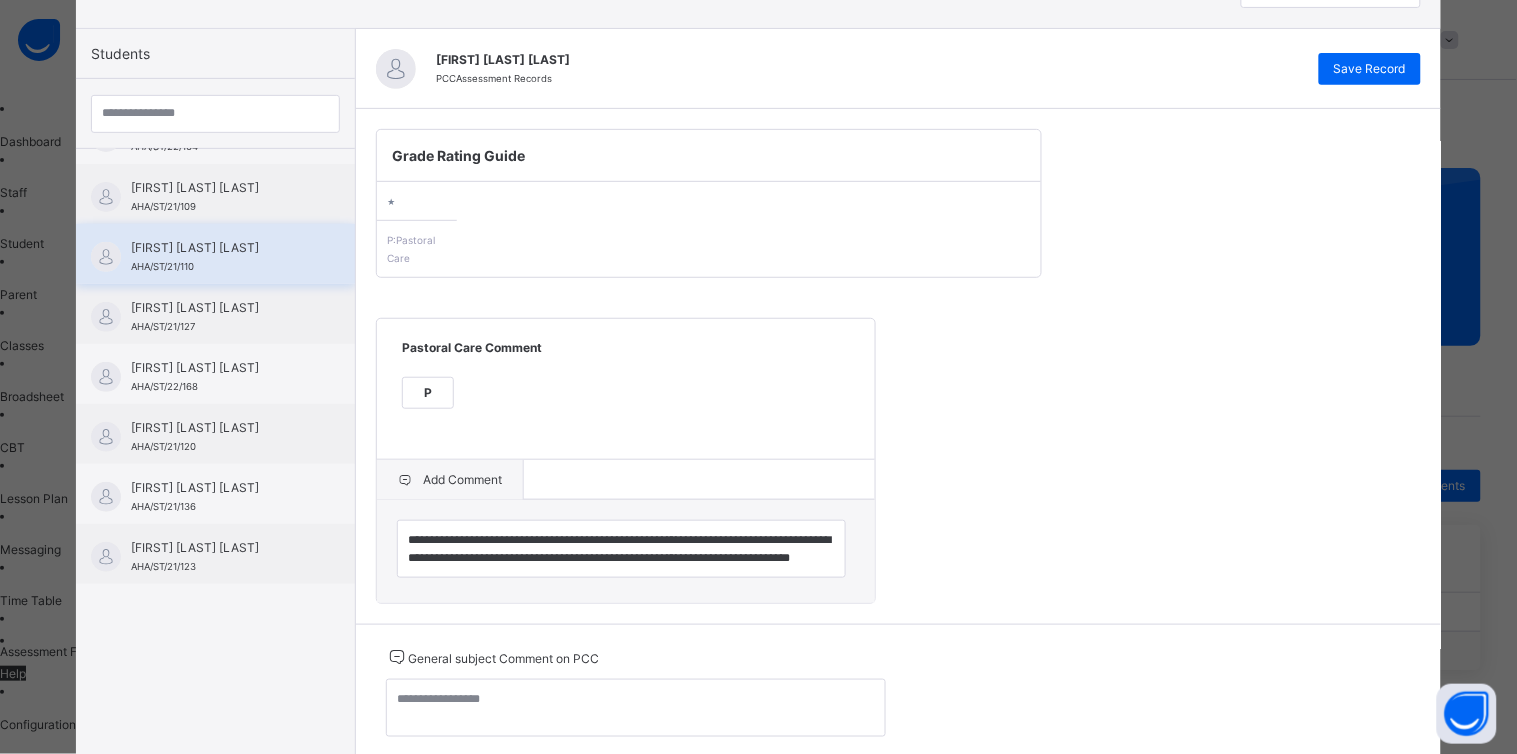 click on "[FIRST] [LAST] [LAST]" at bounding box center (220, 248) 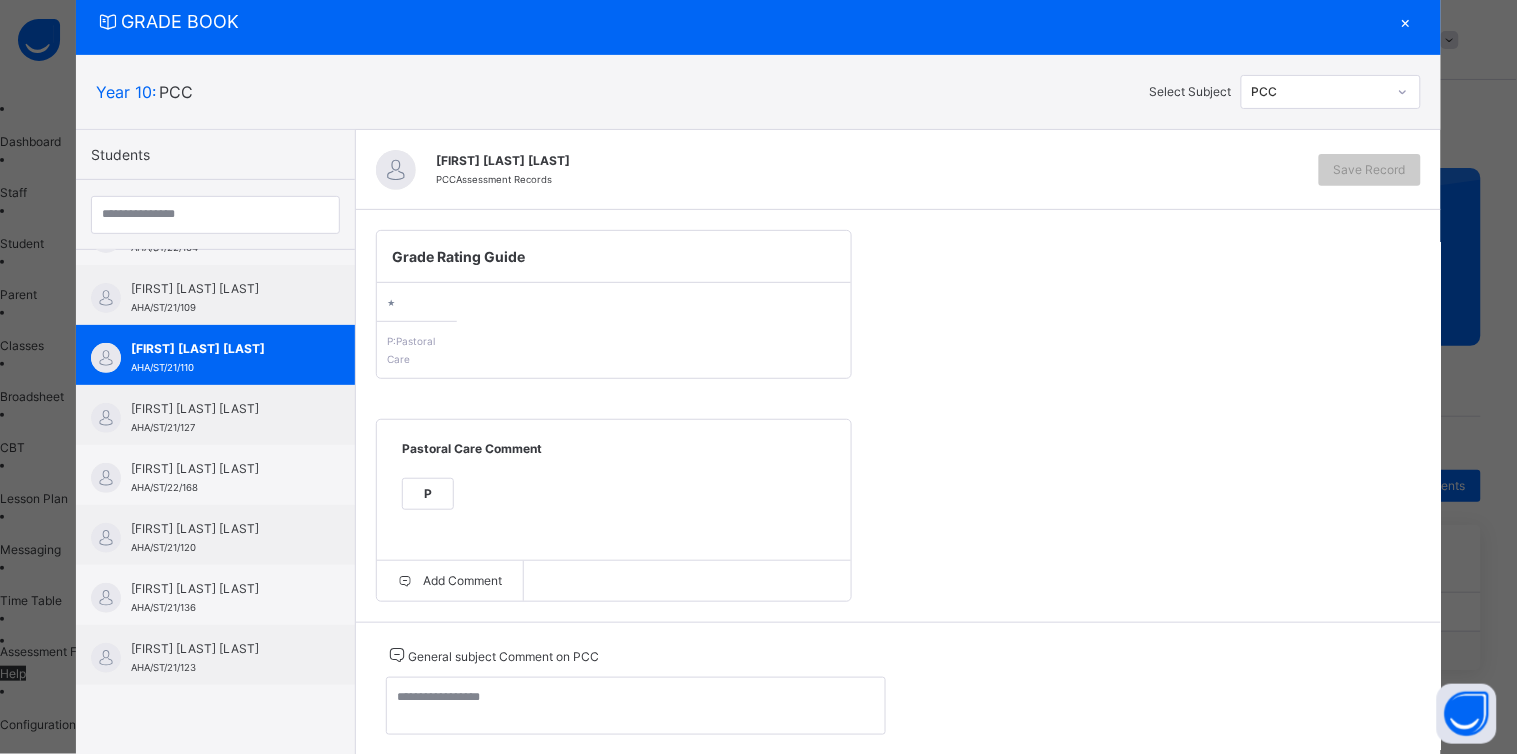 scroll, scrollTop: 120, scrollLeft: 0, axis: vertical 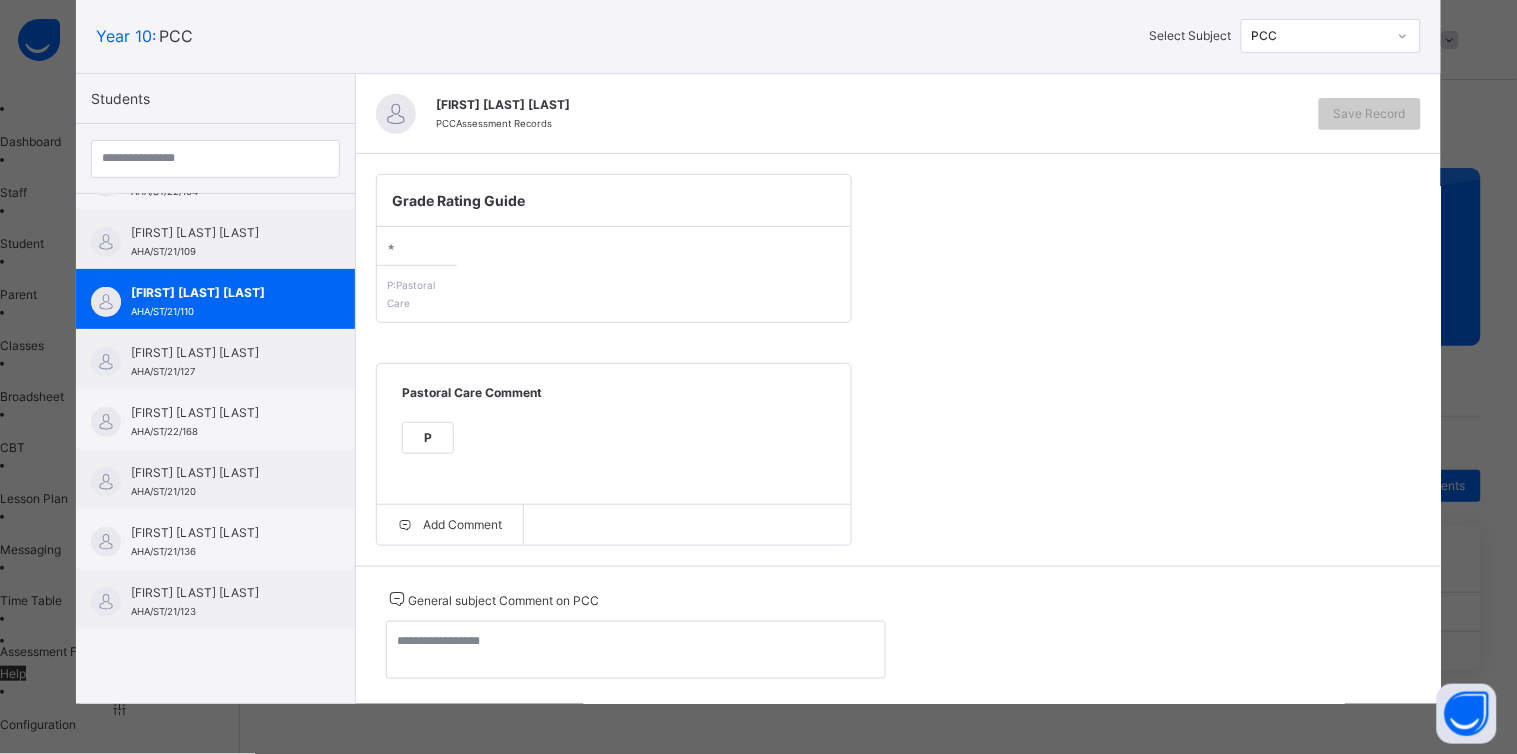 click on "P" at bounding box center (428, 438) 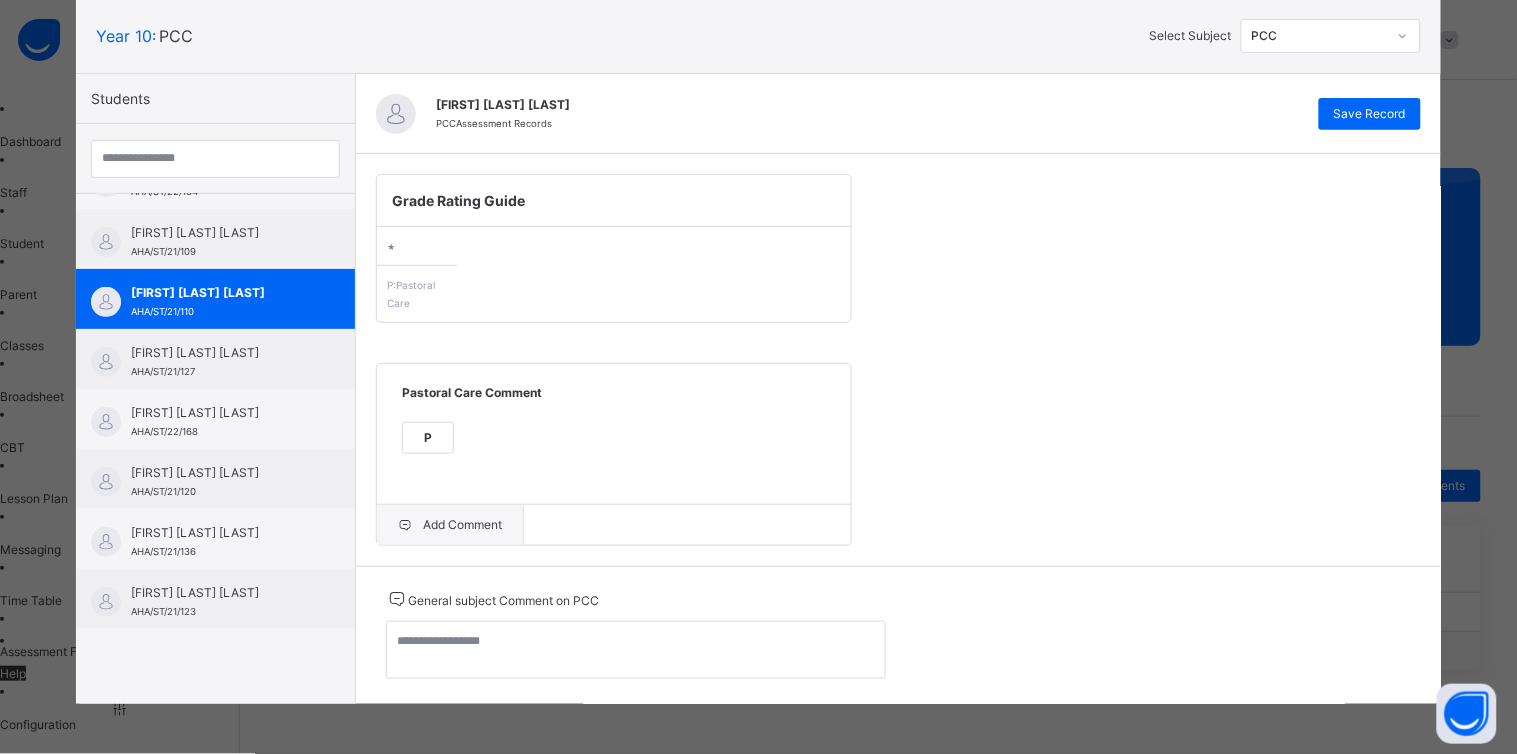 click on "Add Comment" at bounding box center (450, 525) 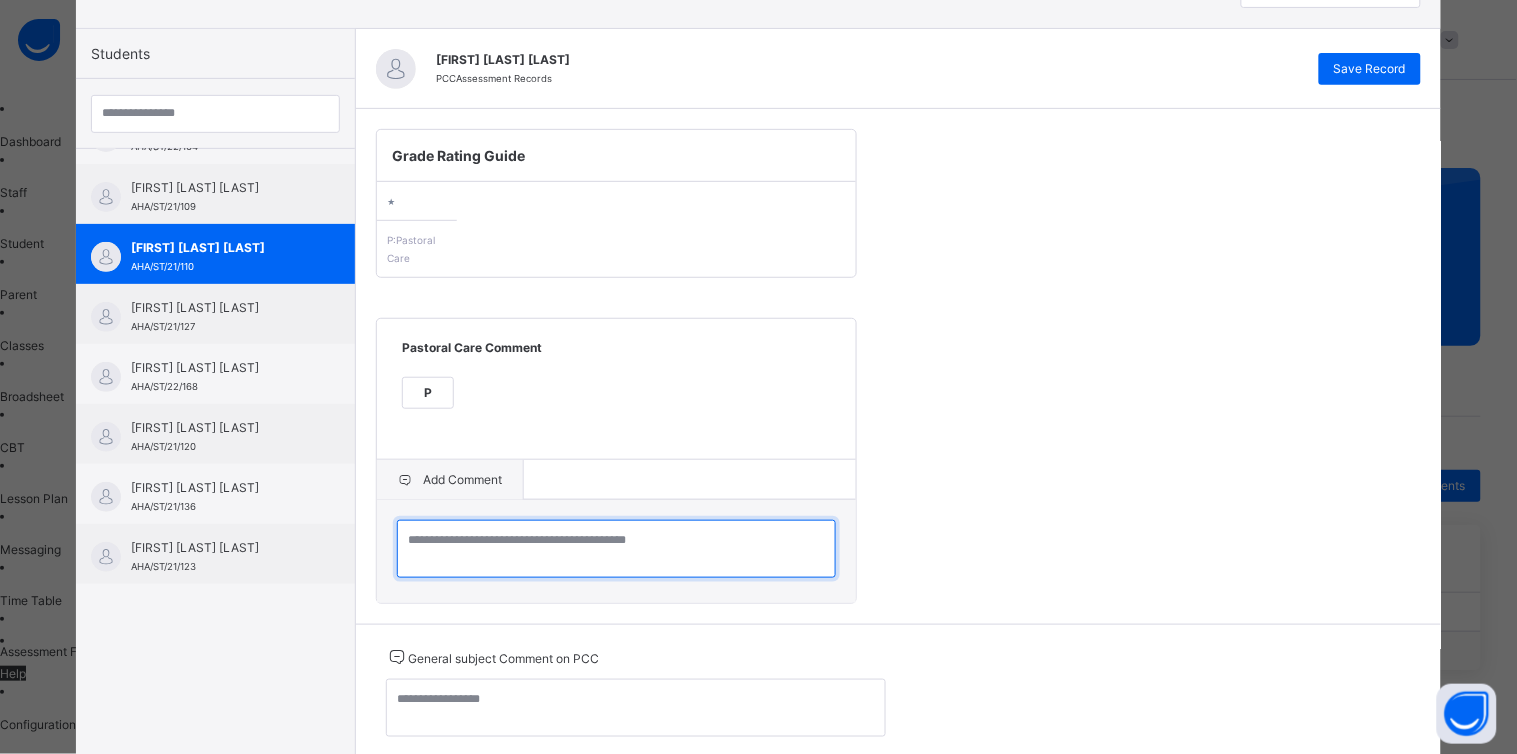 click at bounding box center (616, 549) 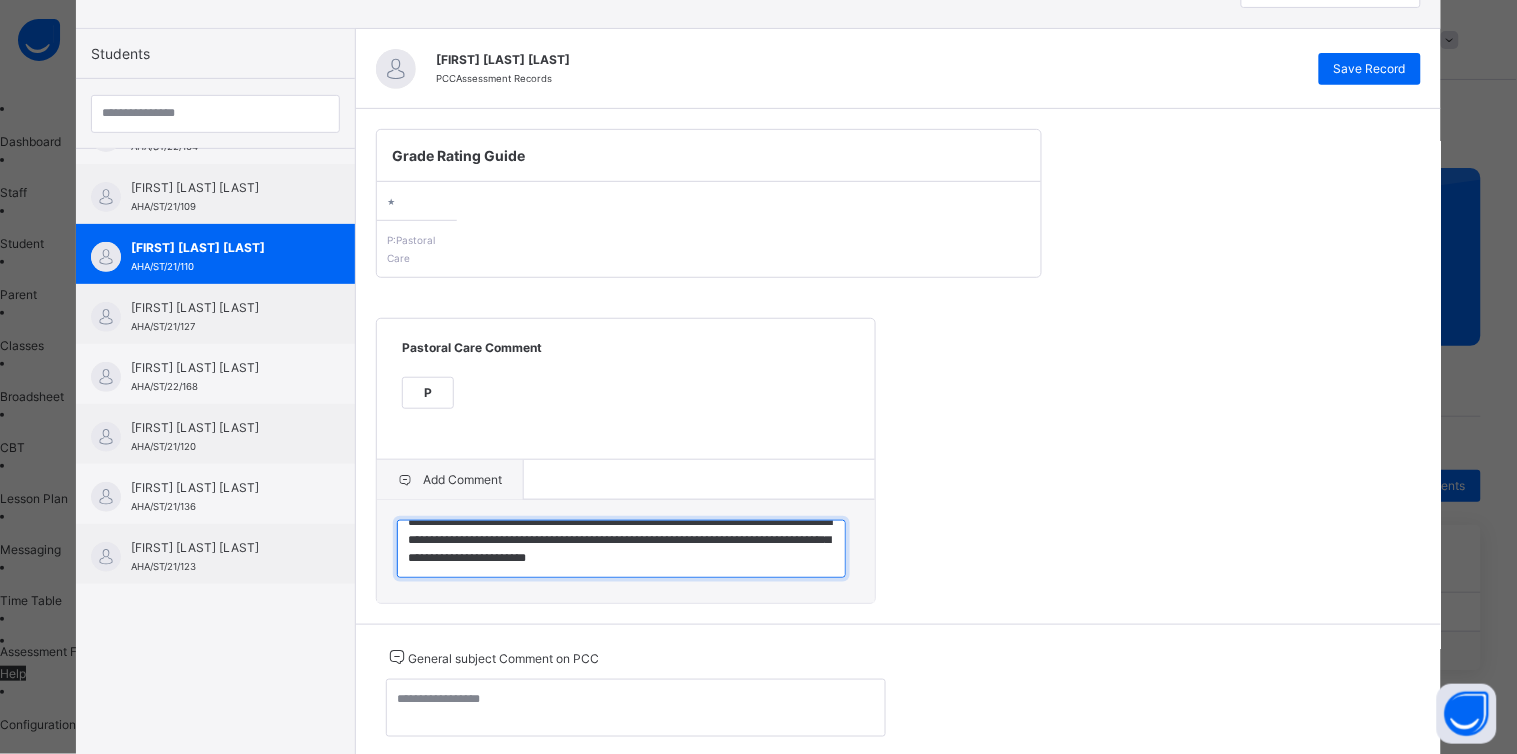 scroll, scrollTop: 35, scrollLeft: 0, axis: vertical 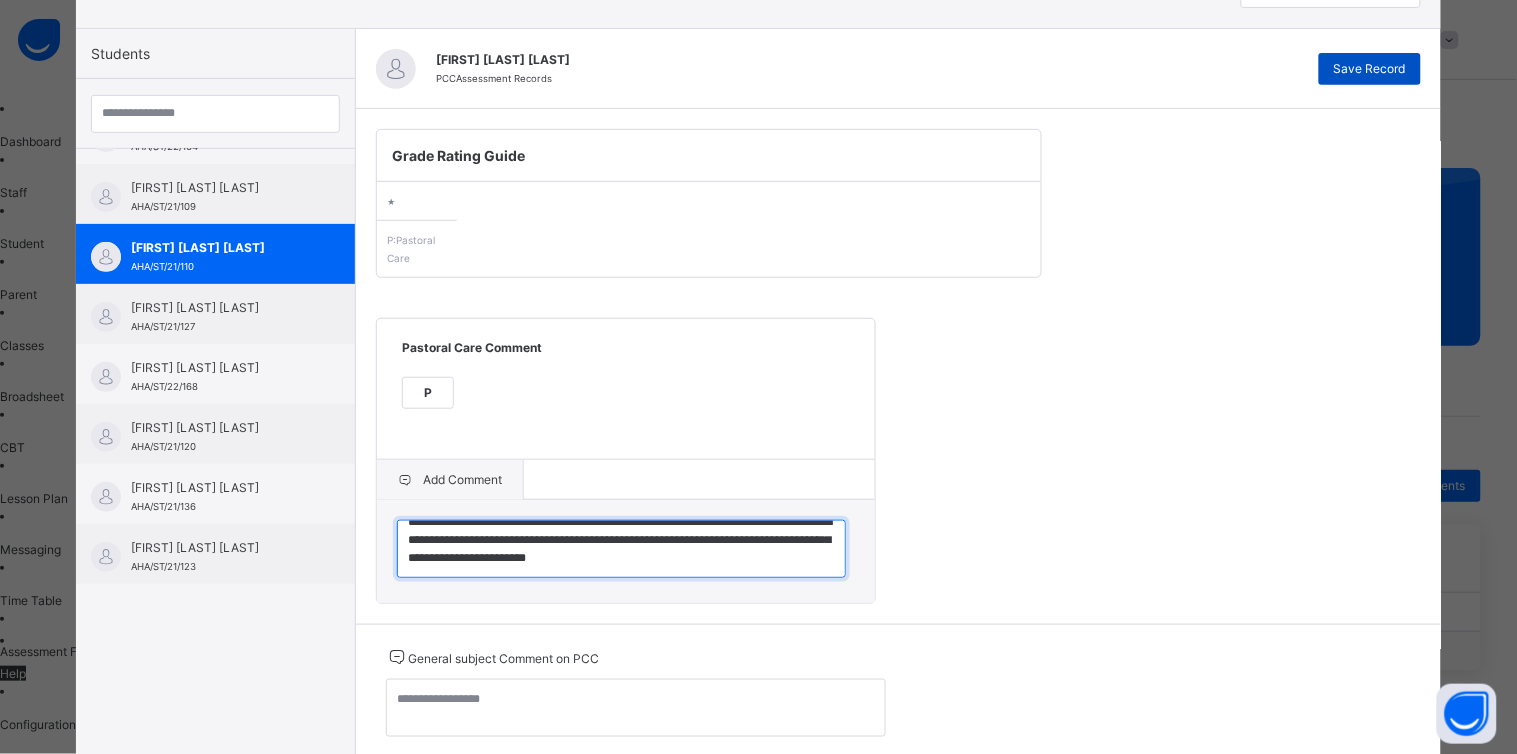 type on "**********" 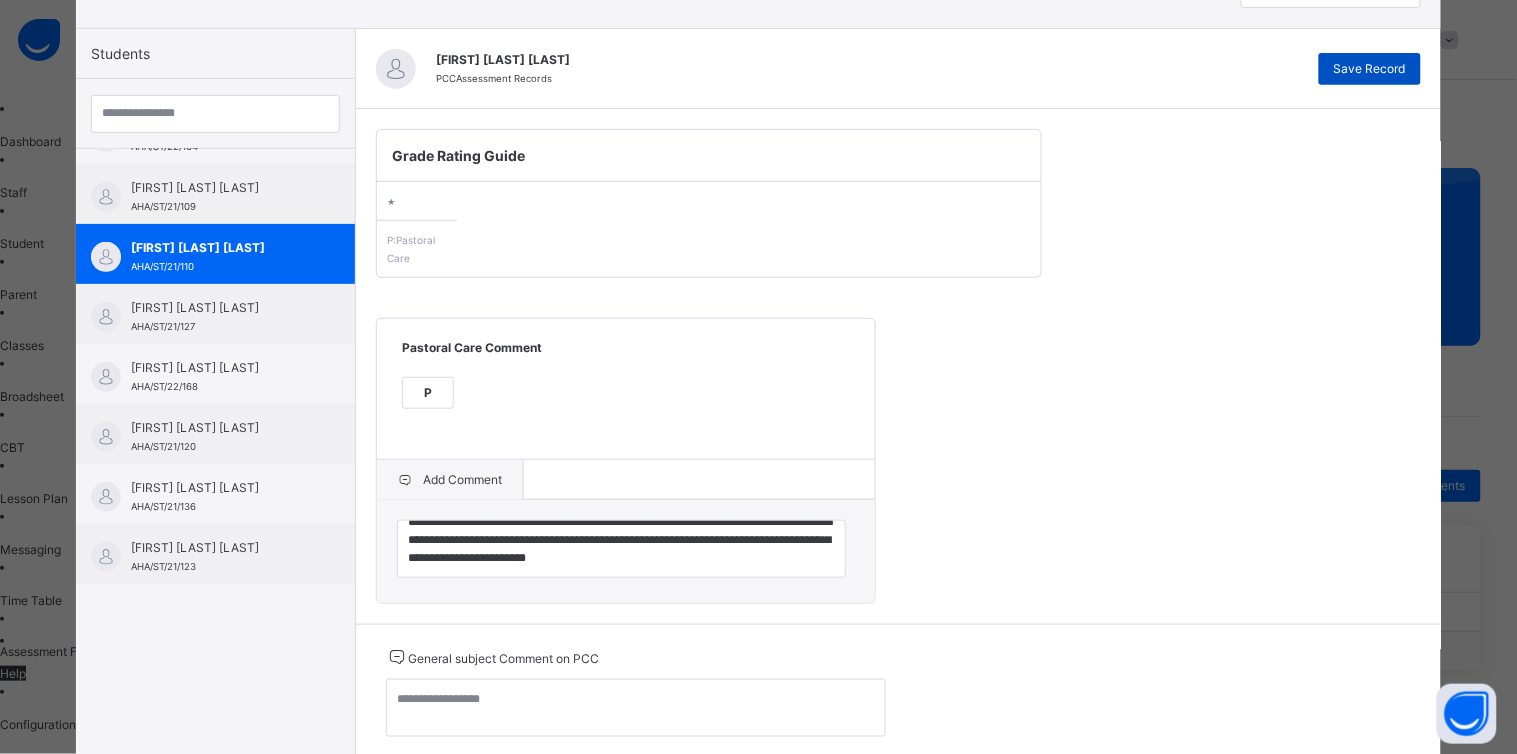 click on "Save Record" at bounding box center (1370, 69) 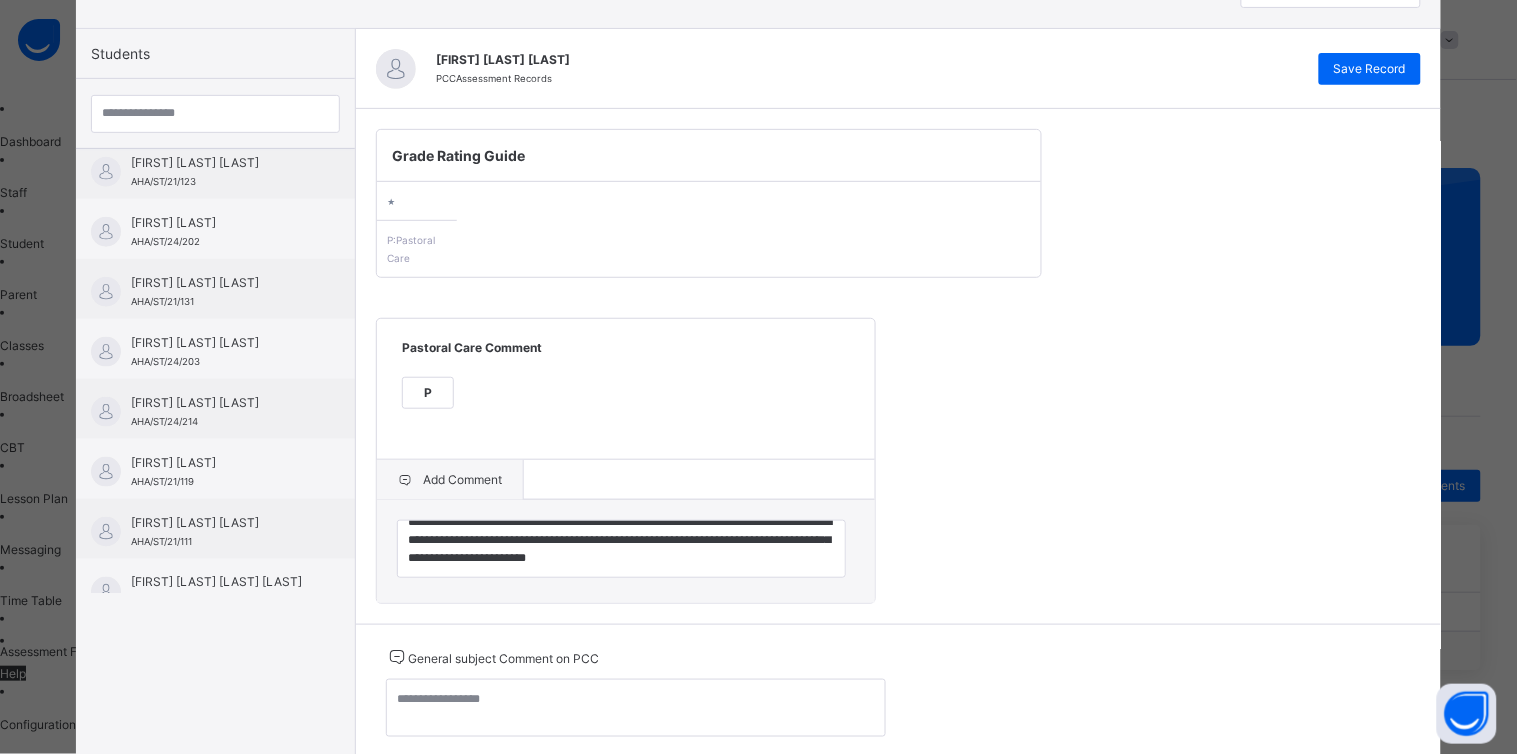 scroll, scrollTop: 575, scrollLeft: 0, axis: vertical 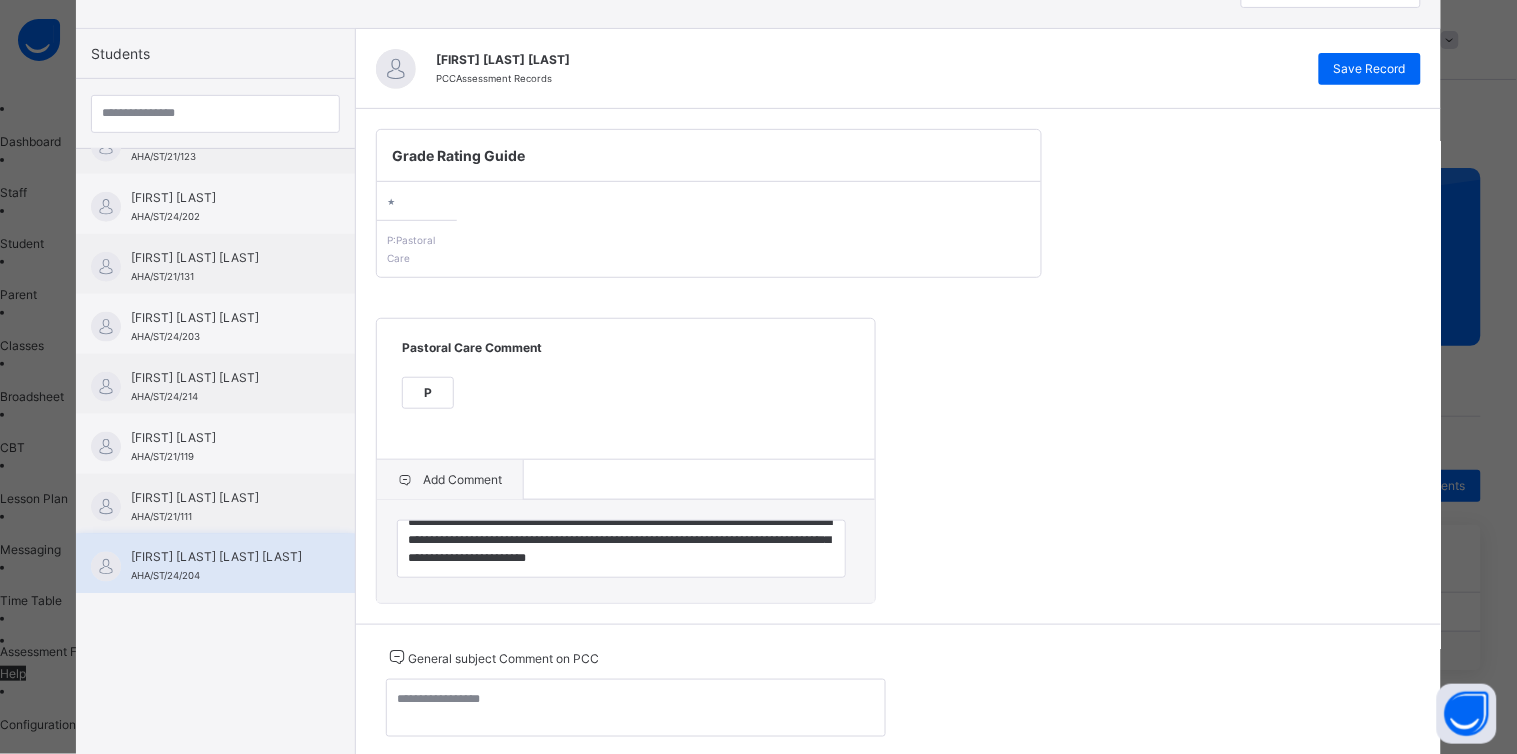 click on "[FIRST] [LAST] [LAST] [ID]" at bounding box center (220, 567) 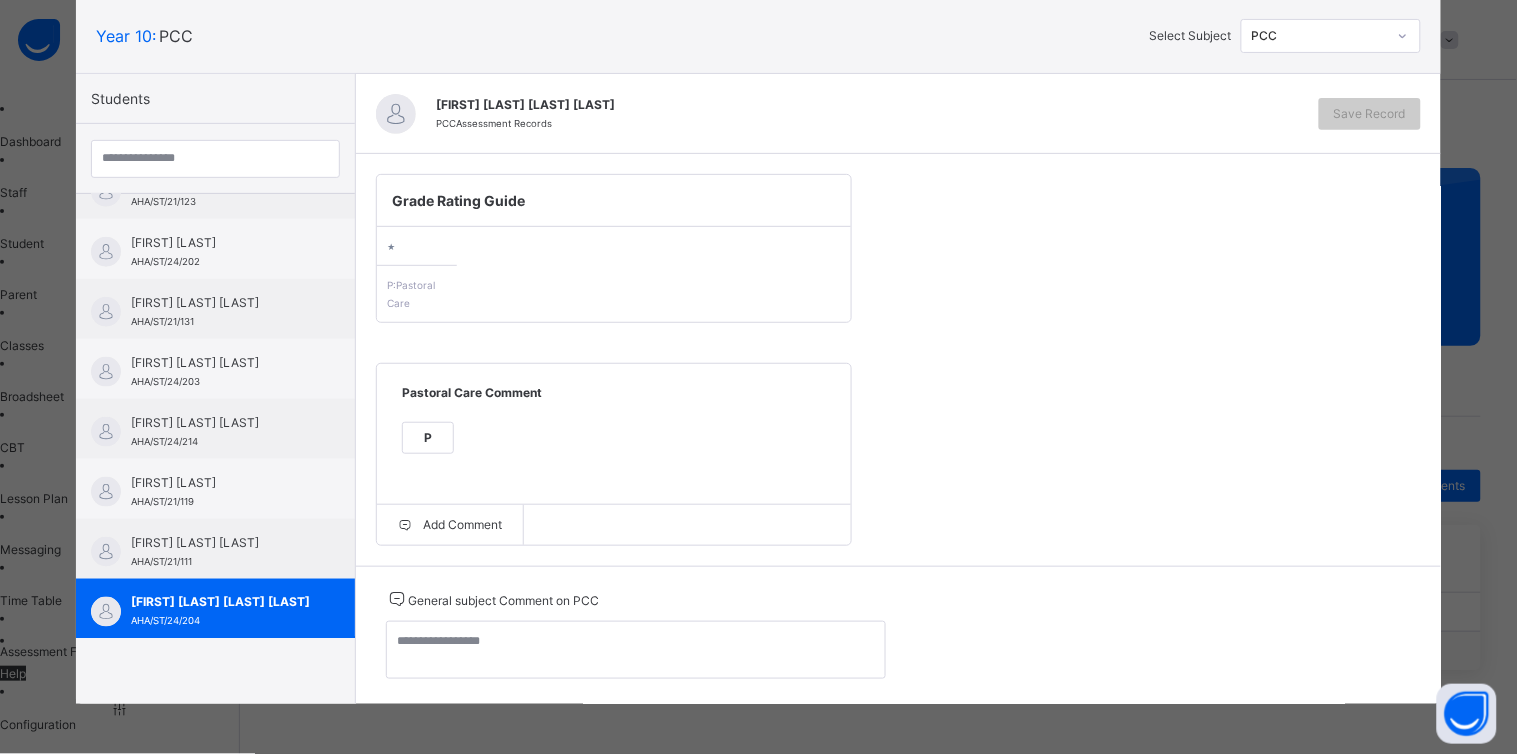 click on "P" at bounding box center [428, 438] 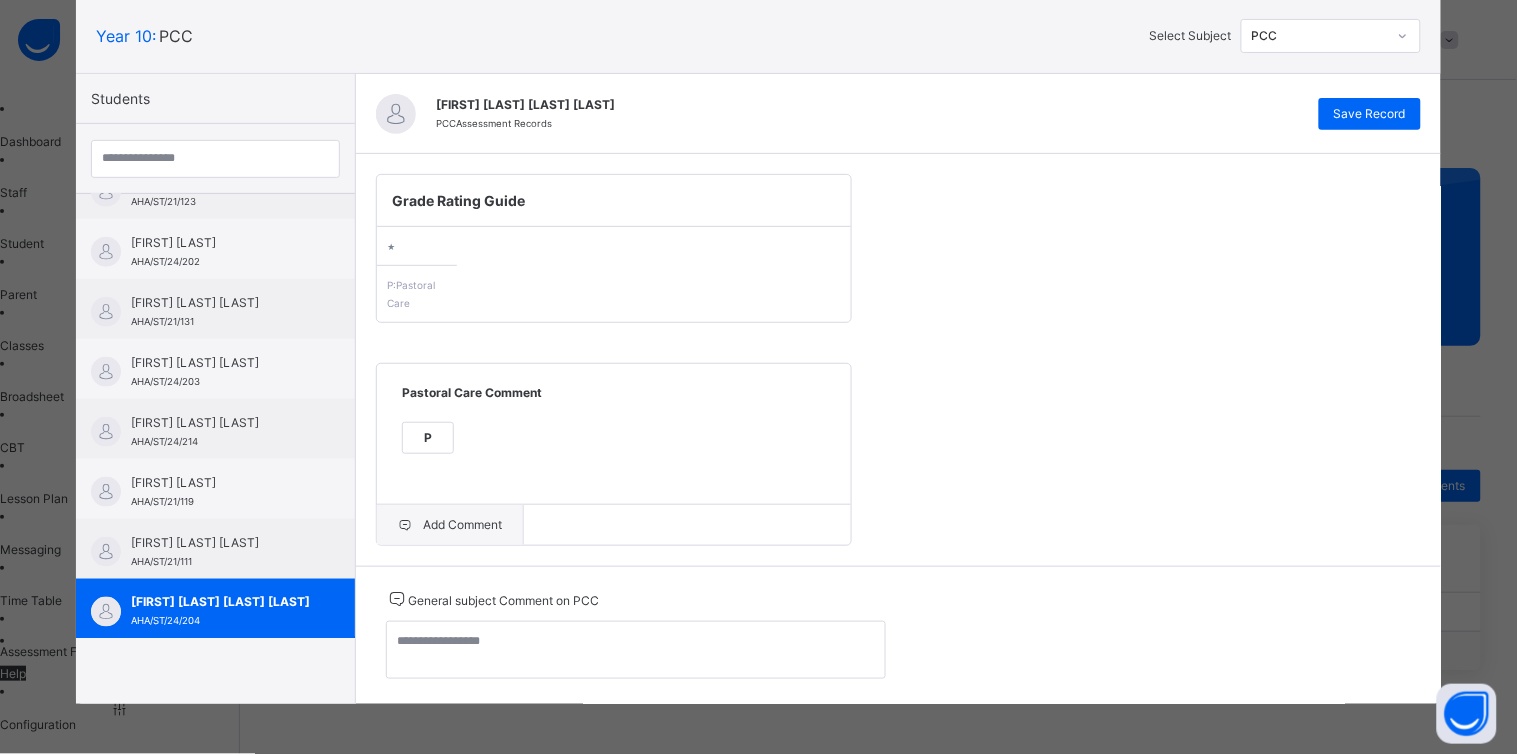 click on "Add Comment" at bounding box center (450, 525) 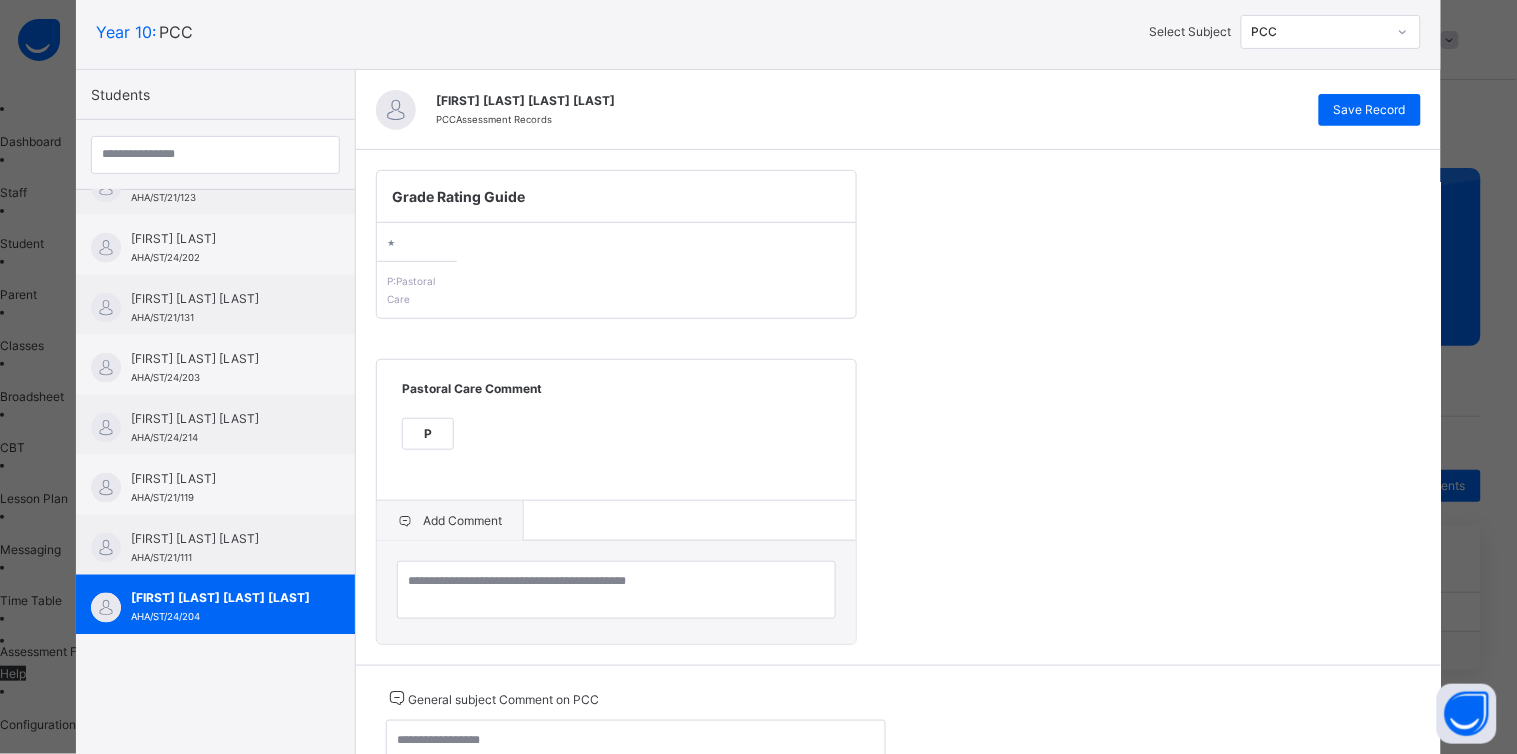 scroll, scrollTop: 163, scrollLeft: 0, axis: vertical 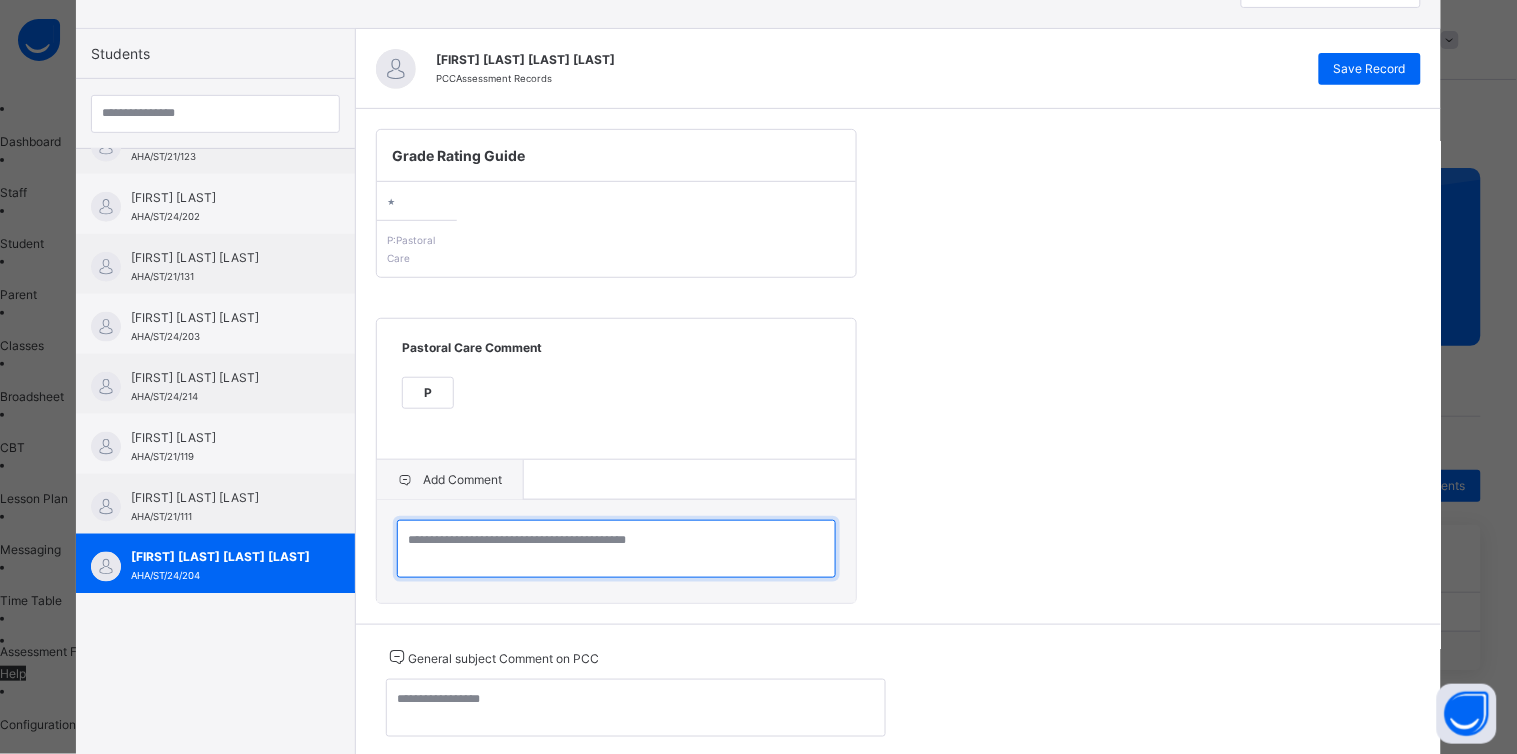 click at bounding box center (616, 549) 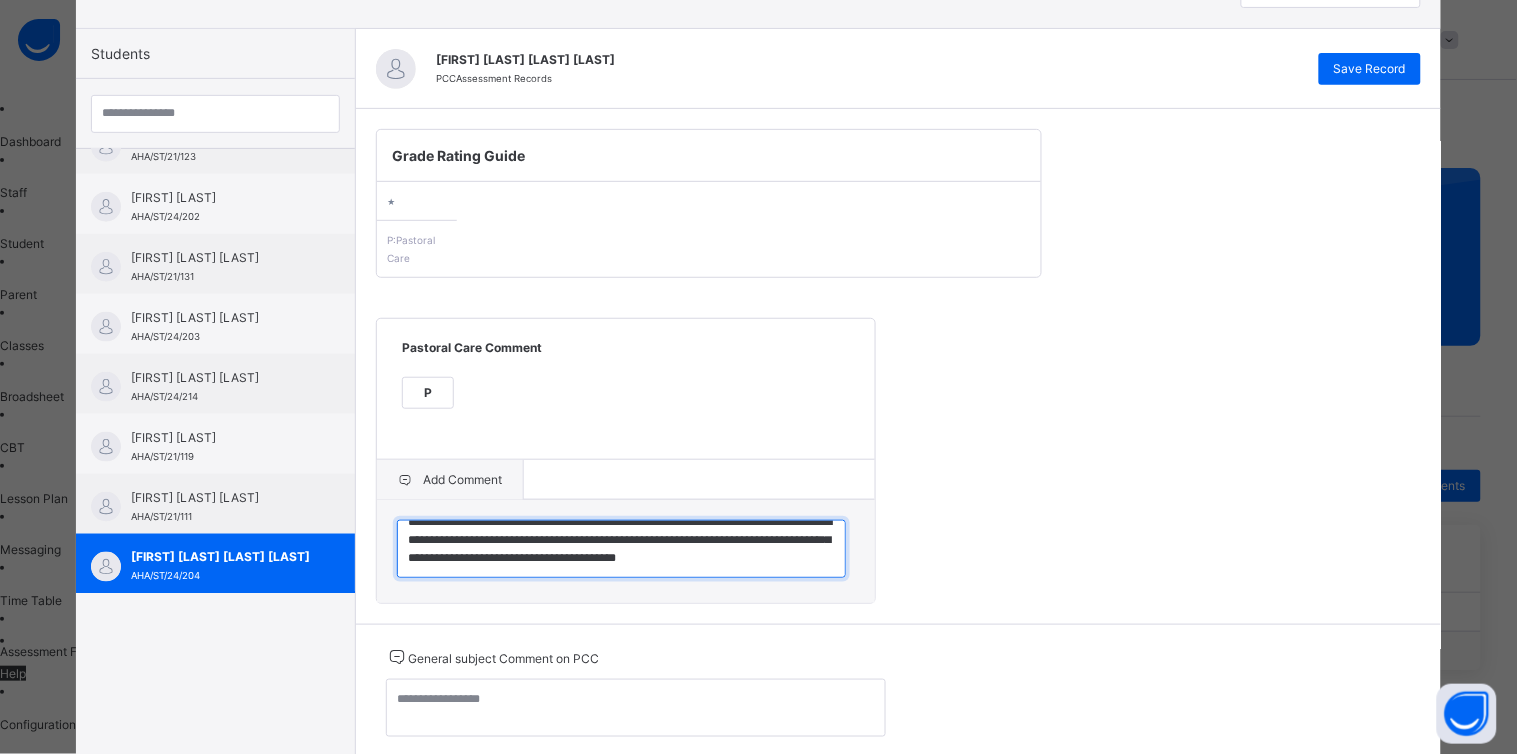 scroll, scrollTop: 42, scrollLeft: 0, axis: vertical 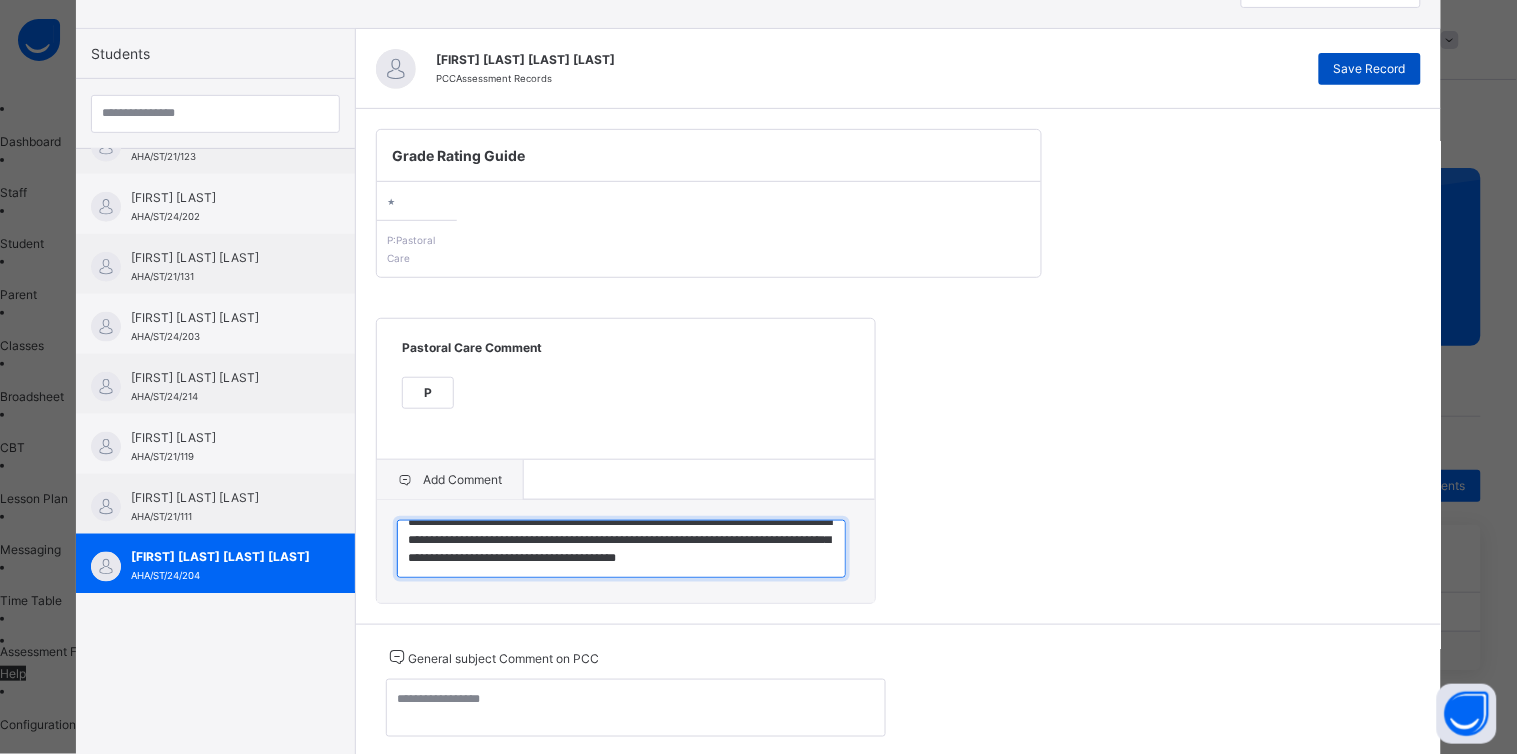 type on "**********" 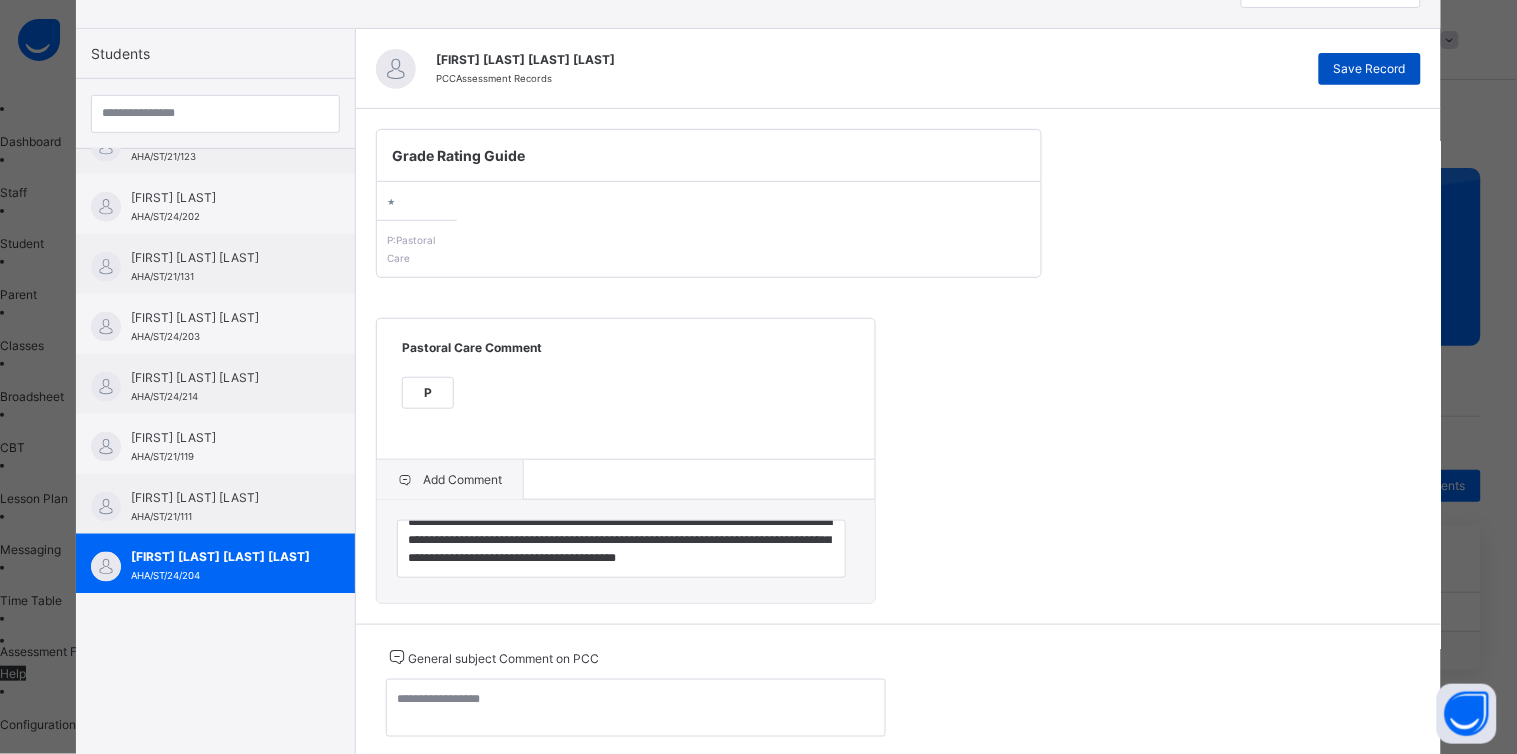 click on "Save Record" at bounding box center (1370, 69) 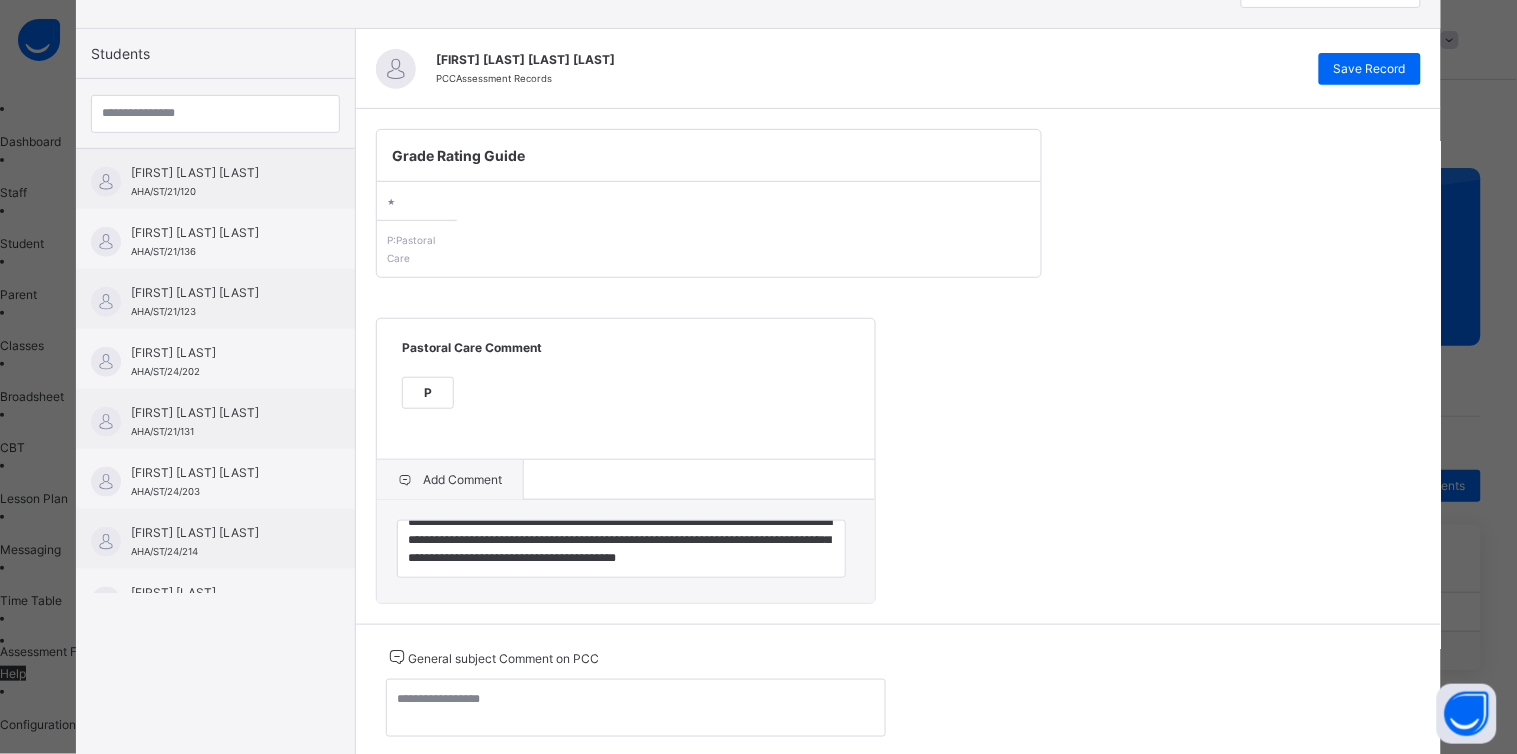 scroll, scrollTop: 418, scrollLeft: 0, axis: vertical 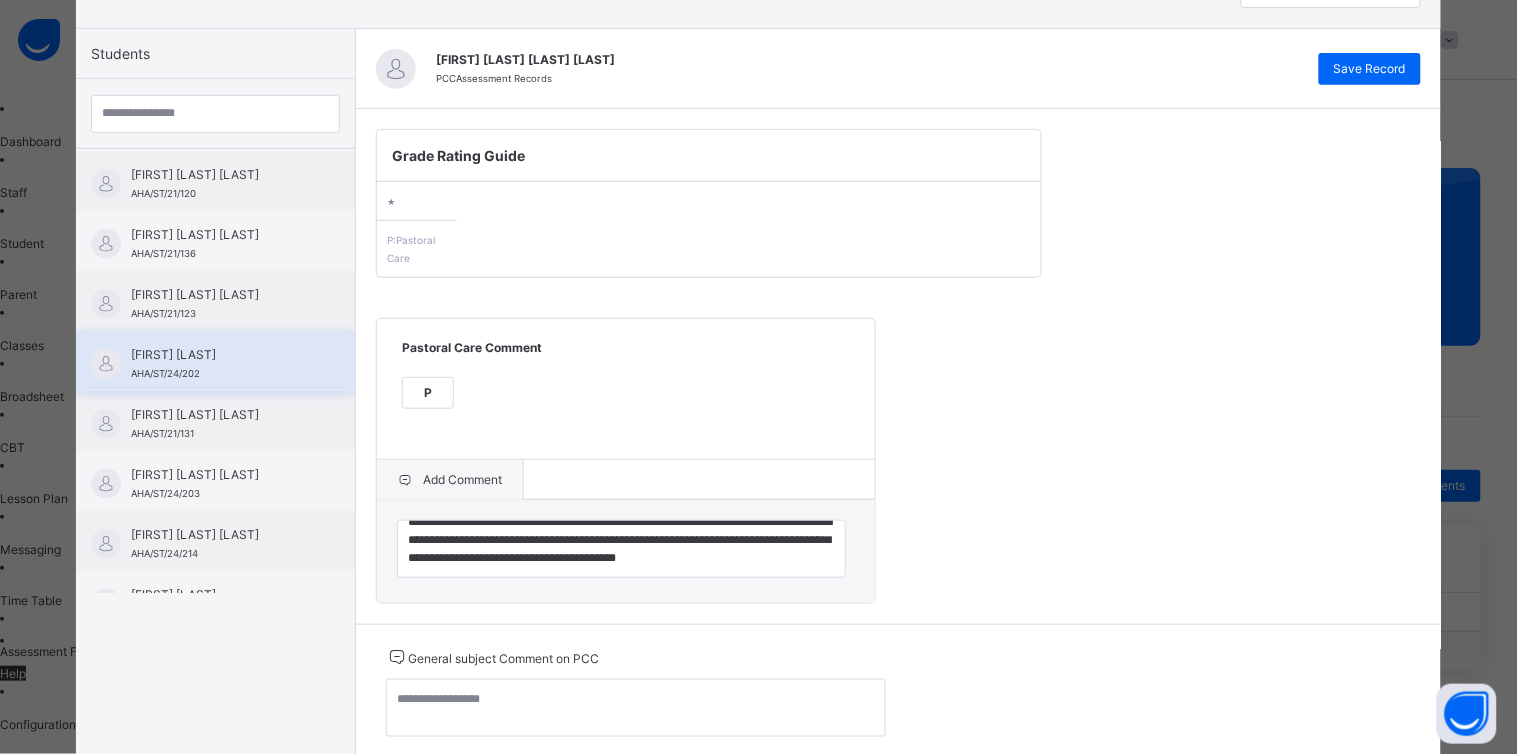 click on "[FIRST] [LAST] [ID]" at bounding box center [220, 364] 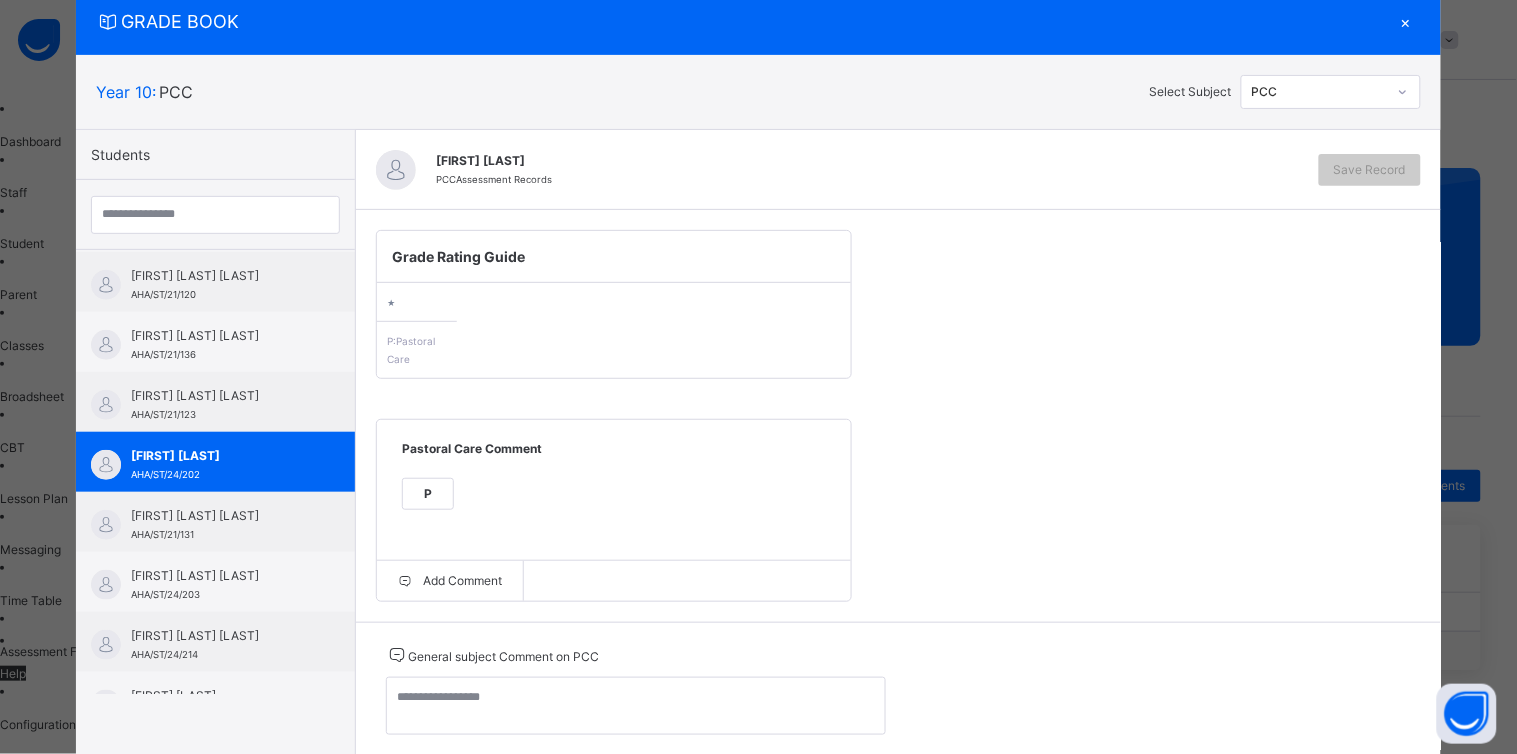 scroll, scrollTop: 120, scrollLeft: 0, axis: vertical 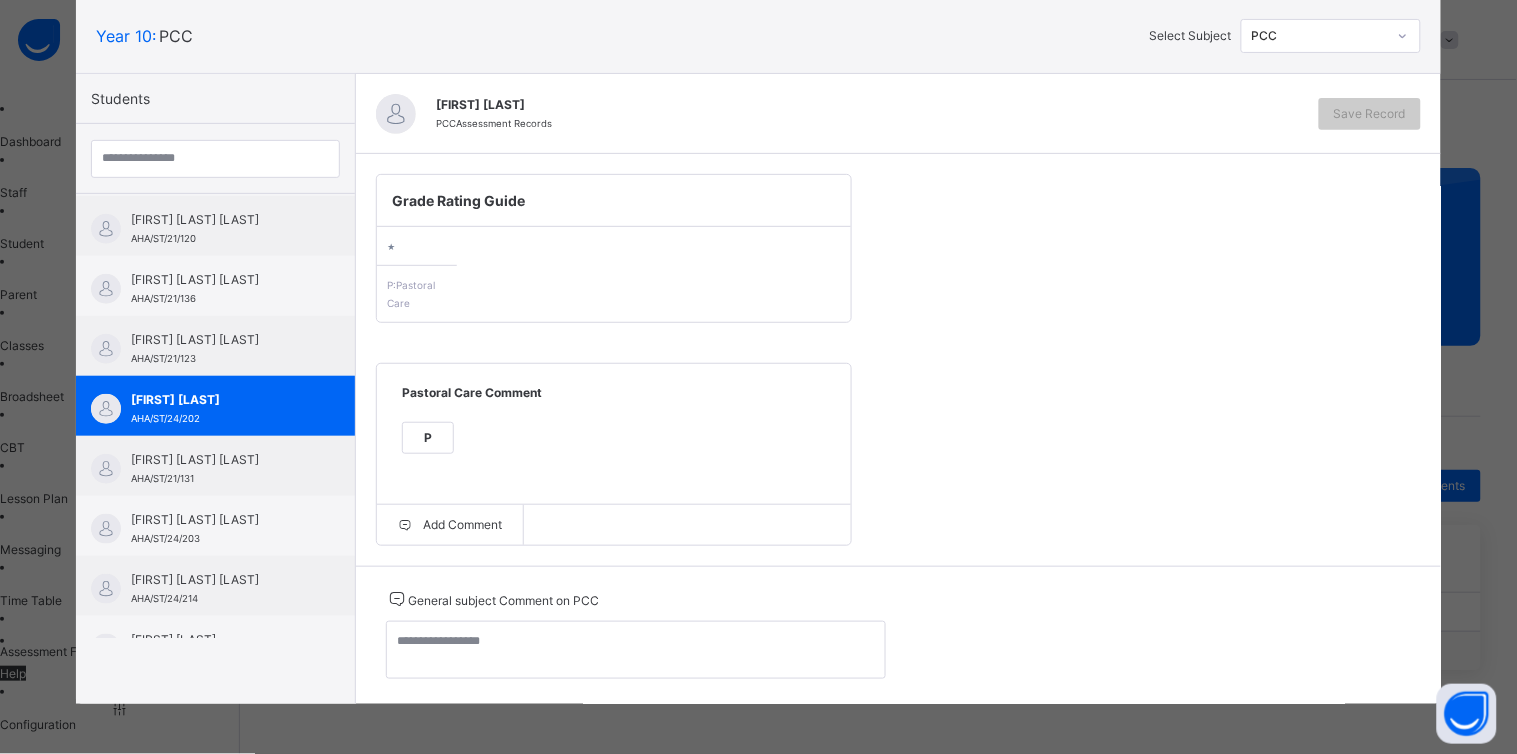 click on "P" at bounding box center [428, 438] 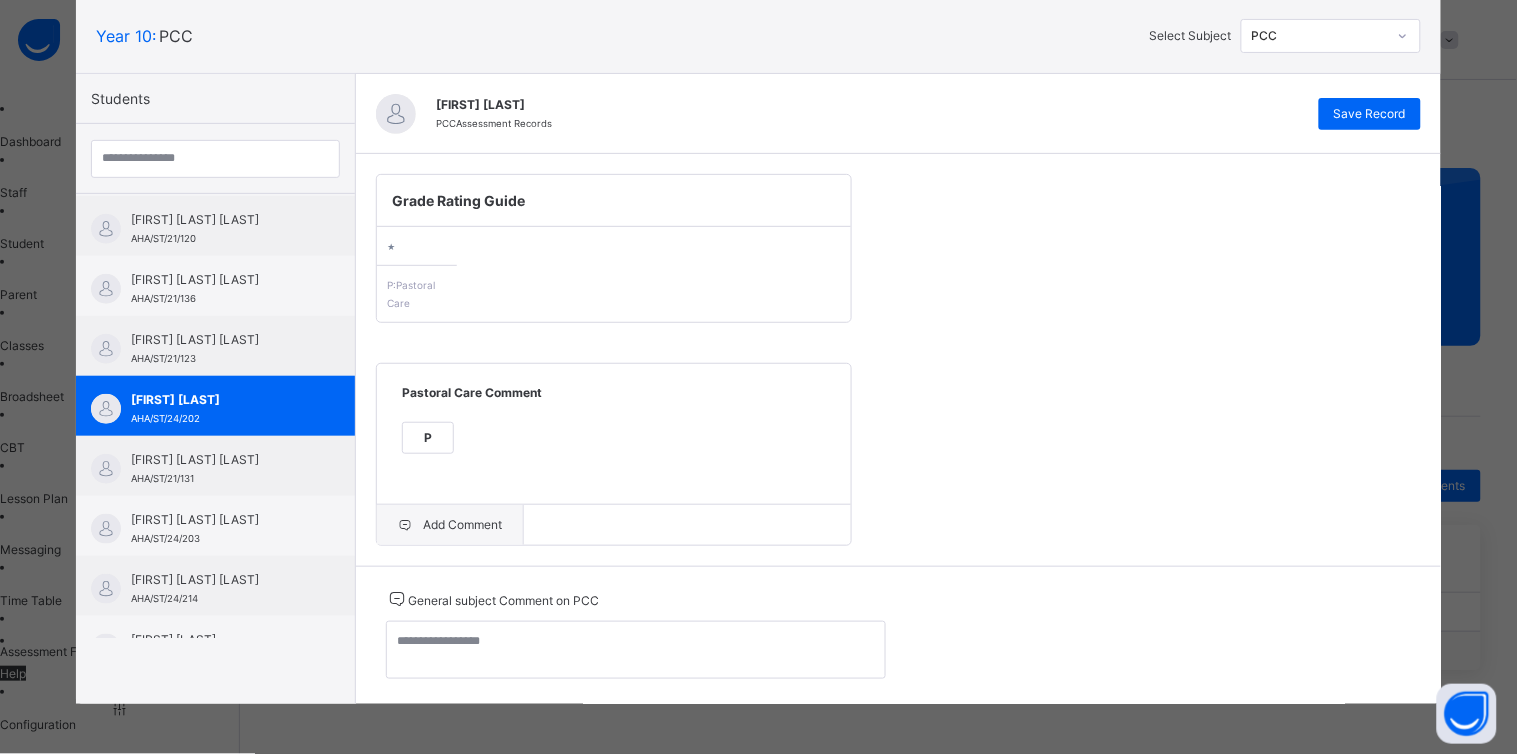click on "Add Comment" at bounding box center [450, 525] 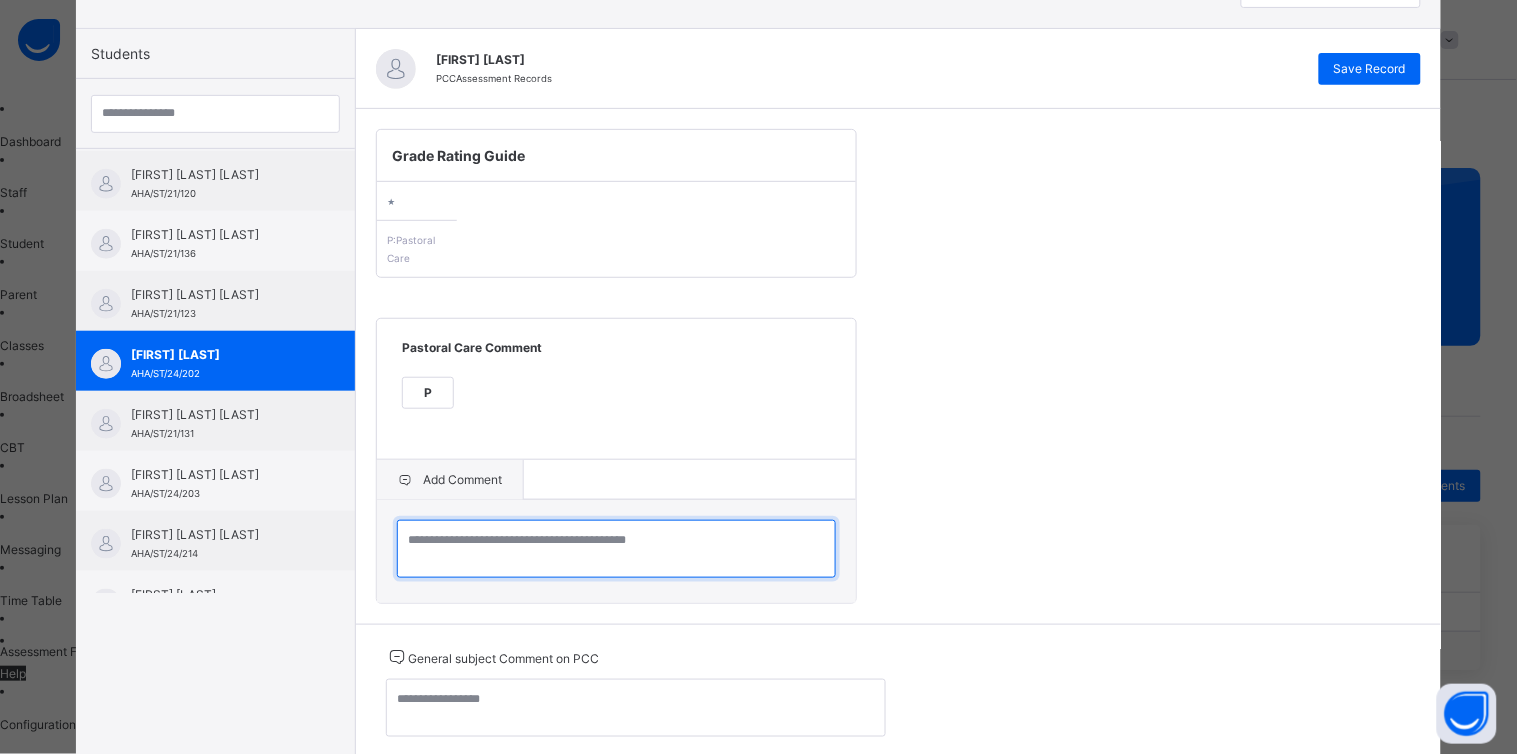 click at bounding box center (616, 549) 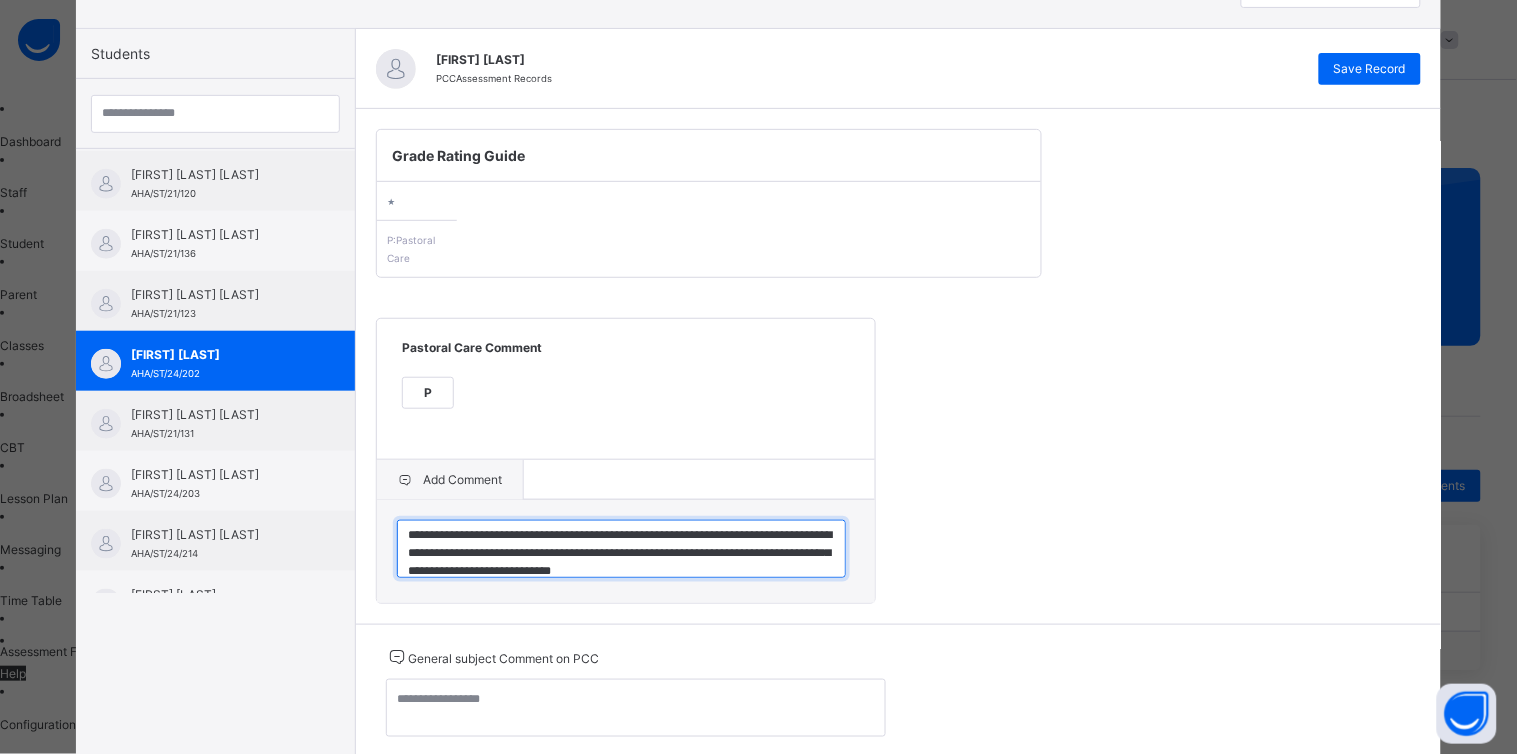 scroll, scrollTop: 23, scrollLeft: 0, axis: vertical 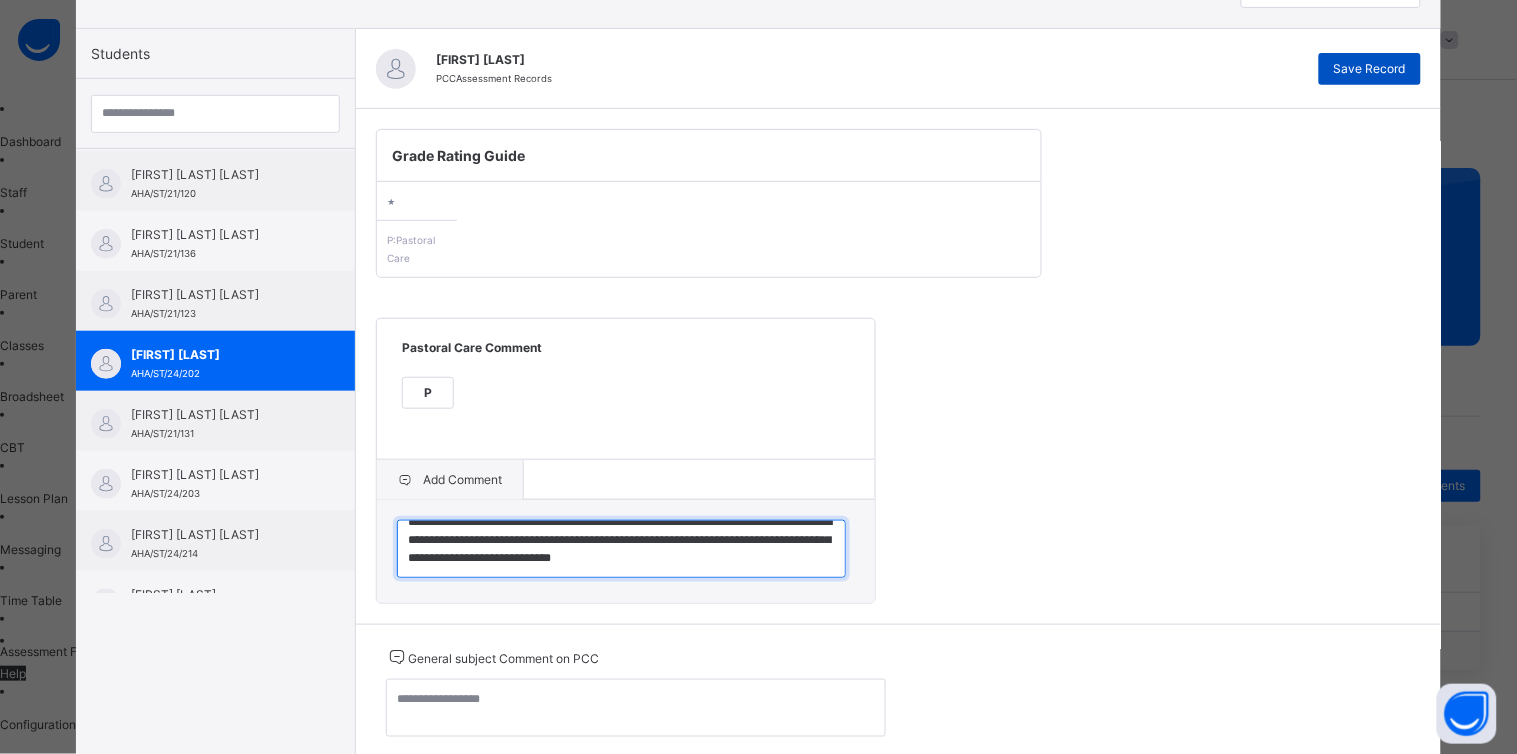 type on "**********" 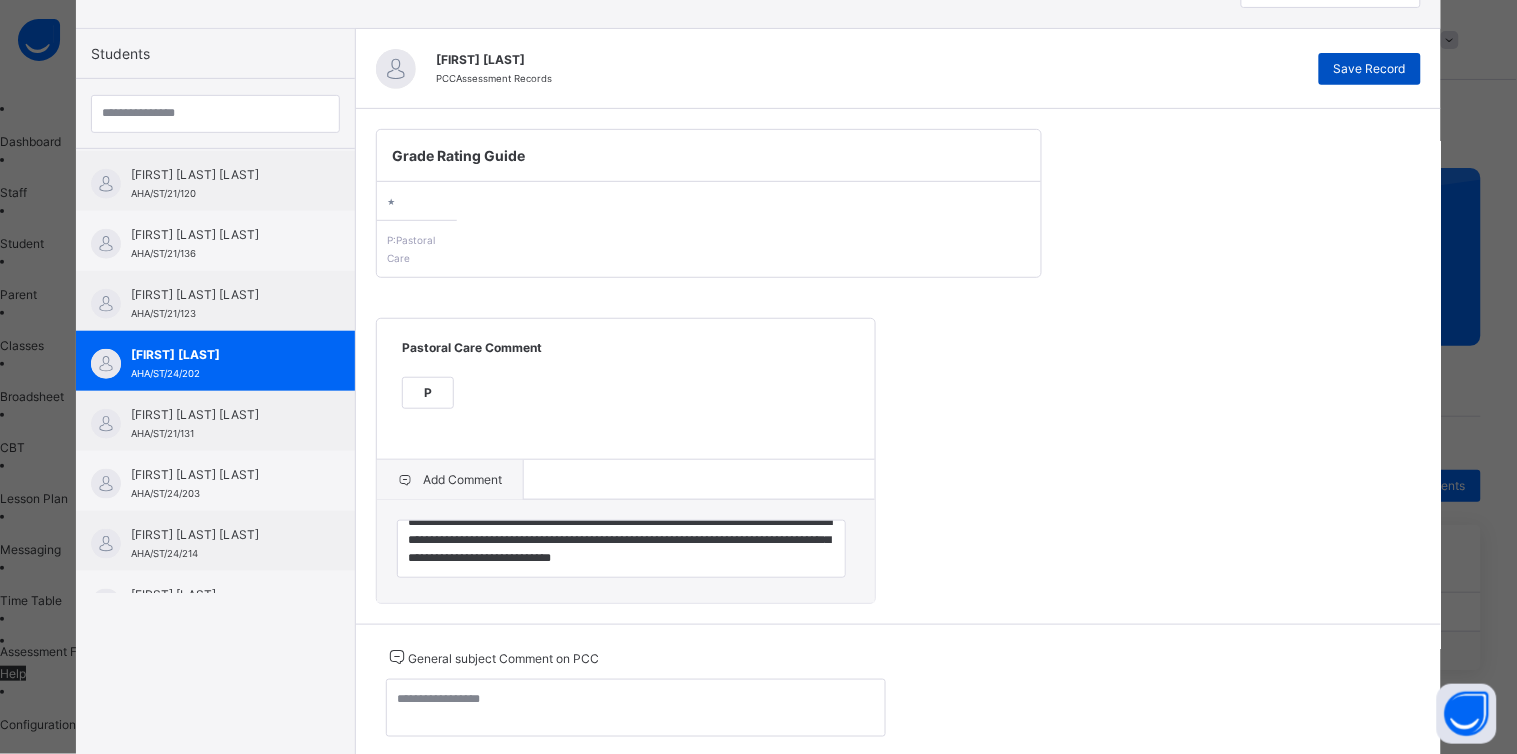 click on "Save Record" at bounding box center [1370, 69] 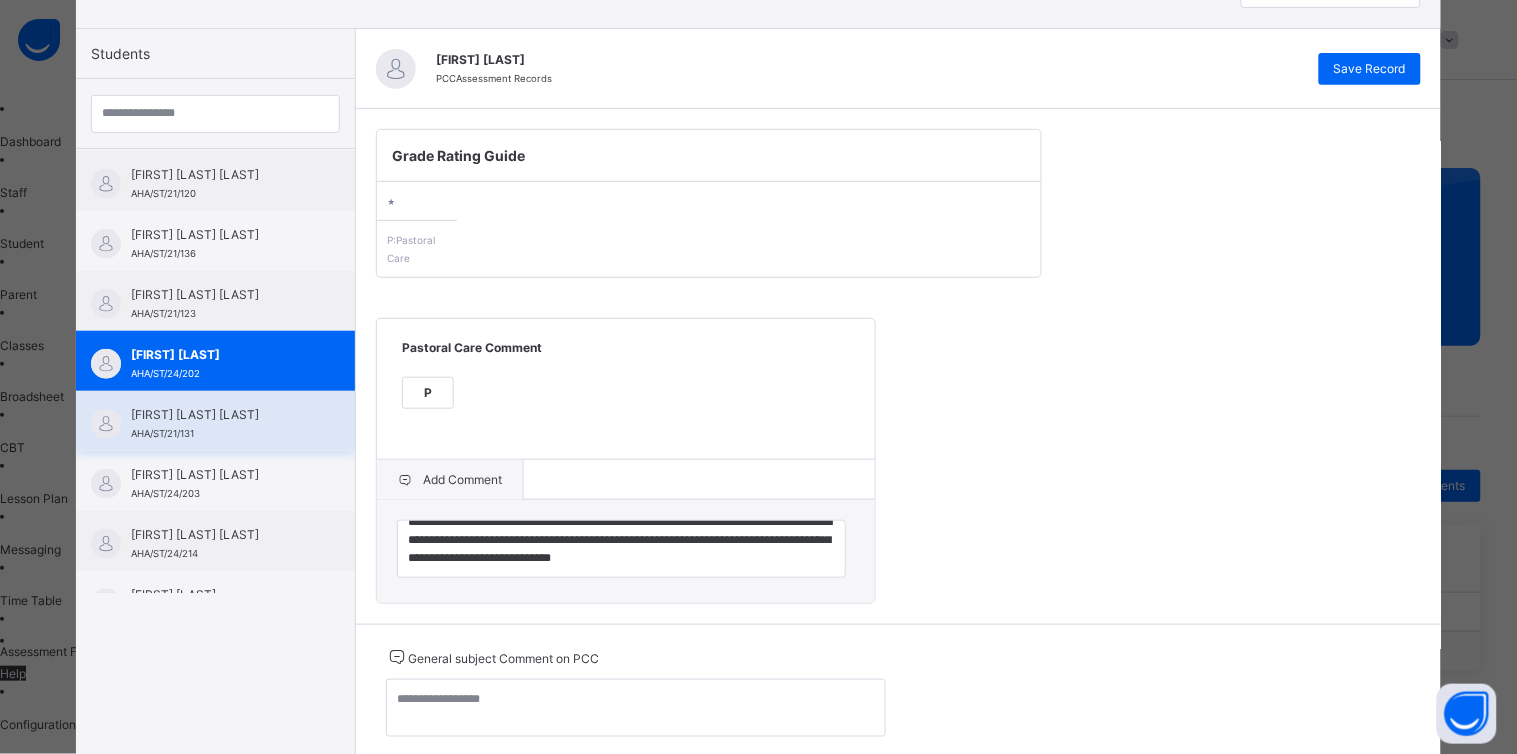 click on "[FIRST]  [LAST] [LAST]" at bounding box center [220, 415] 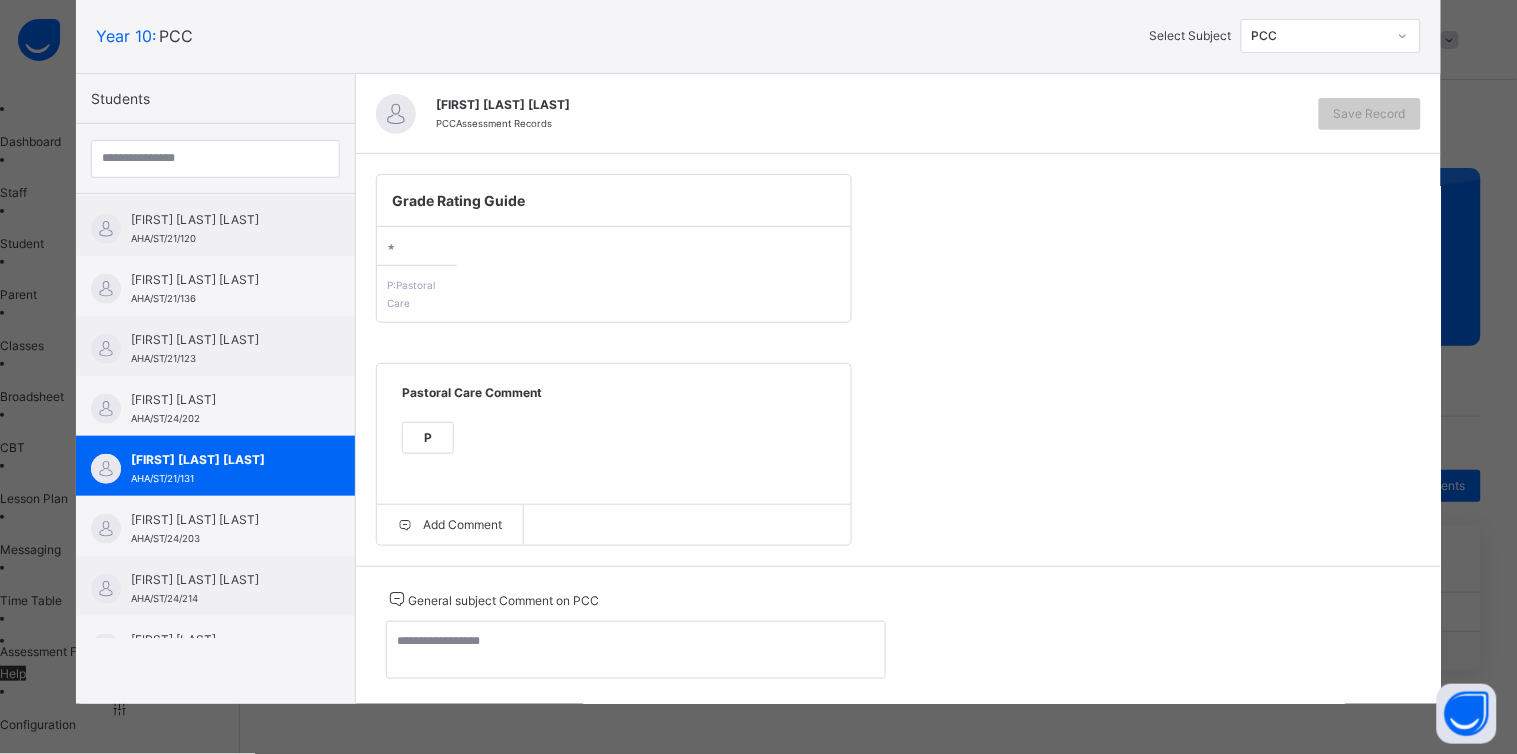click on "P" at bounding box center [428, 438] 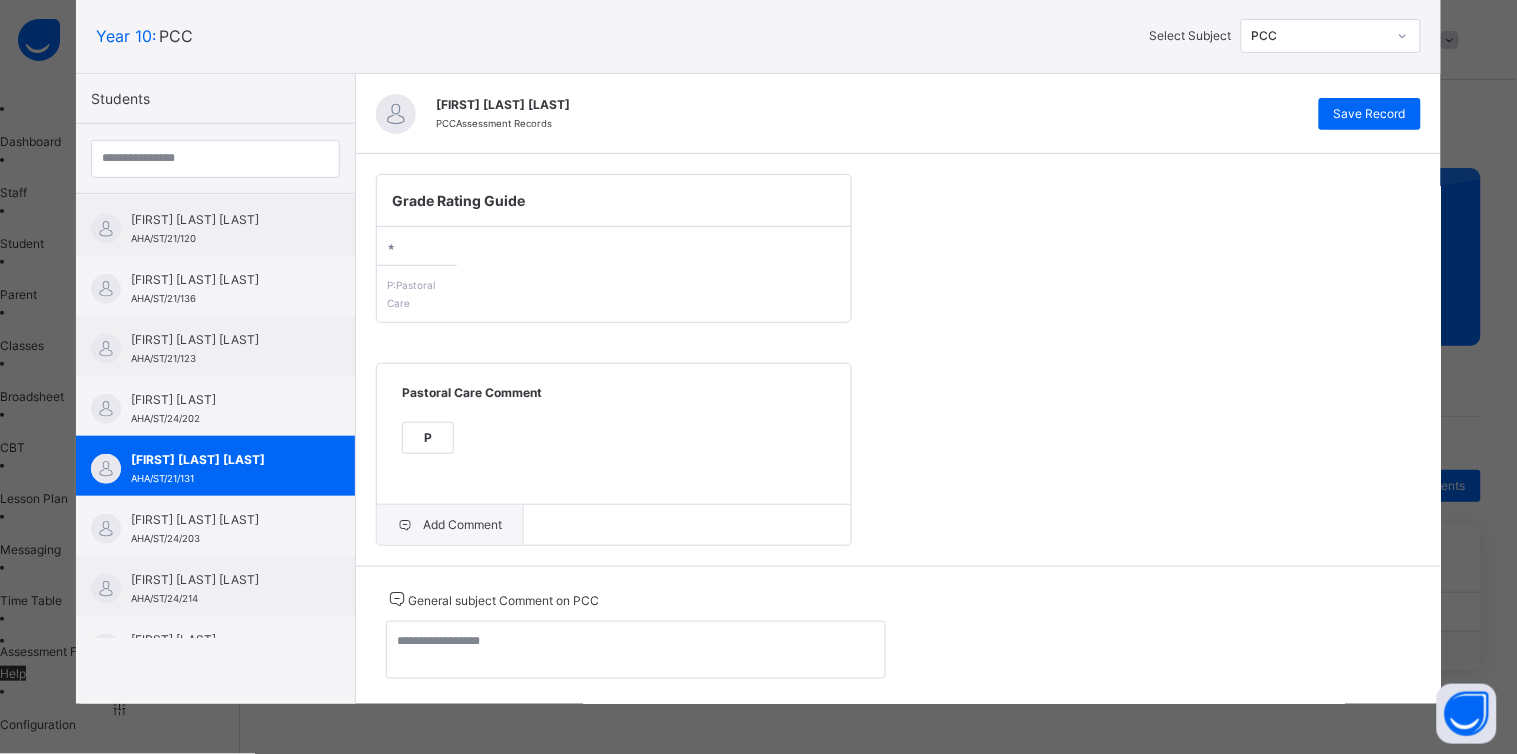 click on "Add Comment" at bounding box center [450, 525] 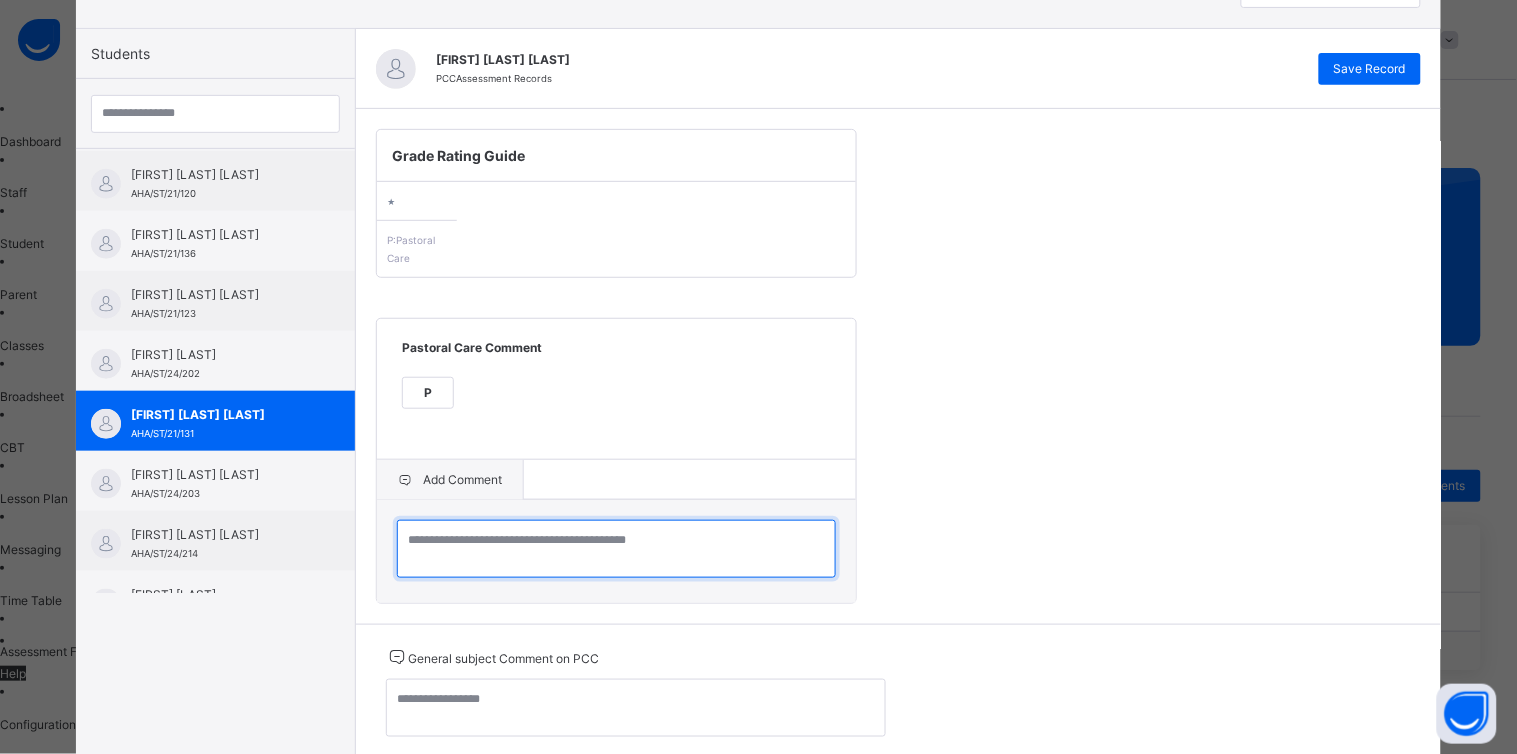 click at bounding box center [616, 549] 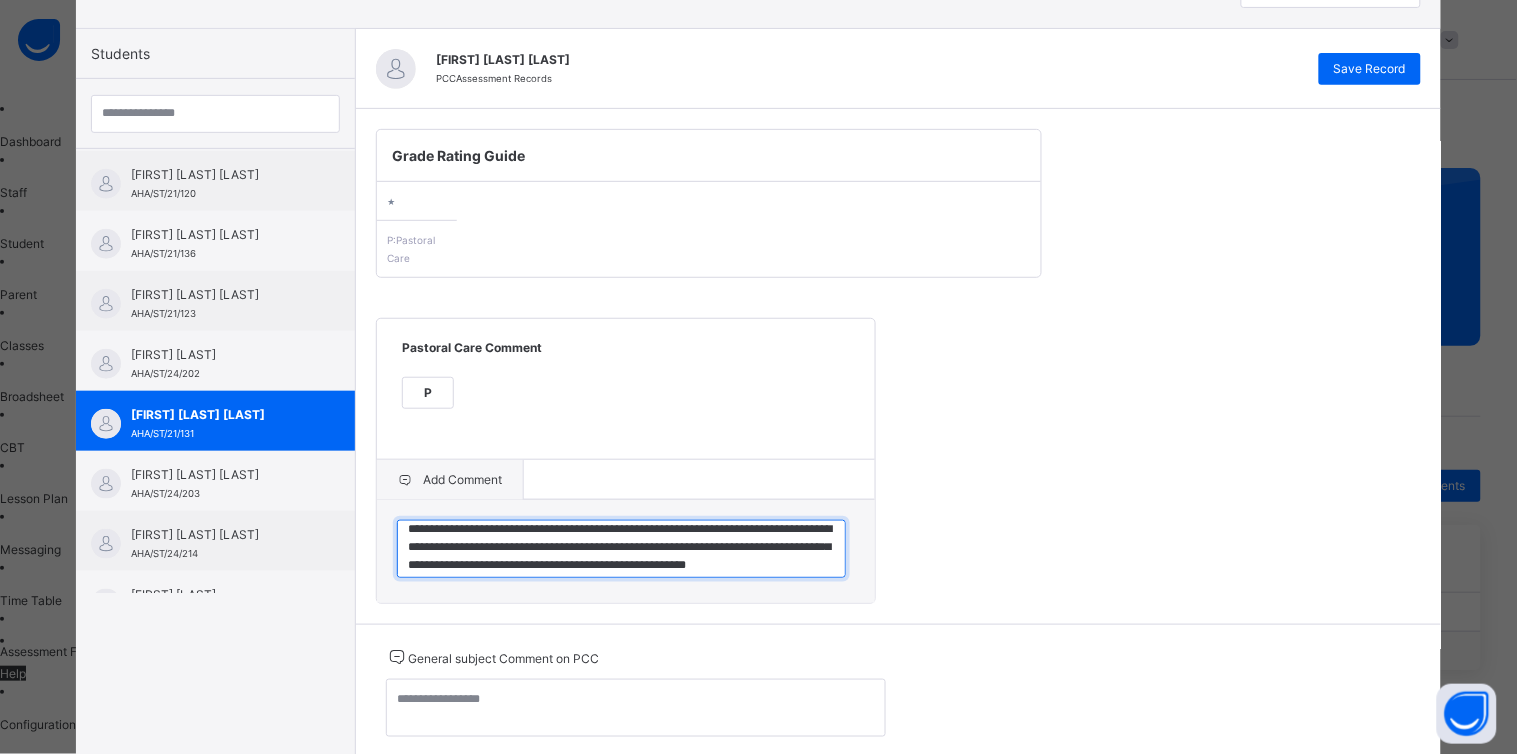 scroll, scrollTop: 42, scrollLeft: 0, axis: vertical 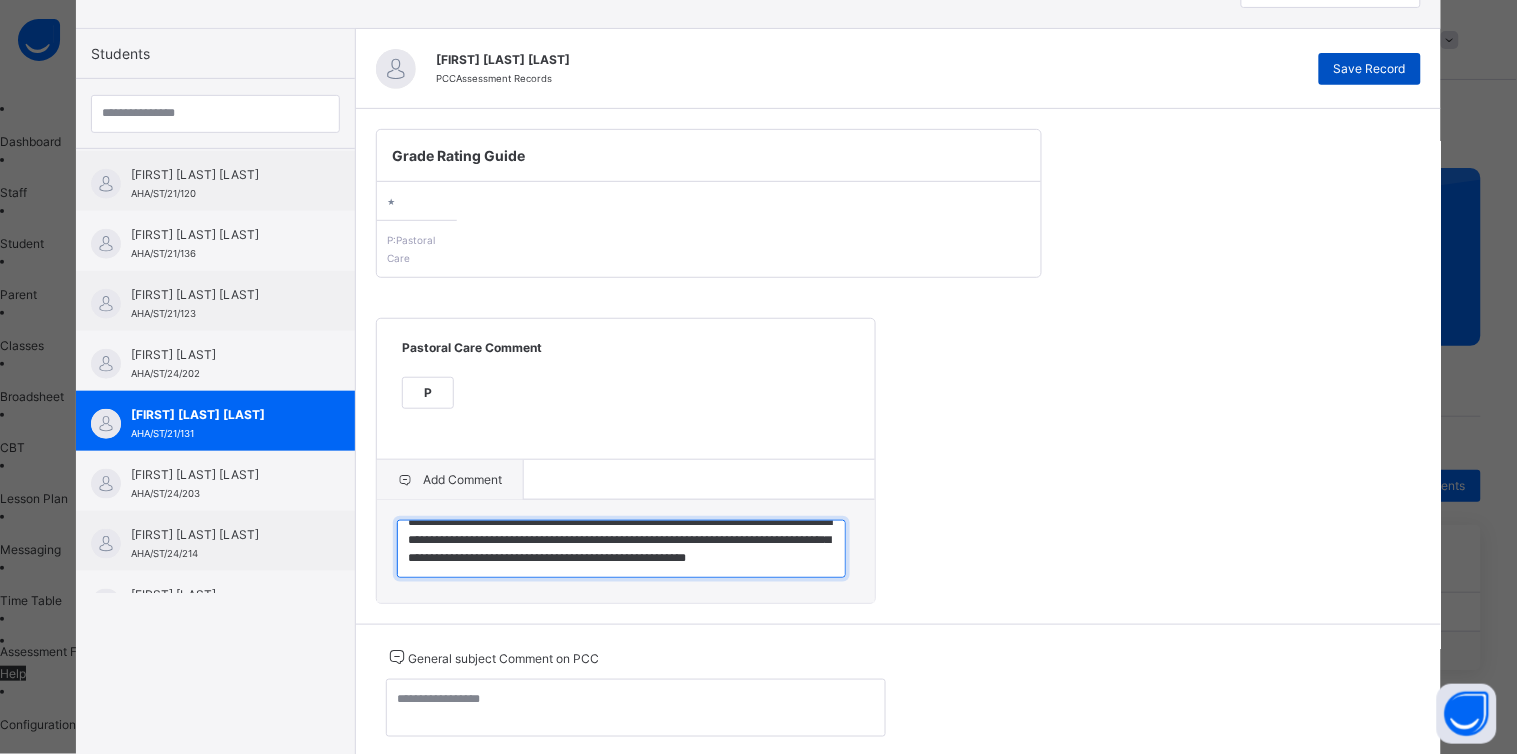 type on "**********" 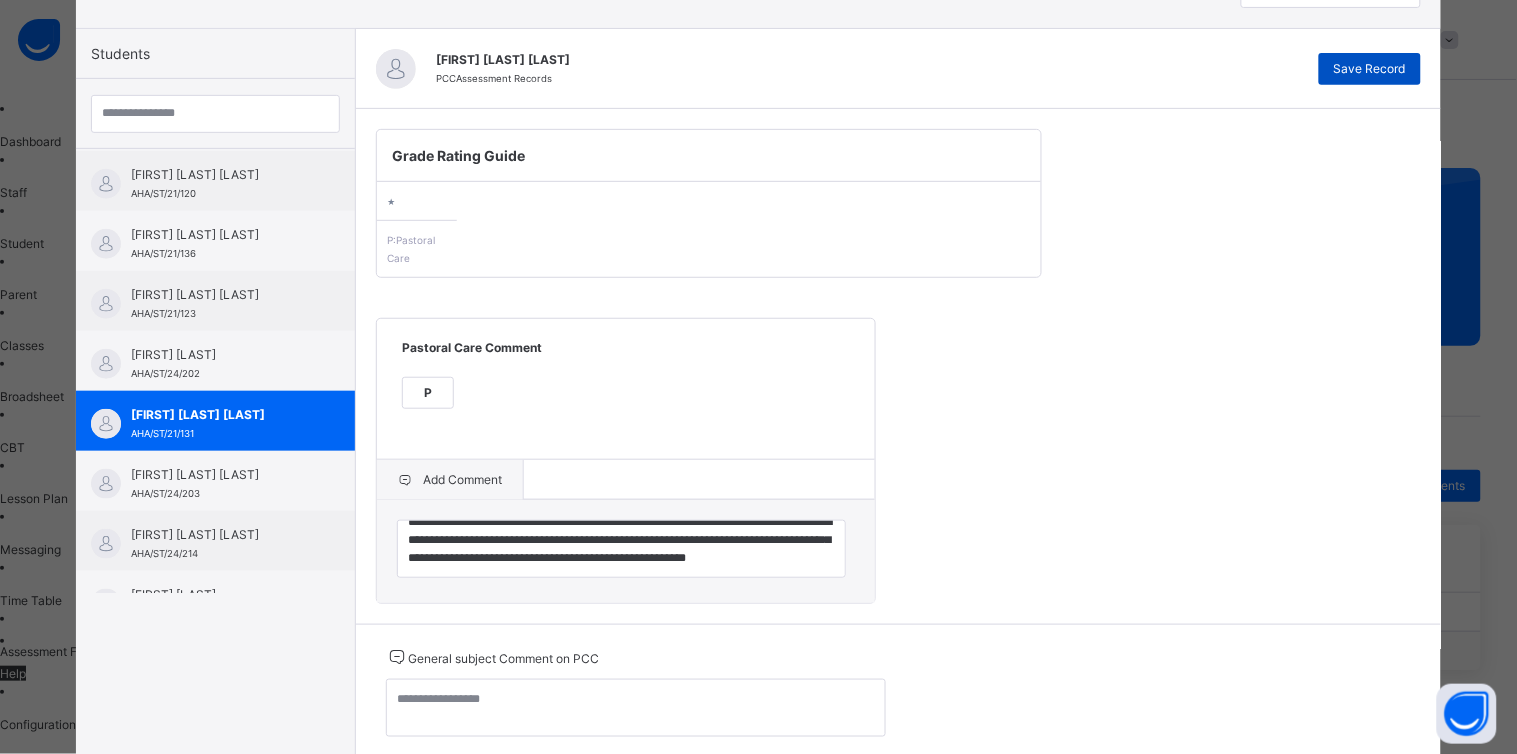 click on "Save Record" at bounding box center [1370, 69] 